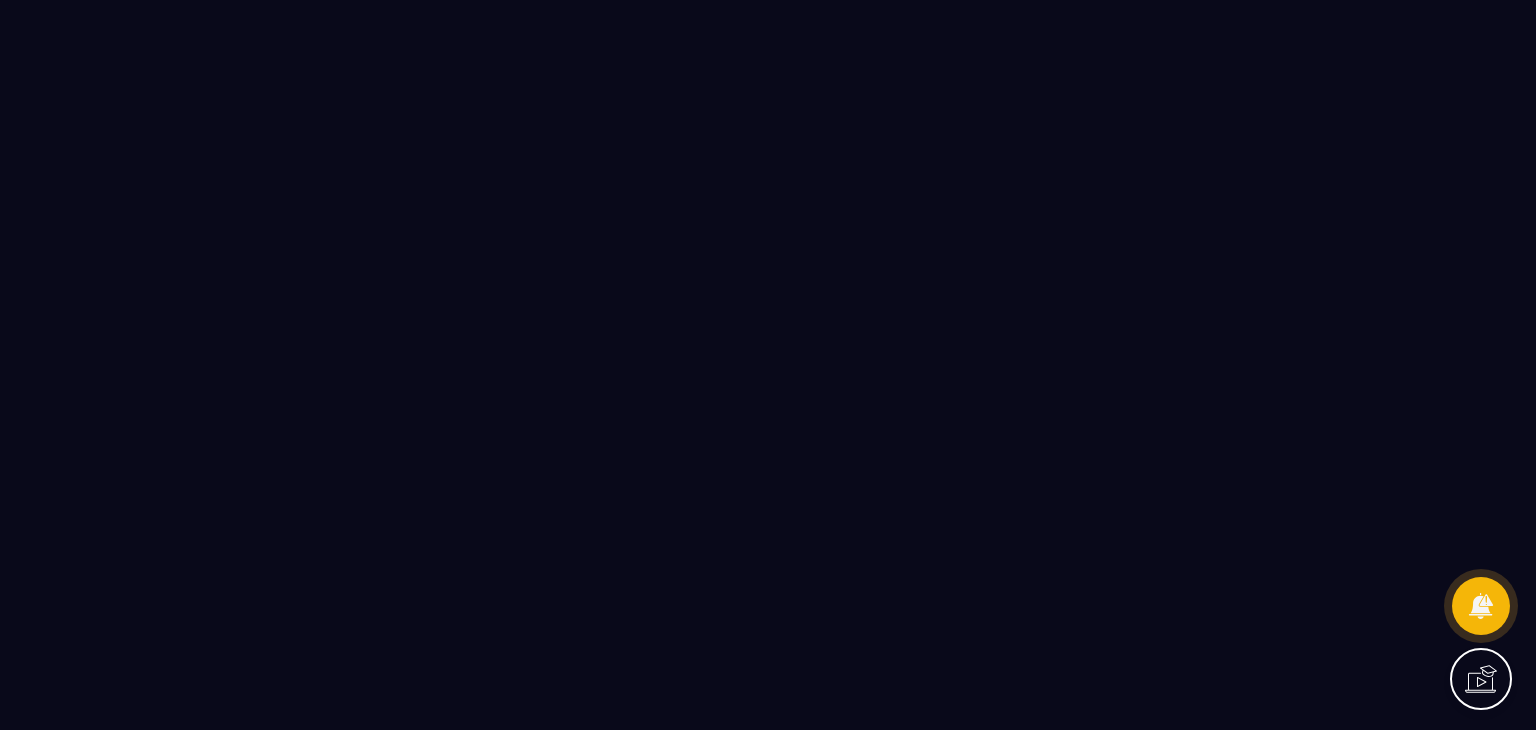 scroll, scrollTop: 0, scrollLeft: 0, axis: both 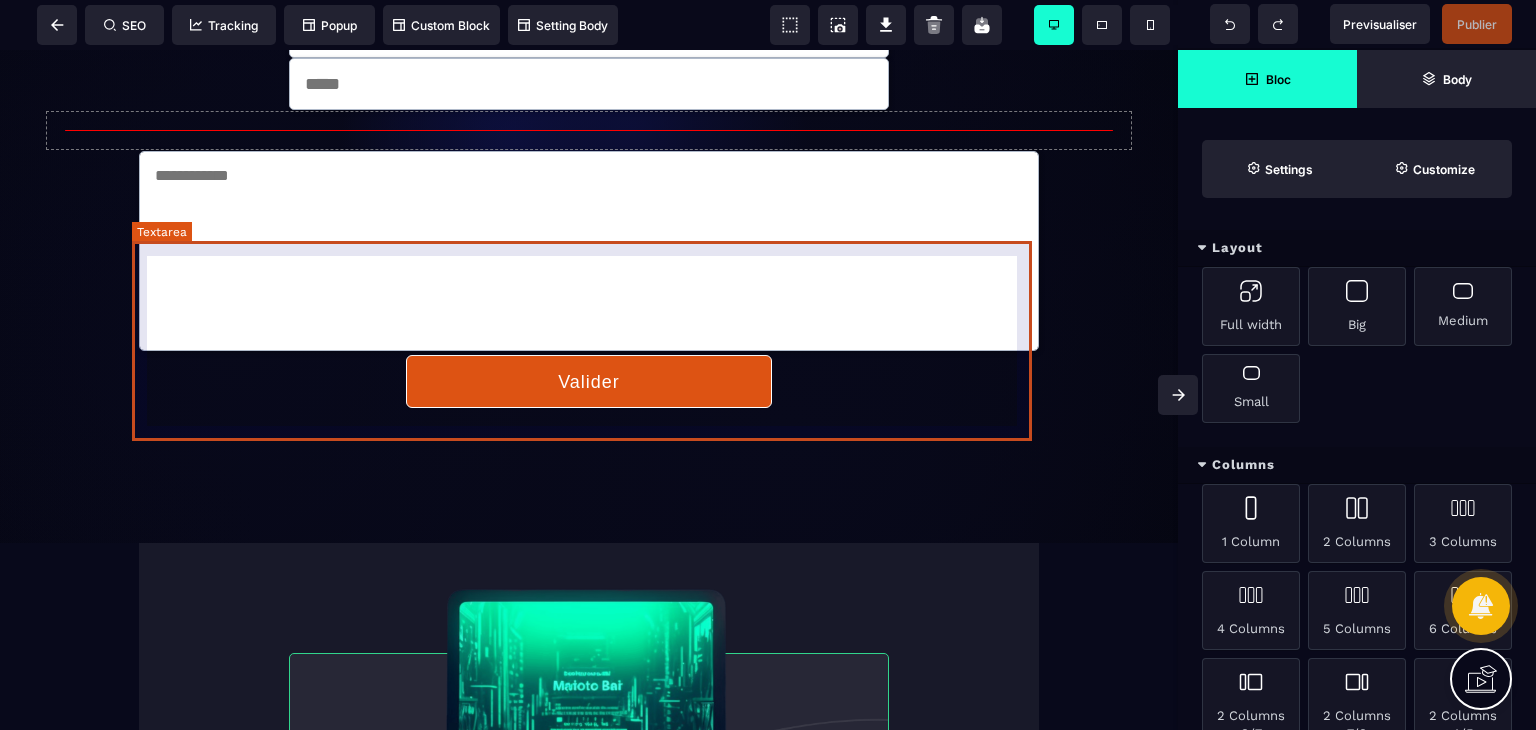 click at bounding box center [589, 251] 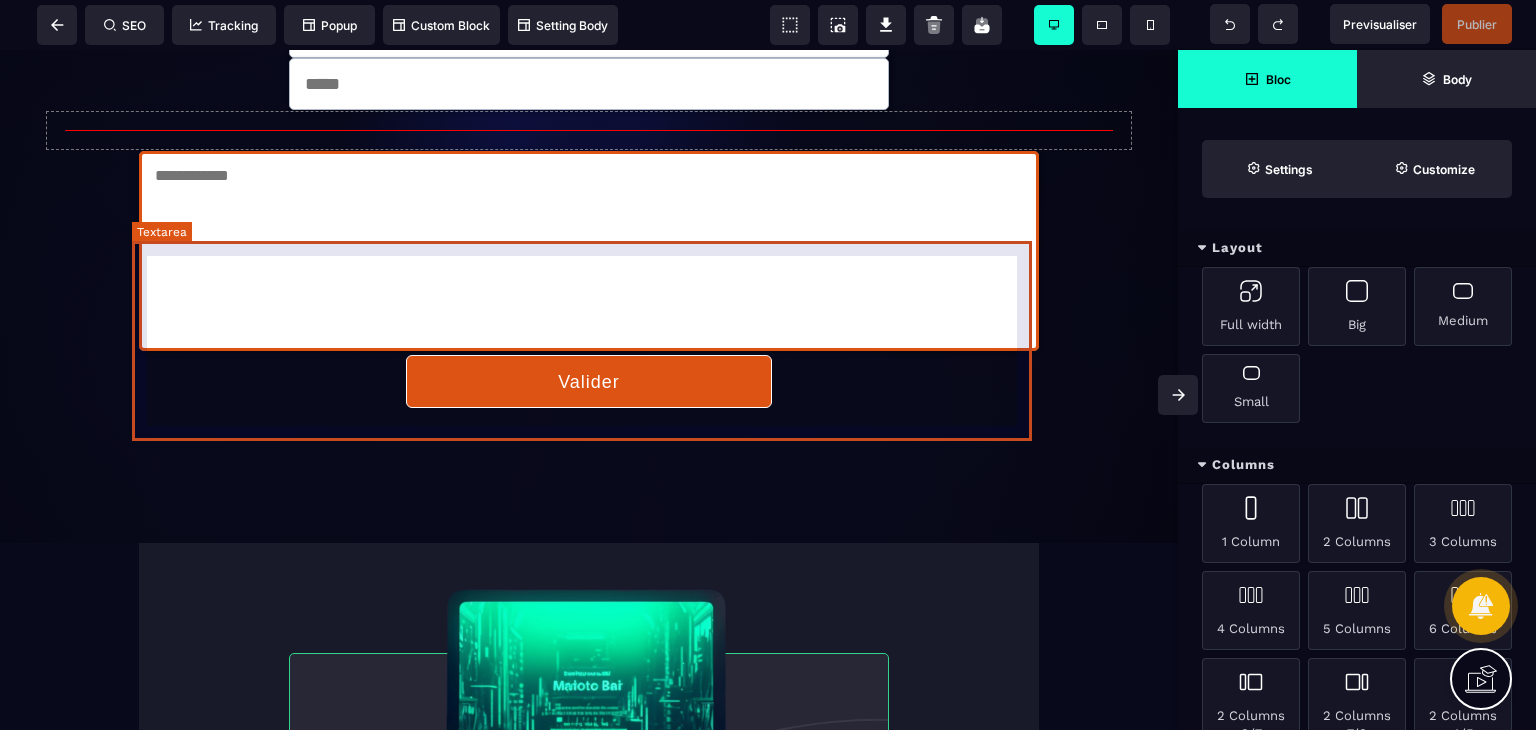 select on "*****" 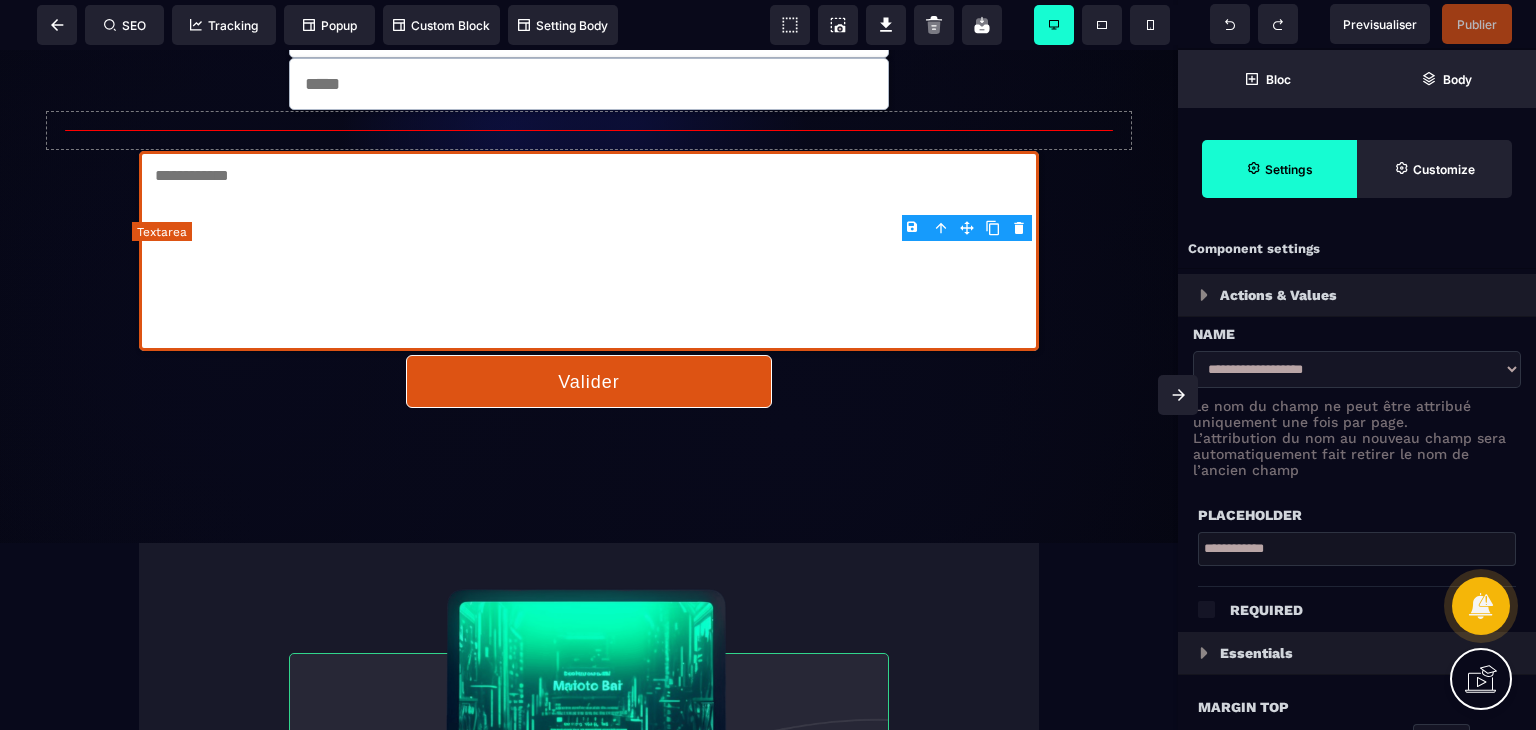 type on "*" 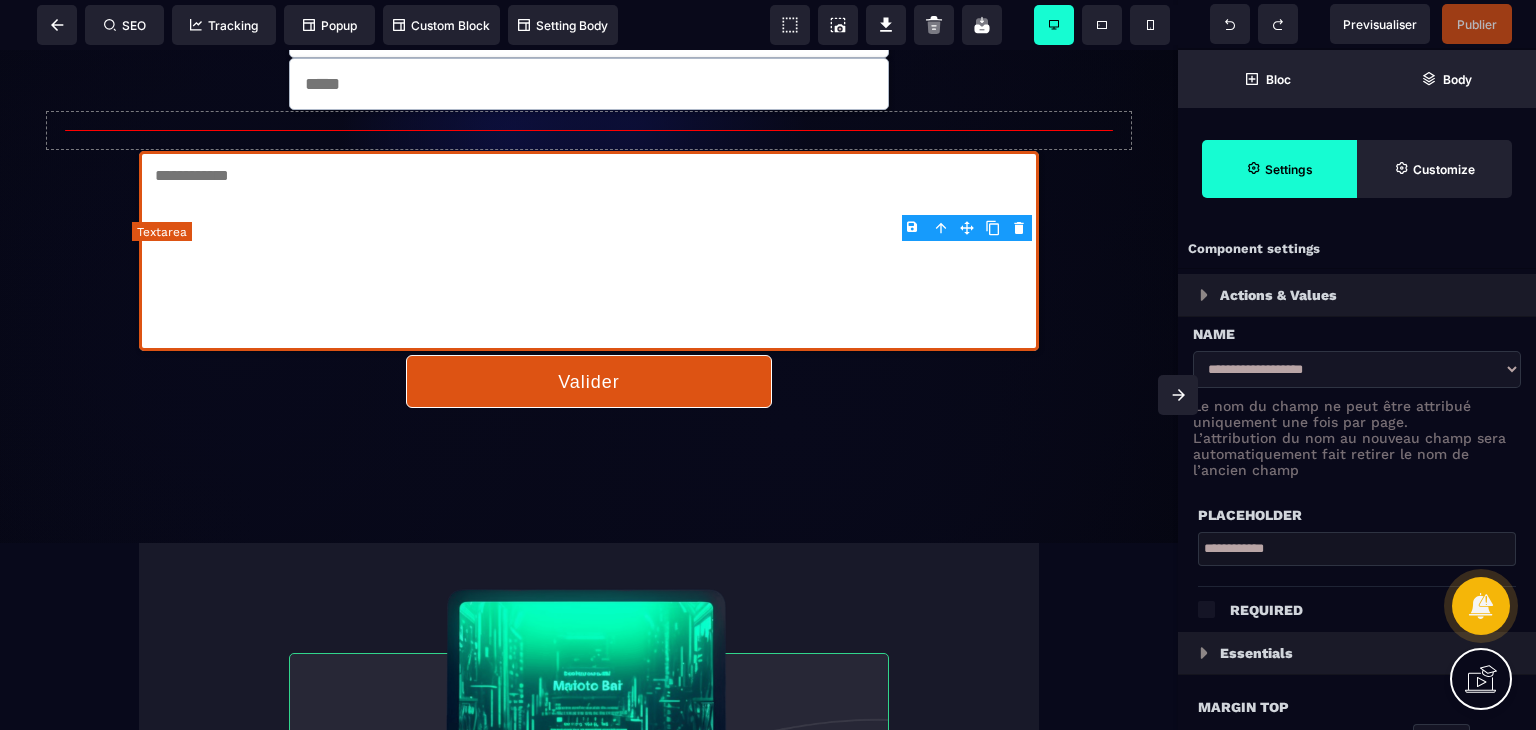 type on "*" 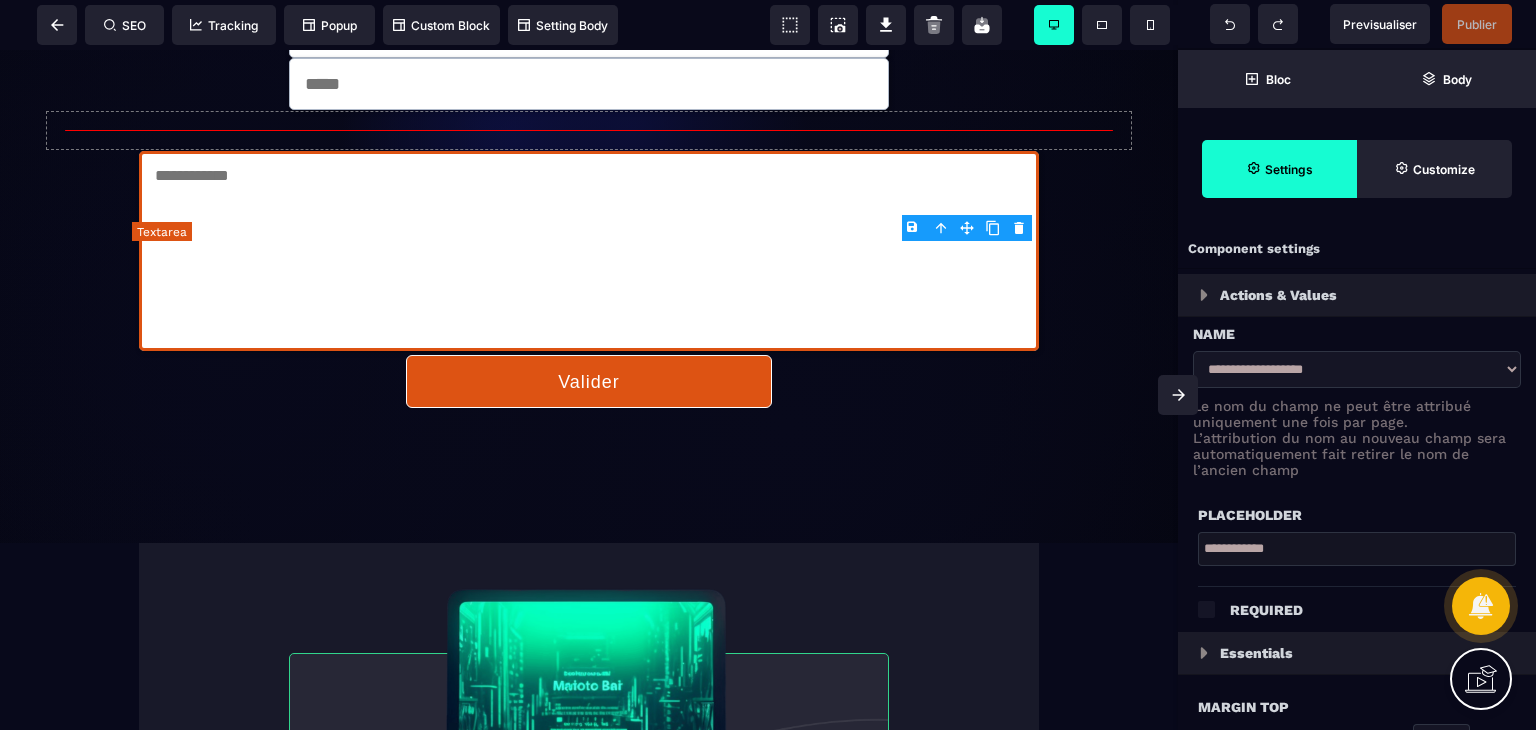 type on "*" 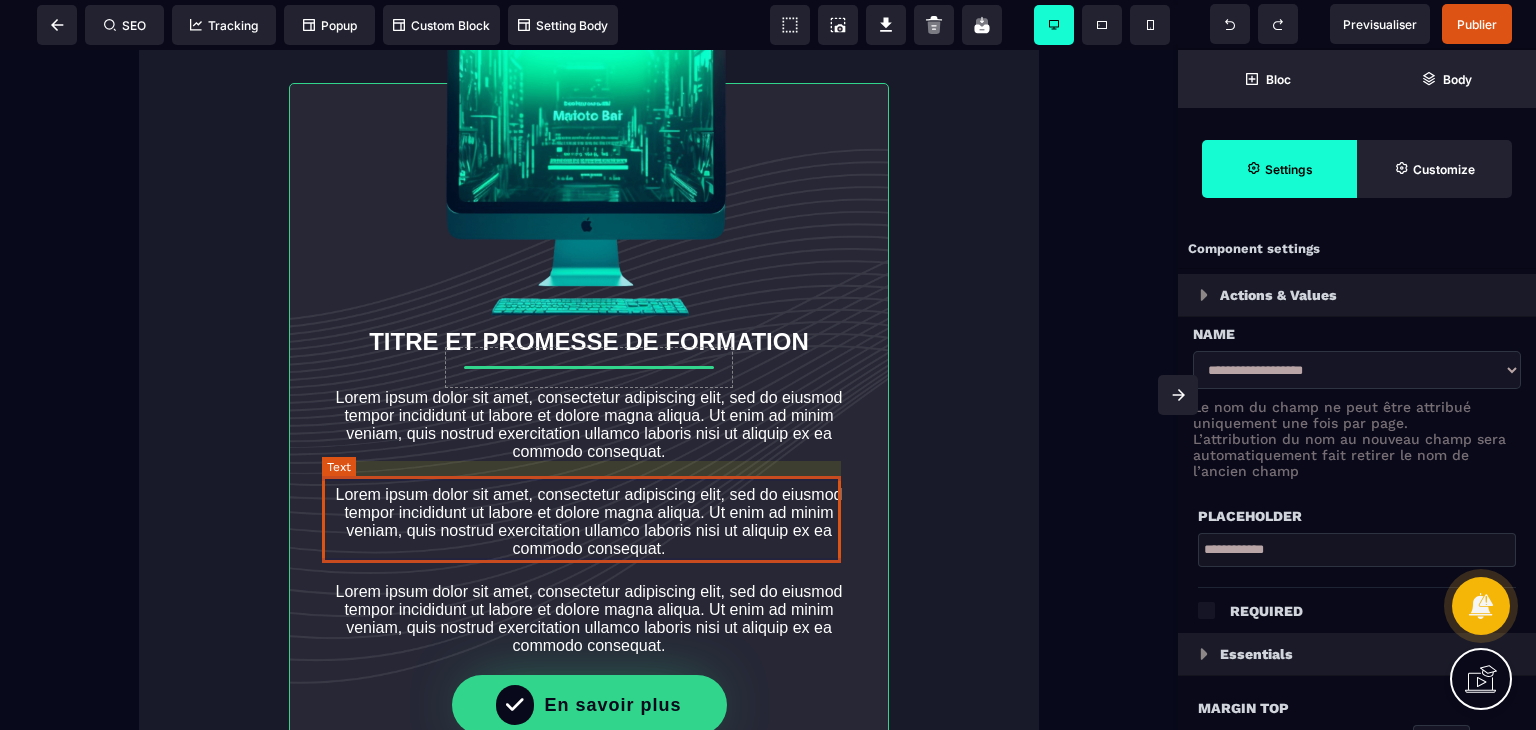 scroll, scrollTop: 3519, scrollLeft: 0, axis: vertical 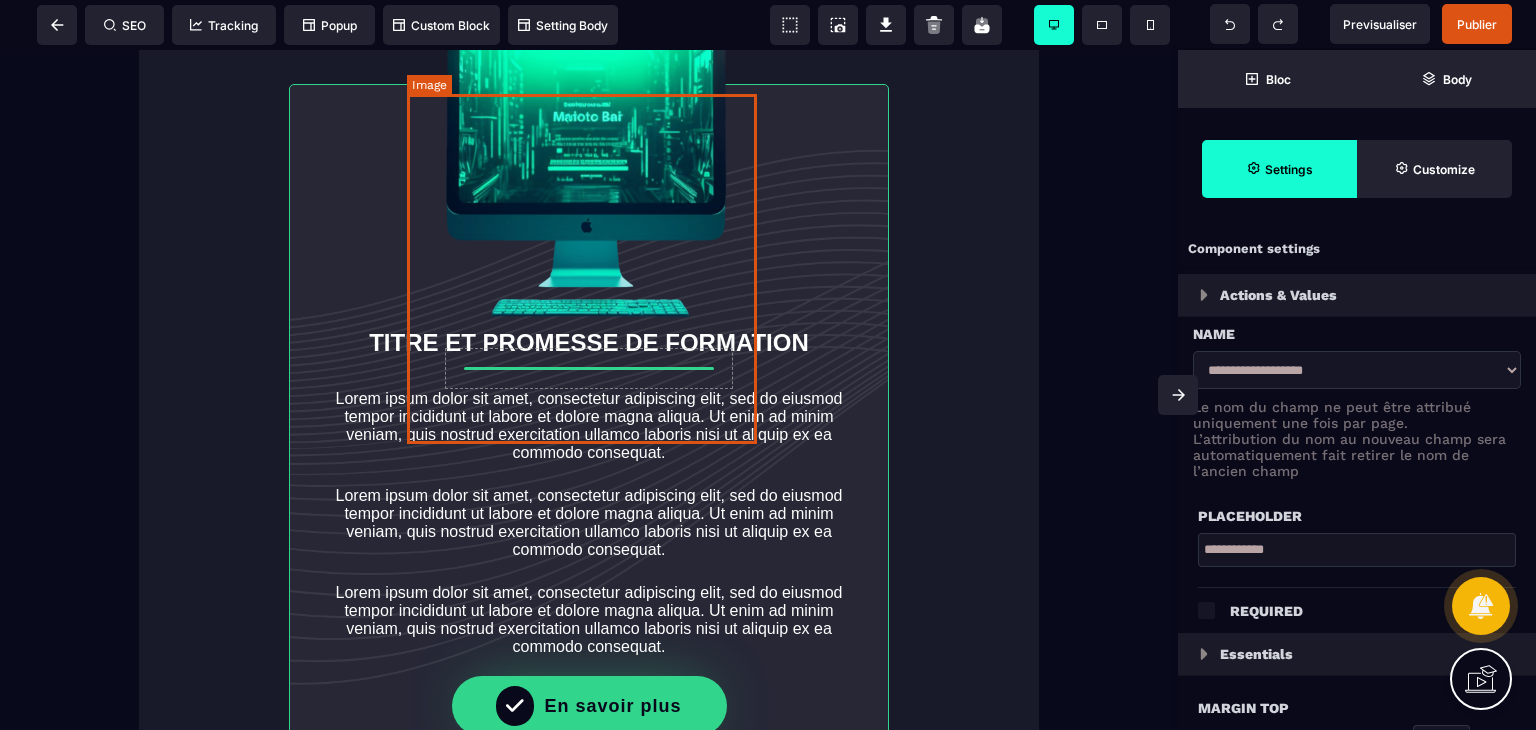 click at bounding box center [589, 180] 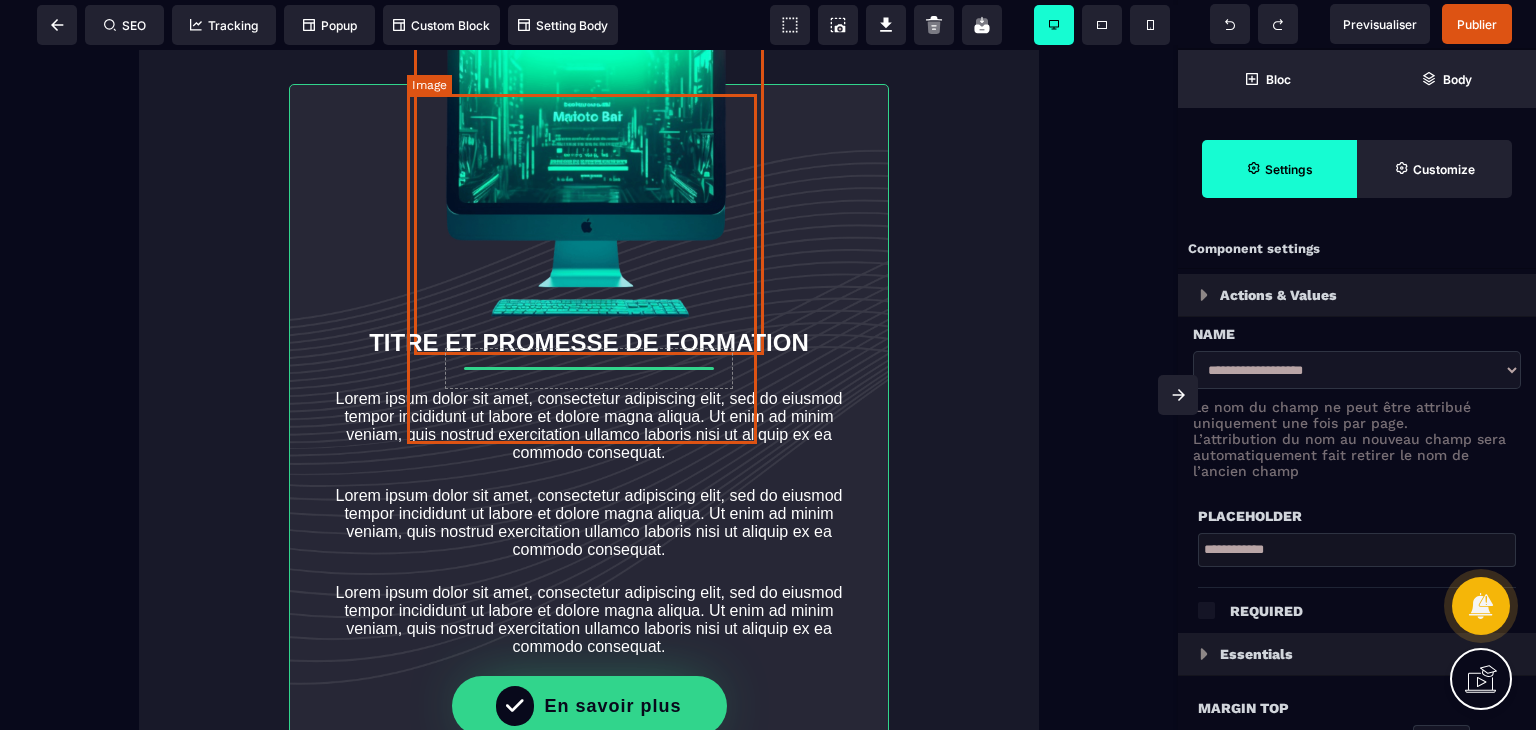 select 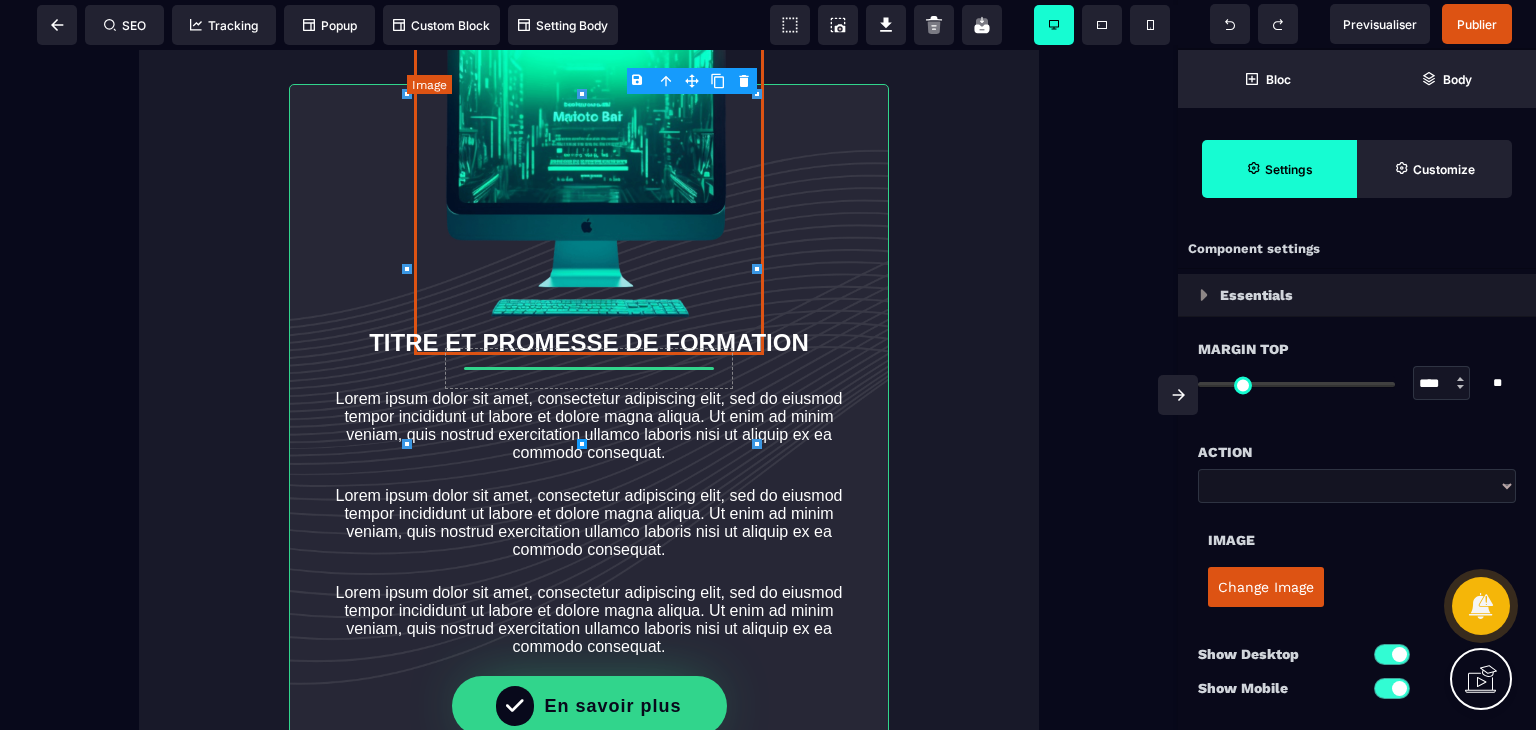 type on "***" 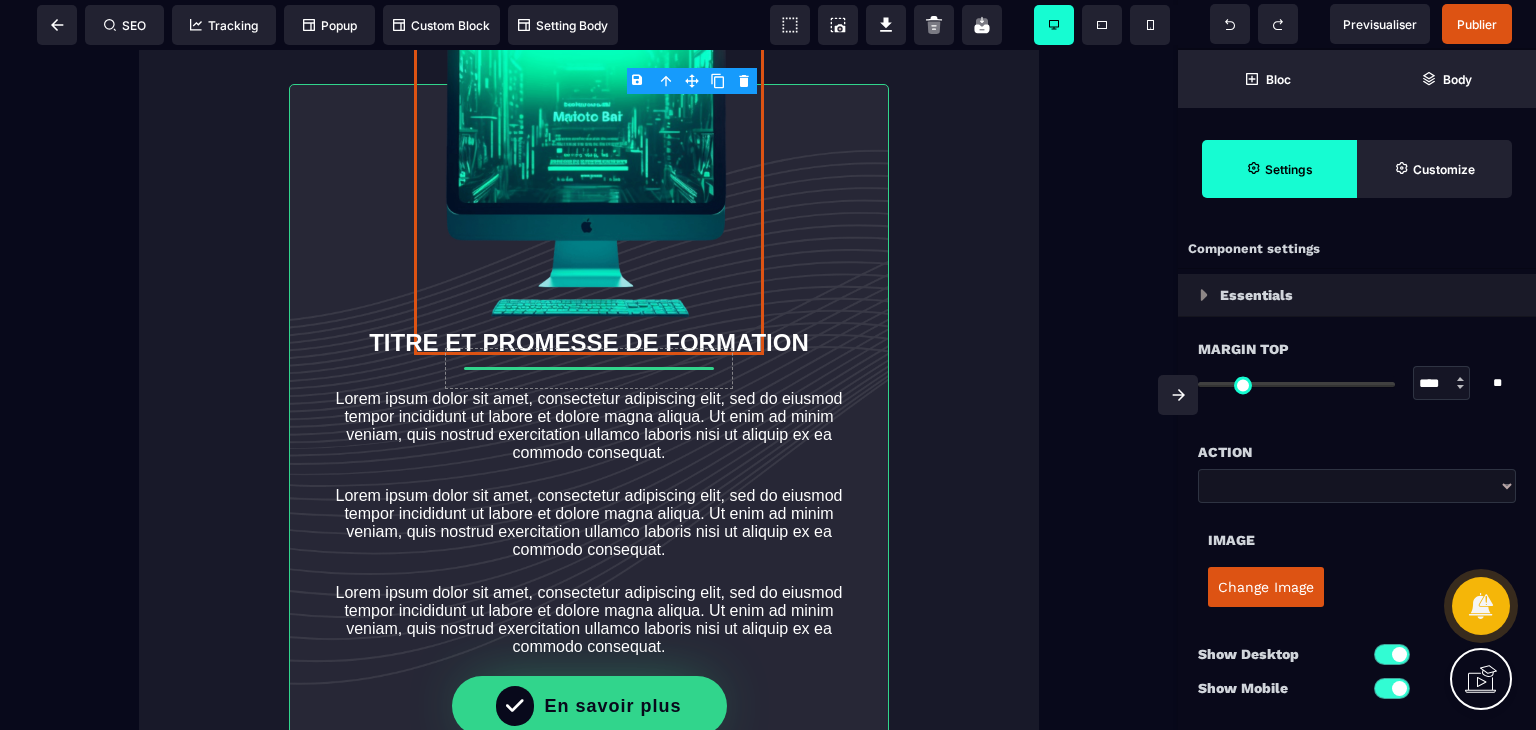 click on "Change Image" at bounding box center (1266, 587) 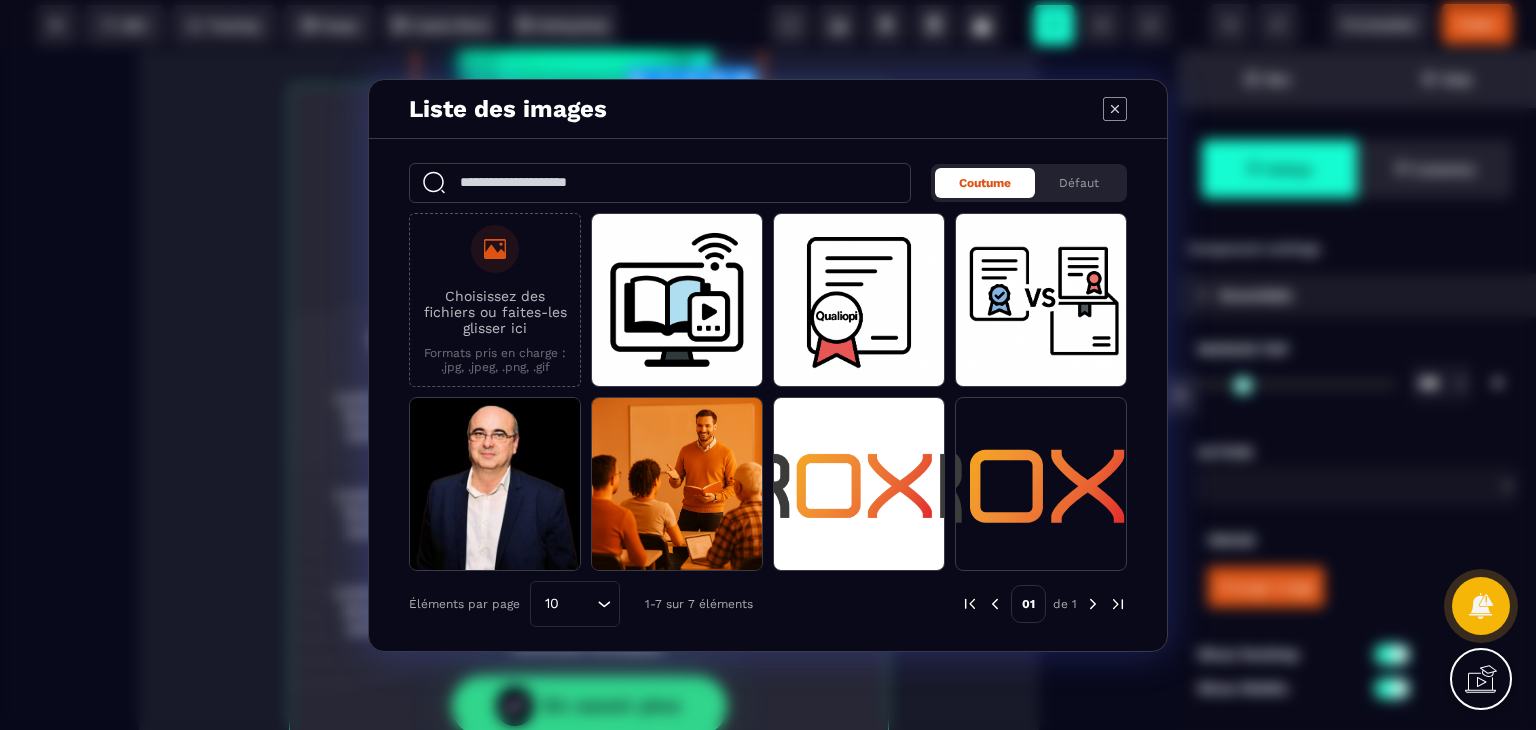 click on "Choisissez des fichiers ou faites-les glisser ici" at bounding box center (495, 312) 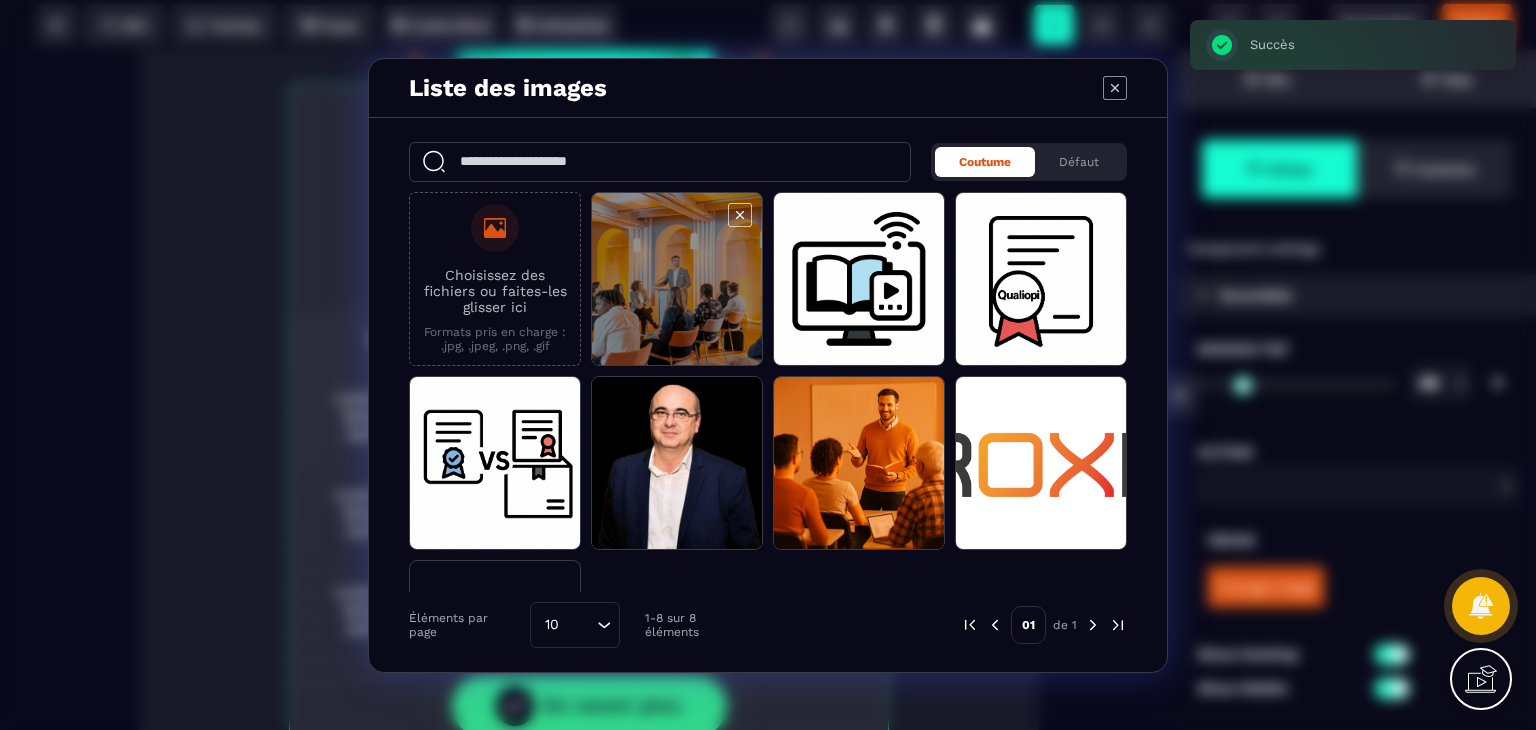 click at bounding box center (677, 280) 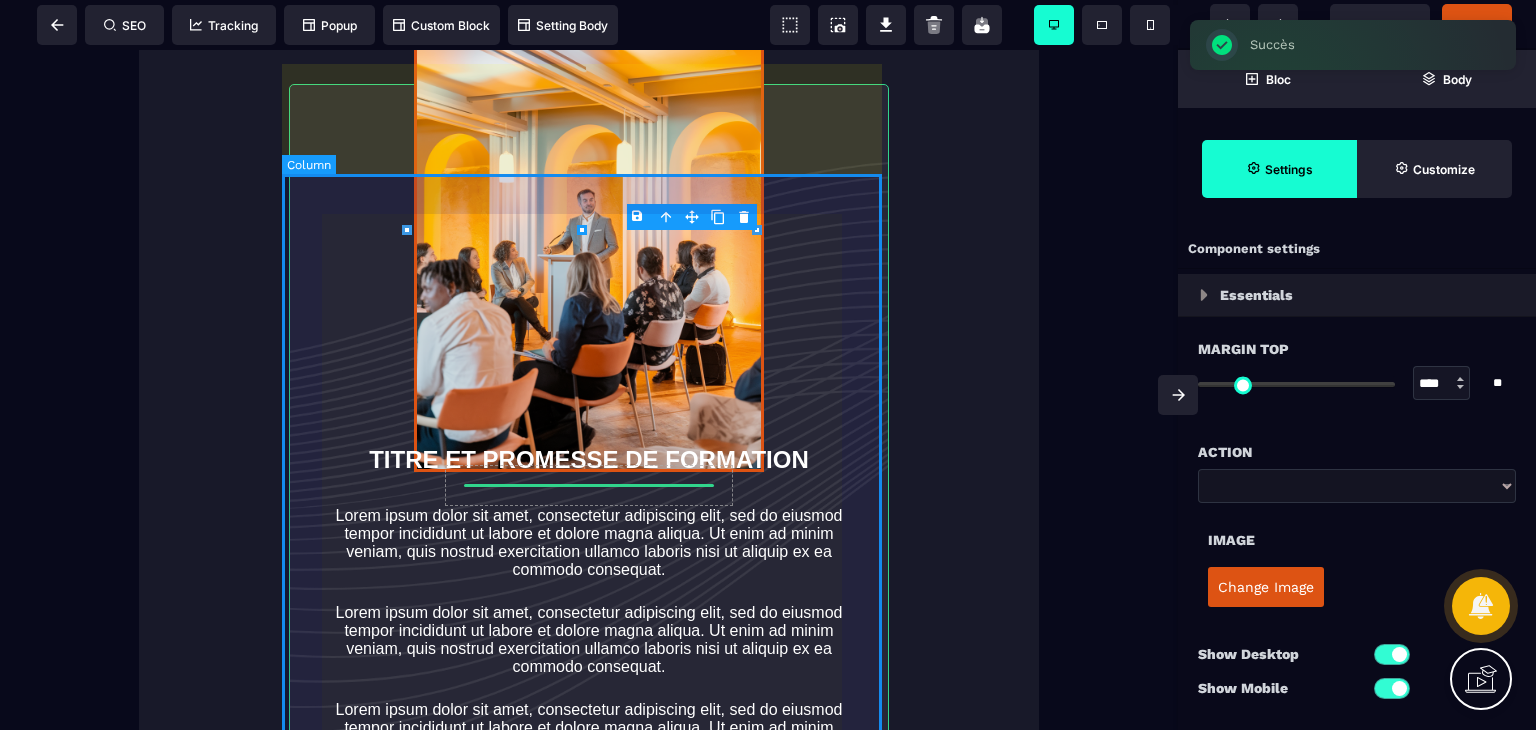 click on "TITRE ET PROMESSE DE FORMATION Lorem ipsum dolor sit amet, consectetur adipiscing elit, sed do eiusmod tempor incididunt ut labore et dolore magna aliqua. Ut enim ad minim veniam, quis nostrud exercitation ullamco laboris nisi ut aliquip ex ea commodo consequat. Lorem ipsum dolor sit amet, consectetur adipiscing elit, sed do eiusmod tempor incididunt ut labore et dolore magna aliqua. Ut enim ad minim veniam, quis nostrud exercitation ullamco laboris nisi ut aliquip ex ea commodo consequat. Lorem ipsum dolor sit amet, consectetur adipiscing elit, sed do eiusmod tempor incididunt ut labore et dolore magna aliqua. Ut enim ad minim veniam, quis nostrud exercitation ullamco laboris nisi ut aliquip ex ea commodo consequat. En savoir plus" at bounding box center [589, 489] 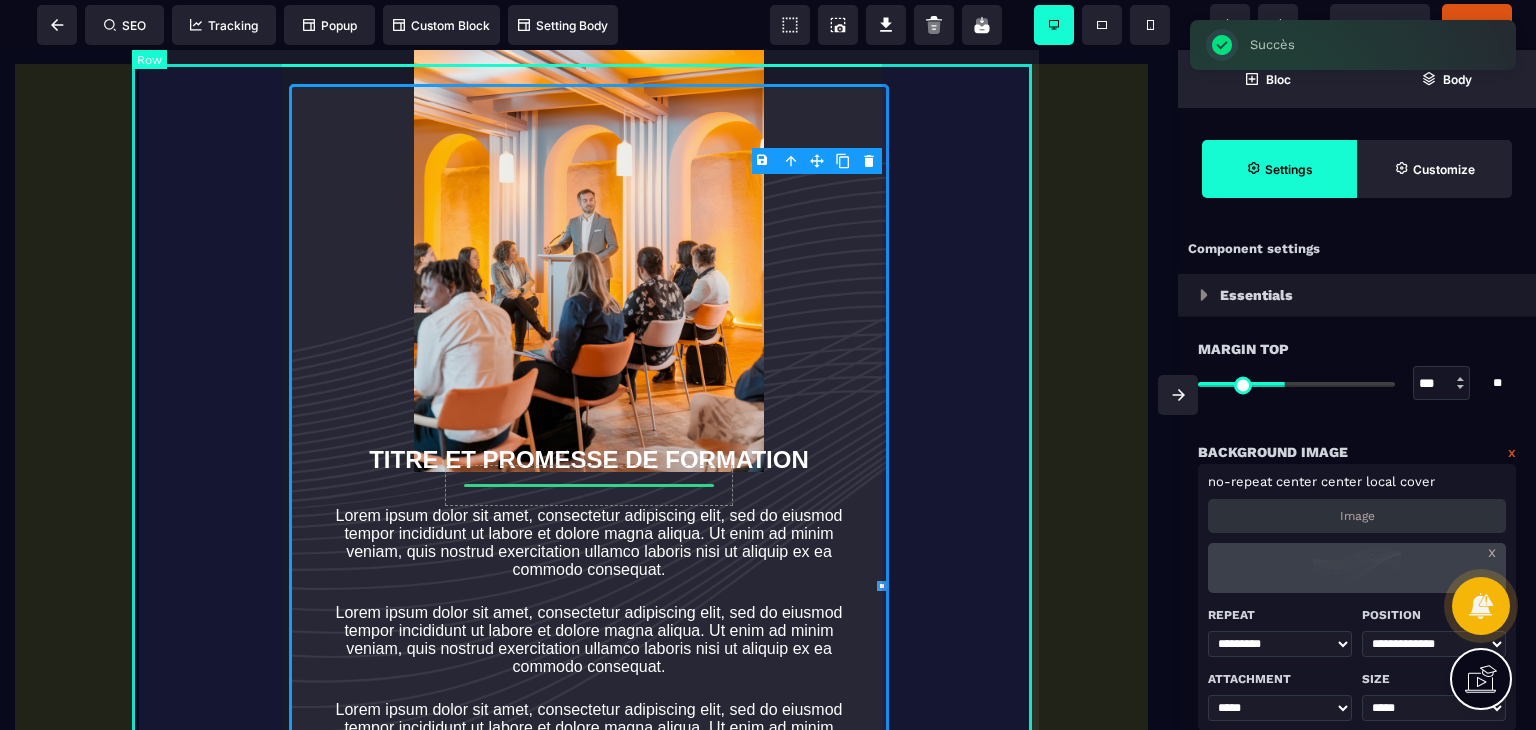 type on "*" 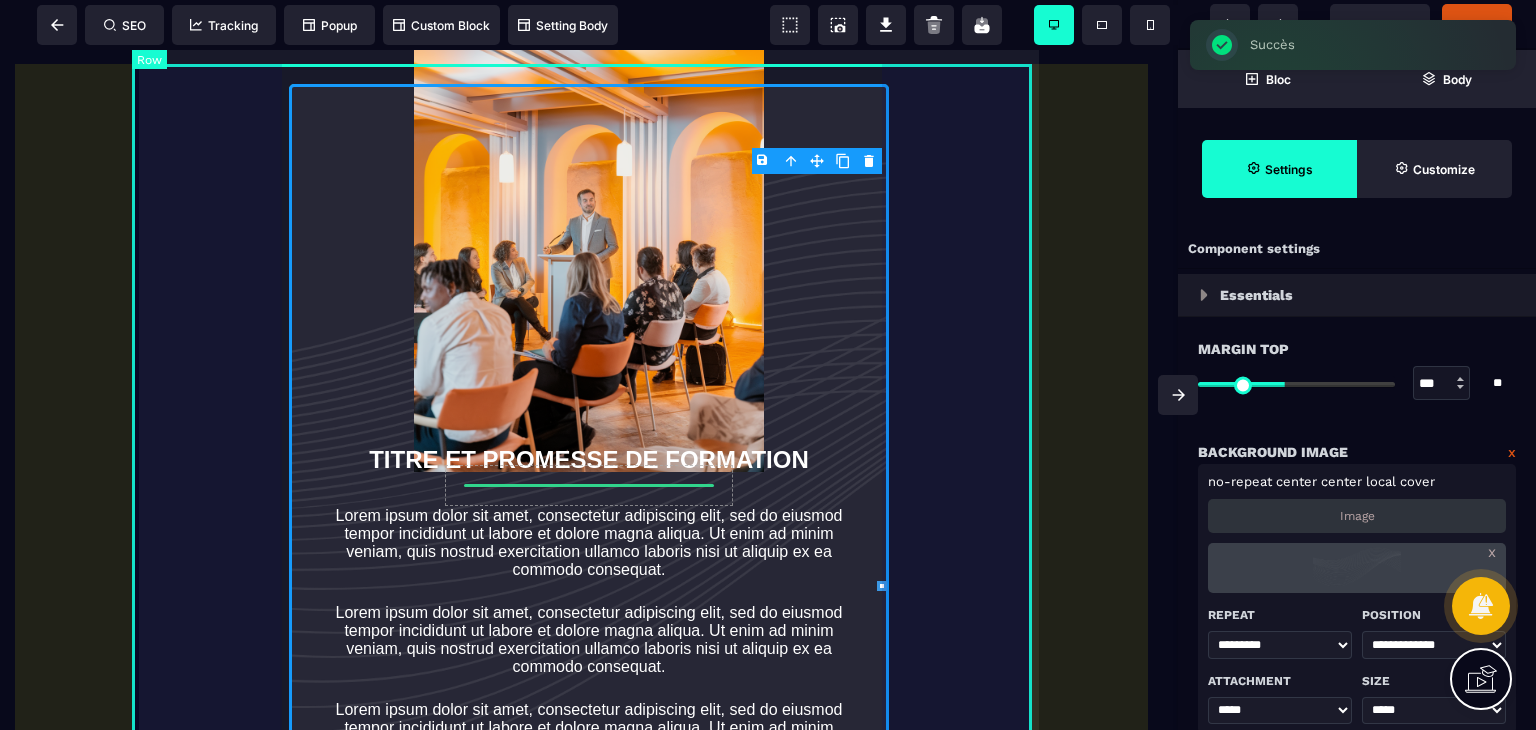 select on "*********" 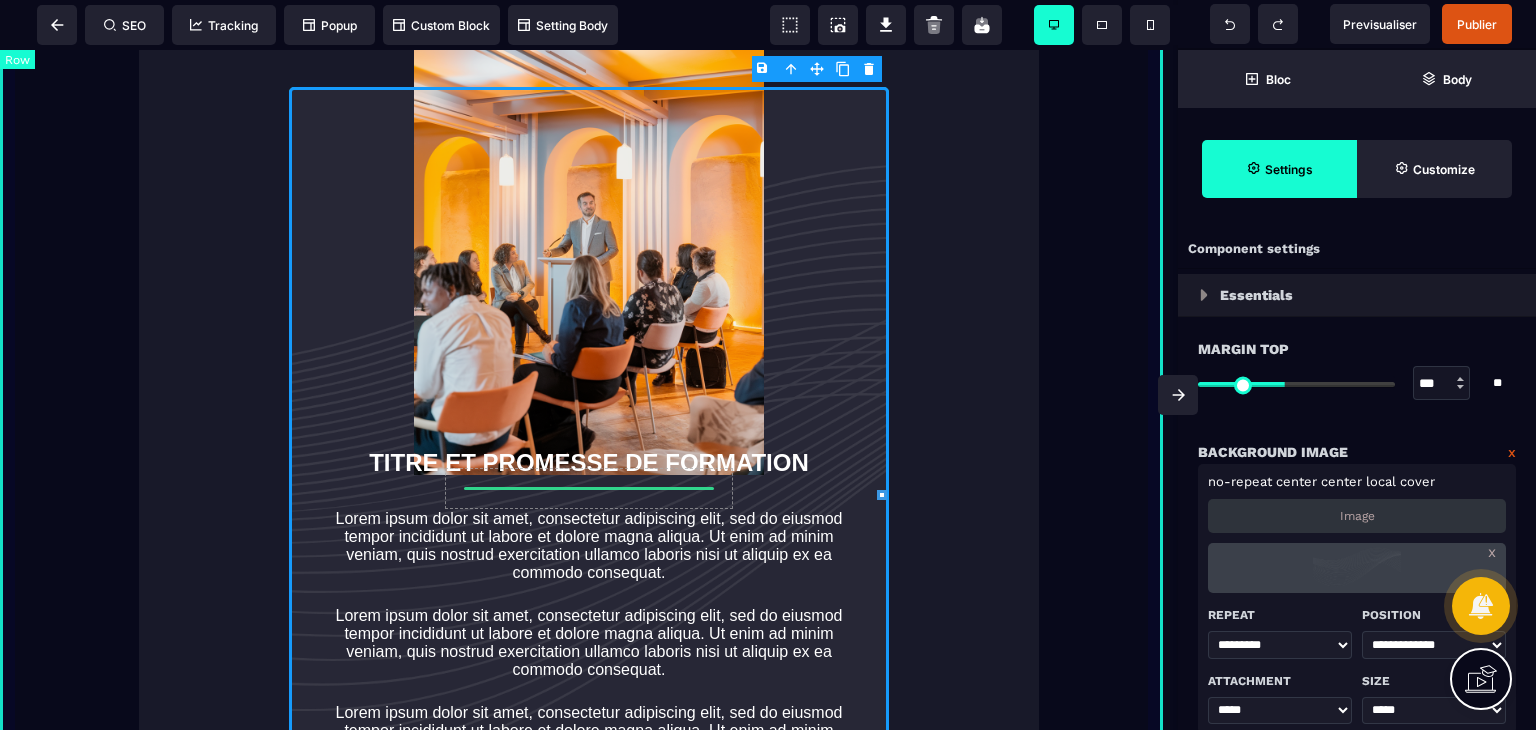 scroll, scrollTop: 3760, scrollLeft: 0, axis: vertical 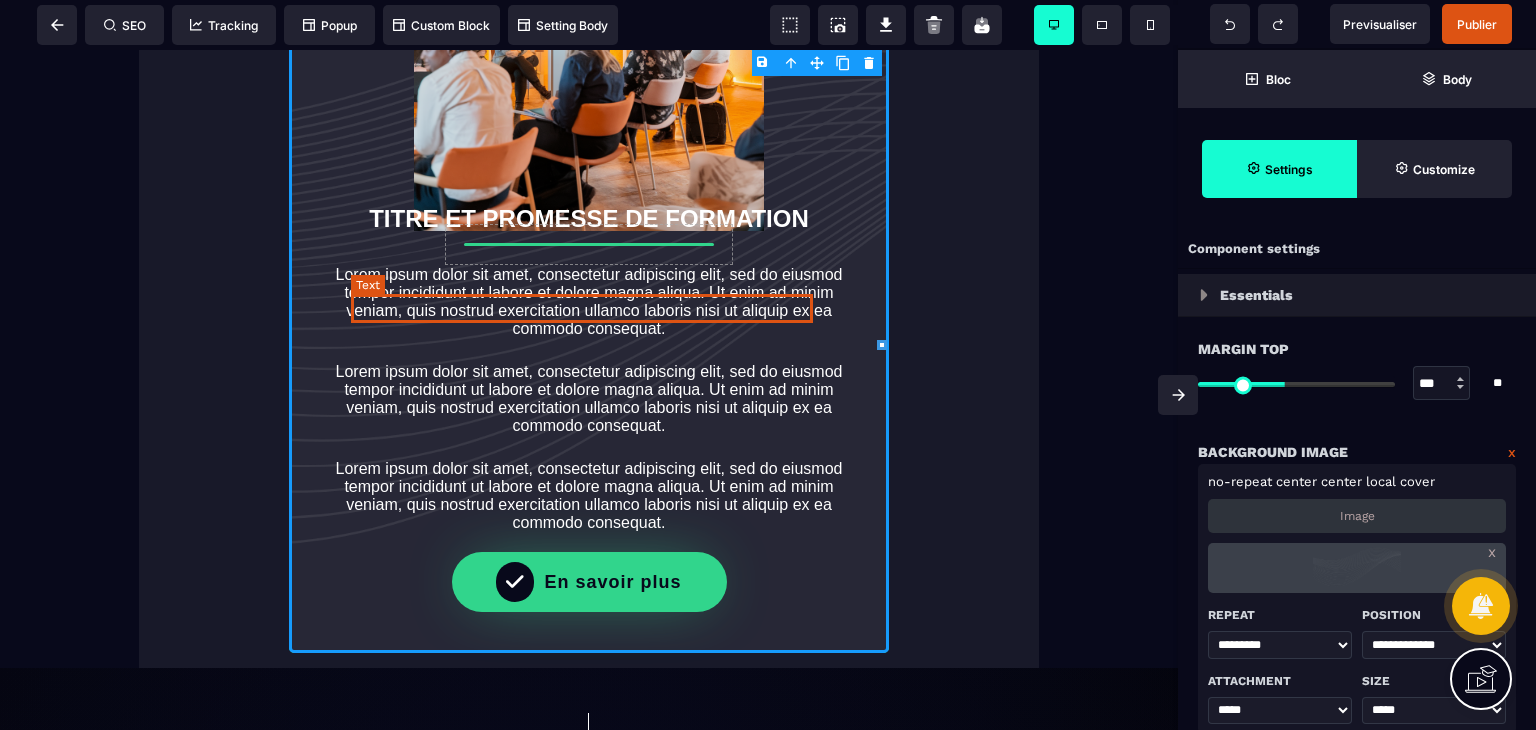 click on "TITRE ET PROMESSE DE FORMATION" at bounding box center (589, 218) 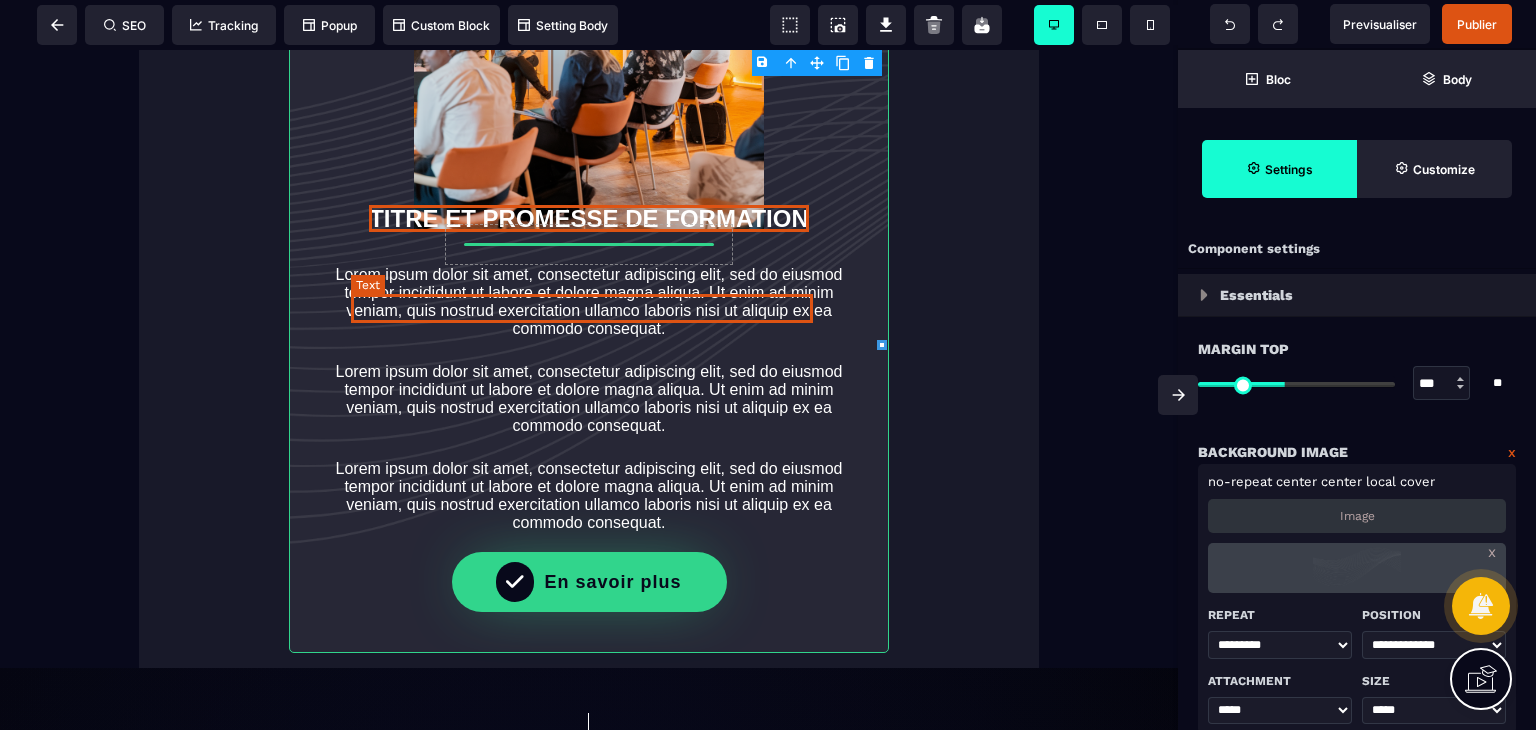 select on "***" 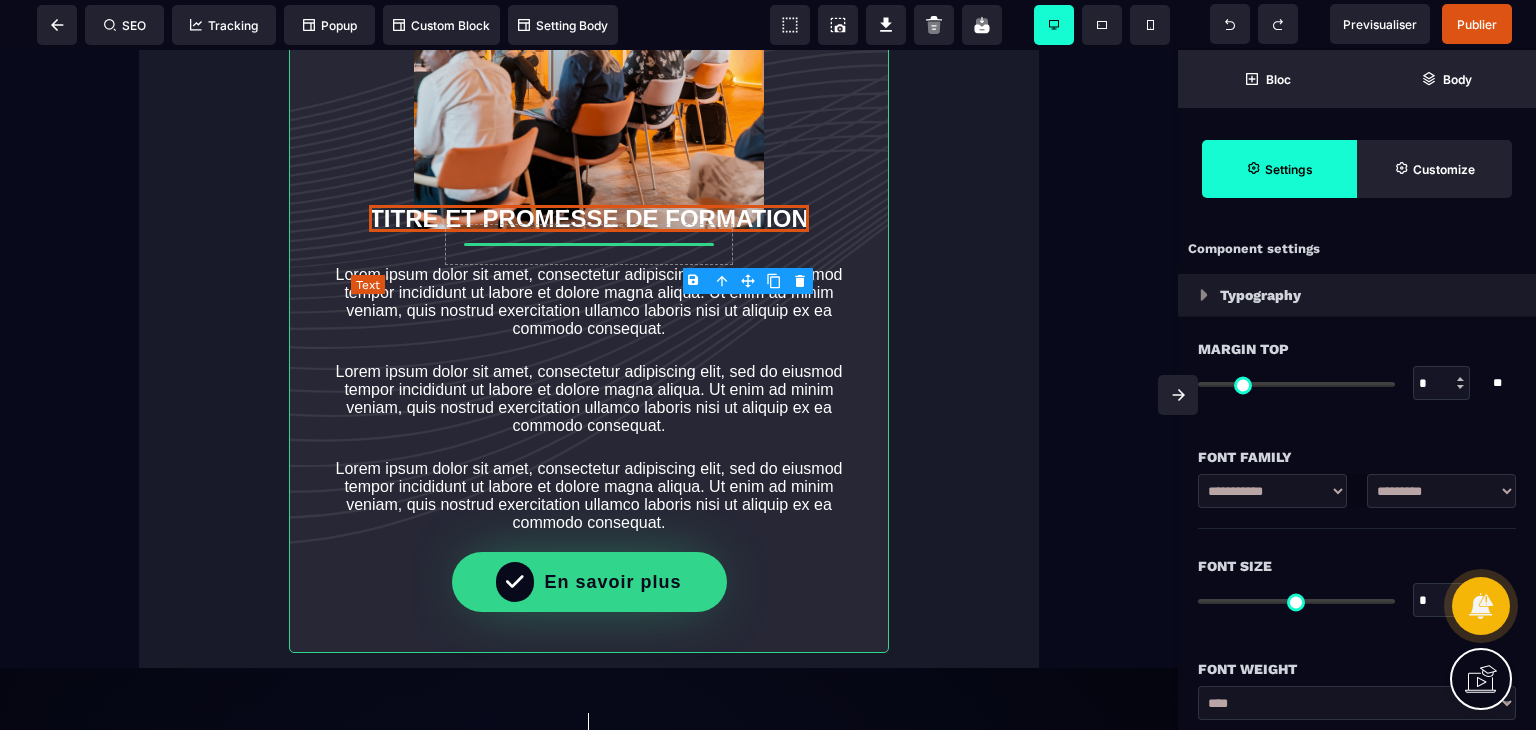 type on "*" 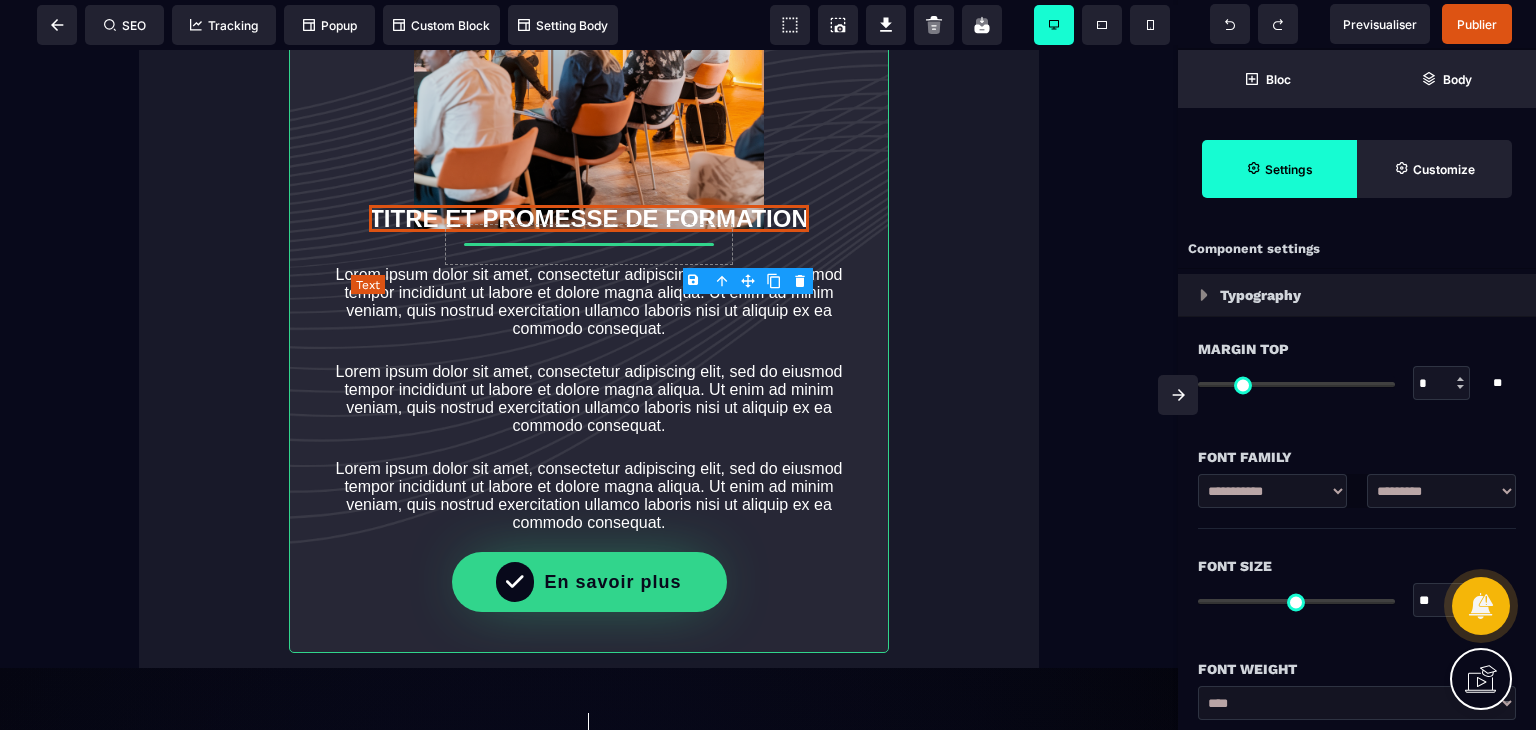 type on "*" 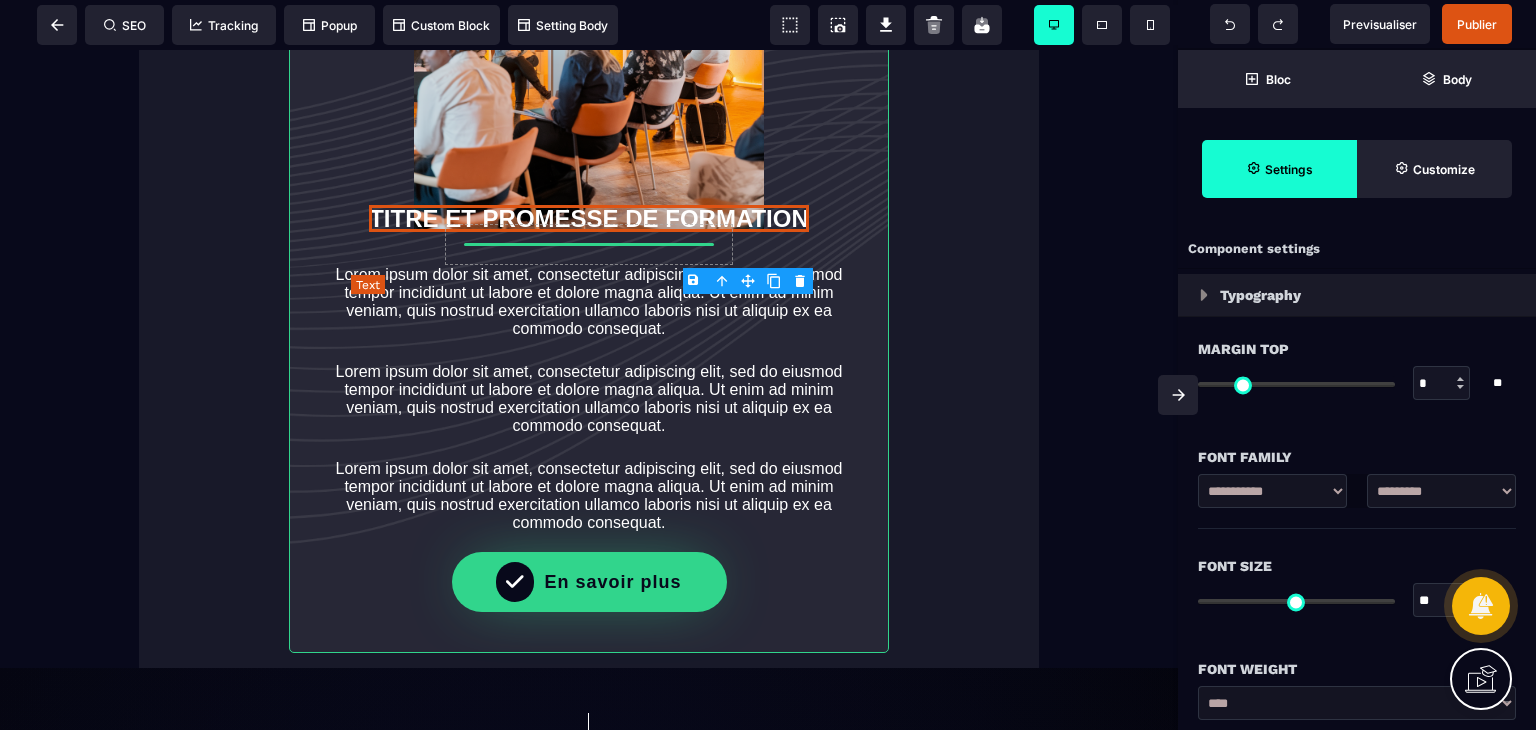type on "*" 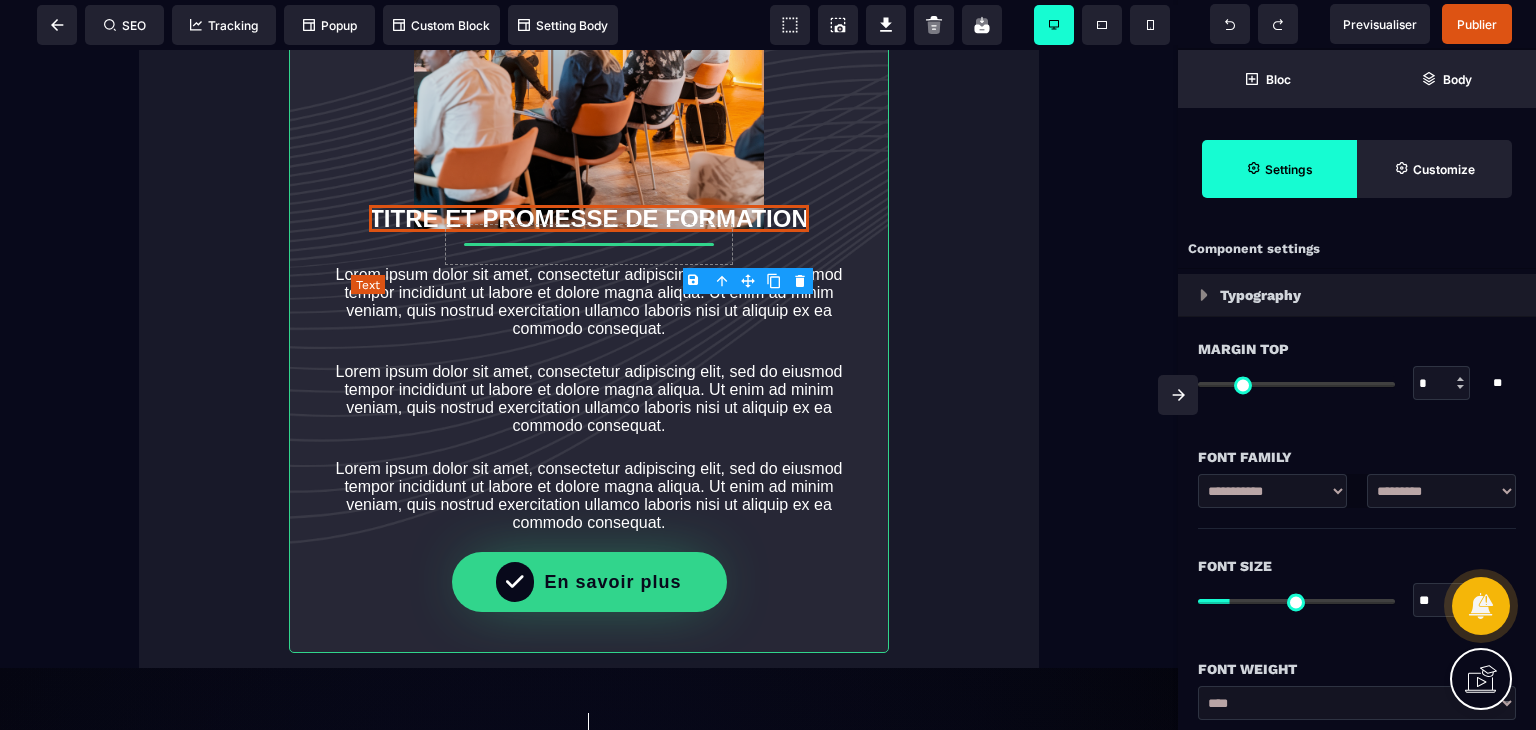 click on "TITRE ET PROMESSE DE FORMATION" at bounding box center [589, 218] 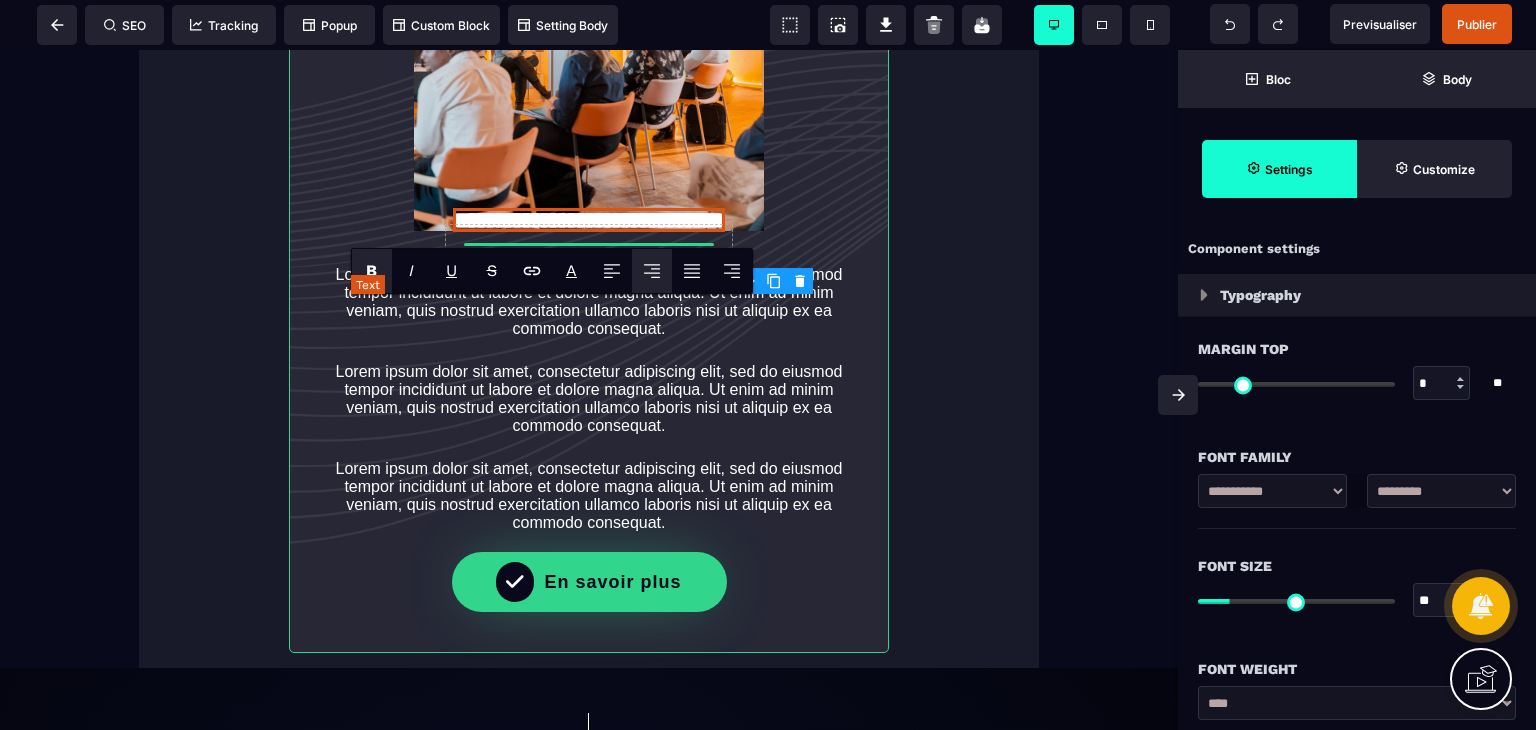 click on "**********" at bounding box center (589, 220) 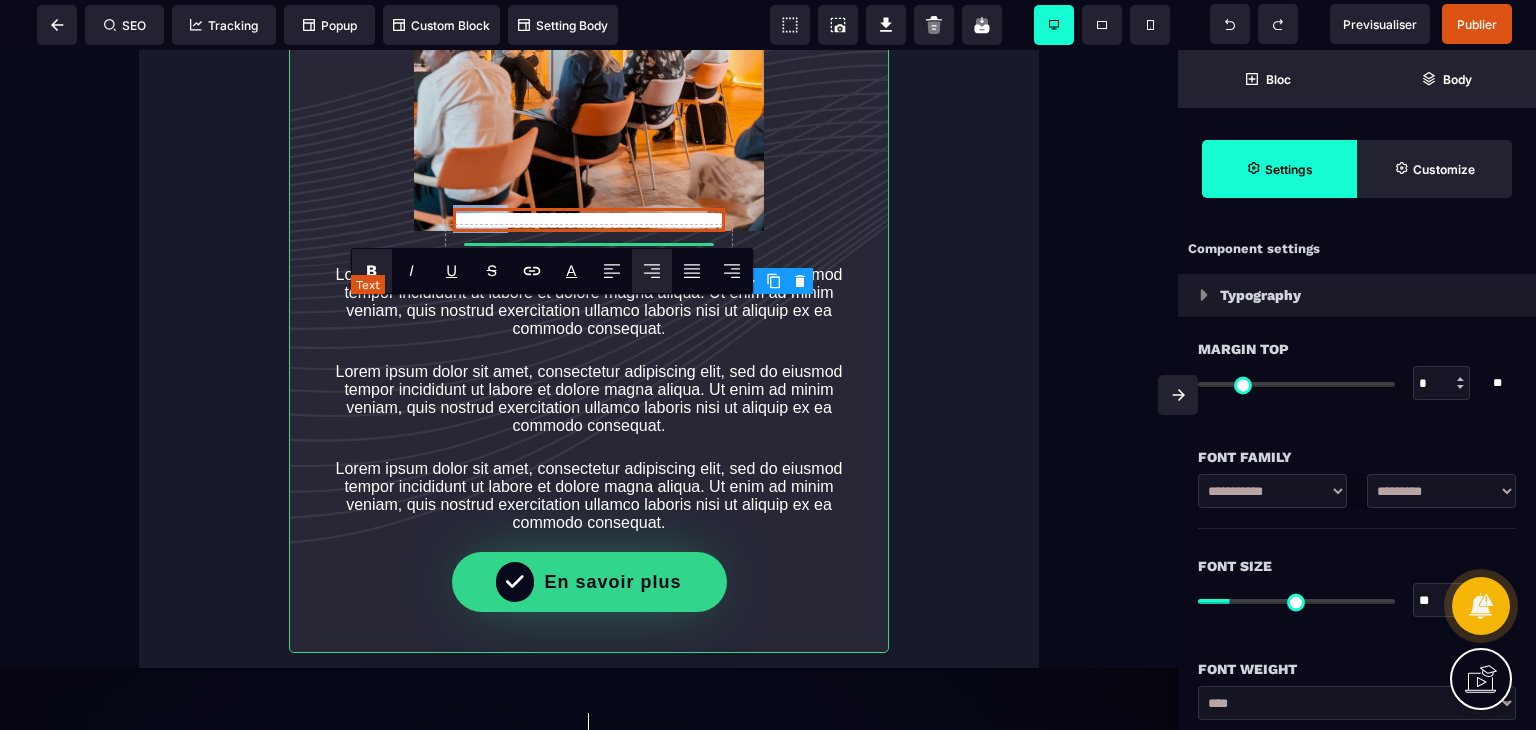 click on "**********" at bounding box center [589, 220] 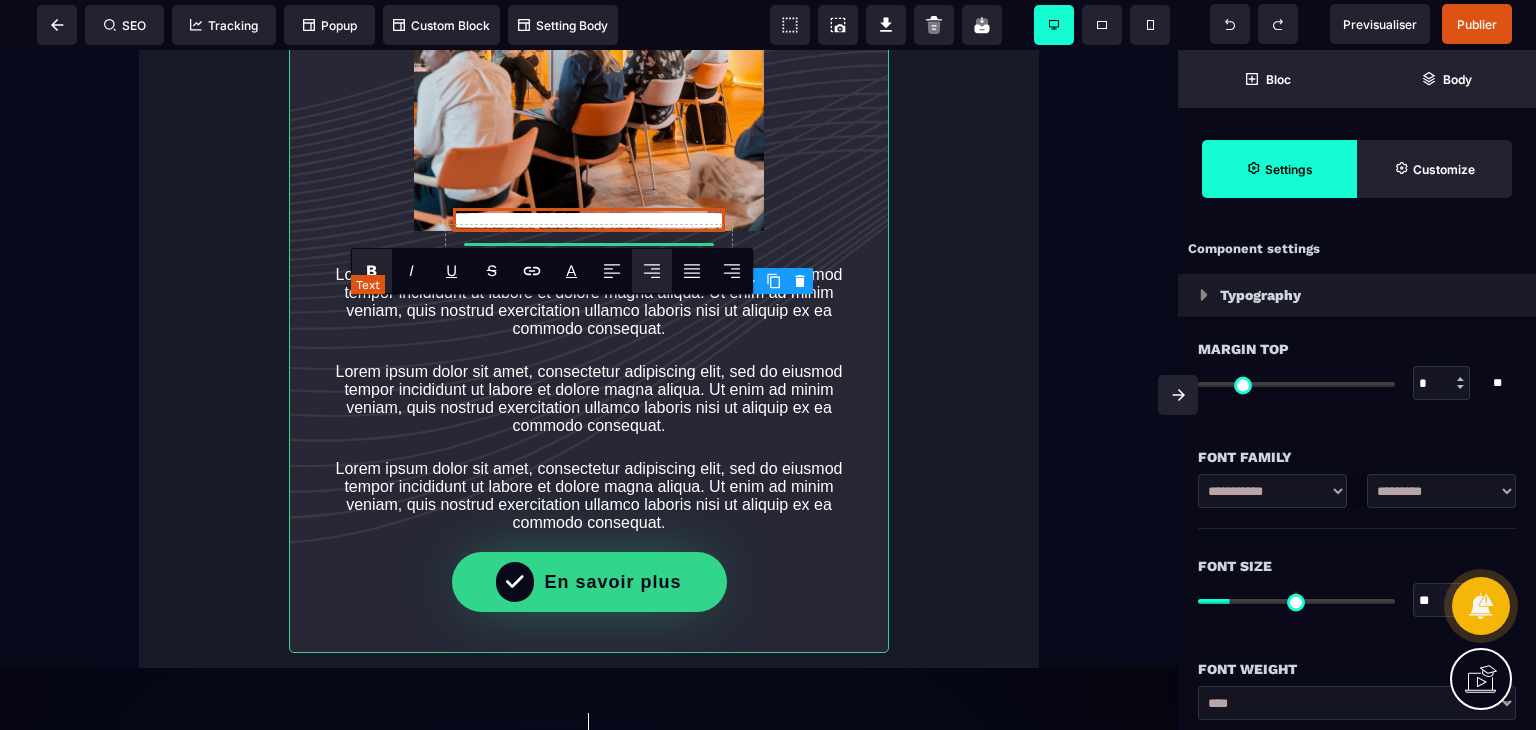 click on "**********" at bounding box center (589, 220) 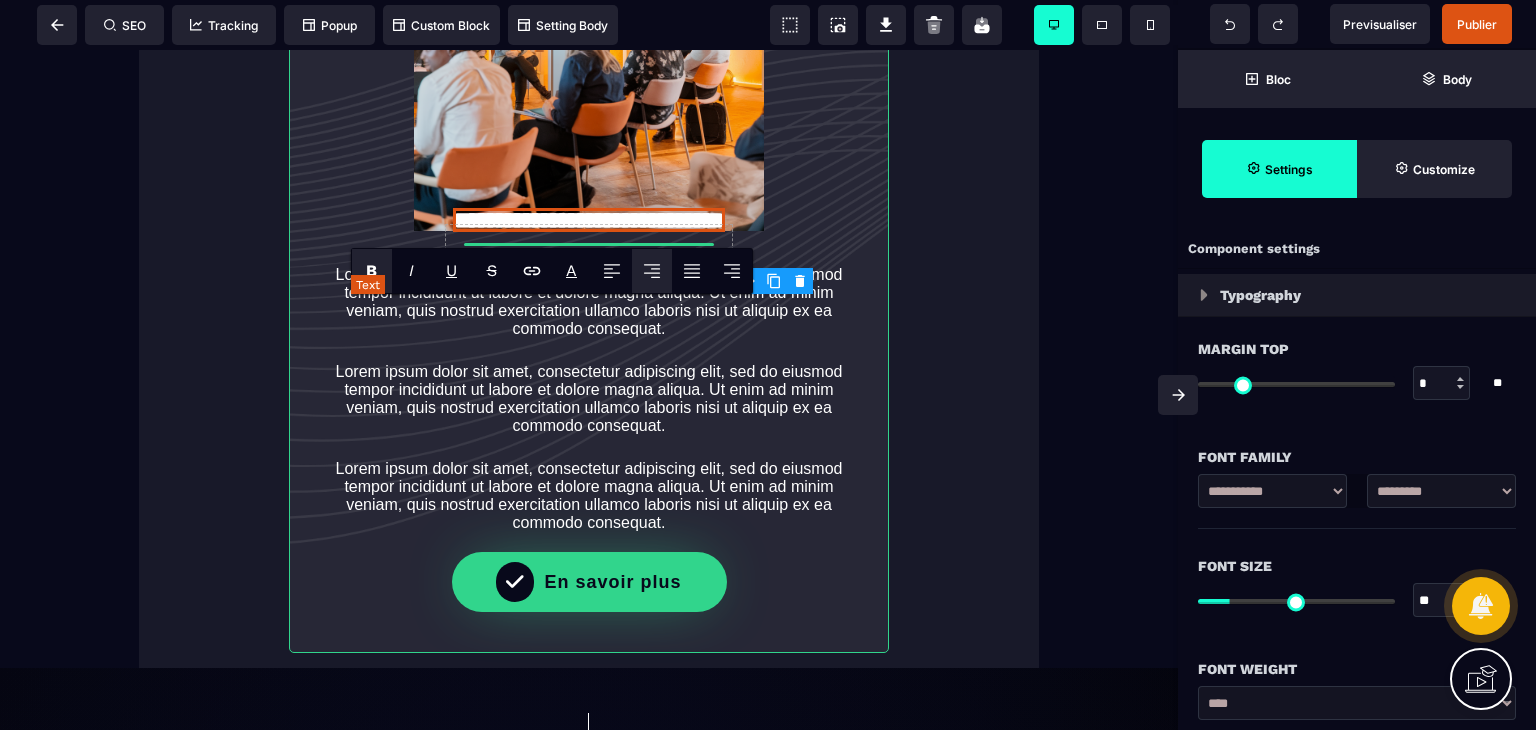 click on "**********" at bounding box center (589, 220) 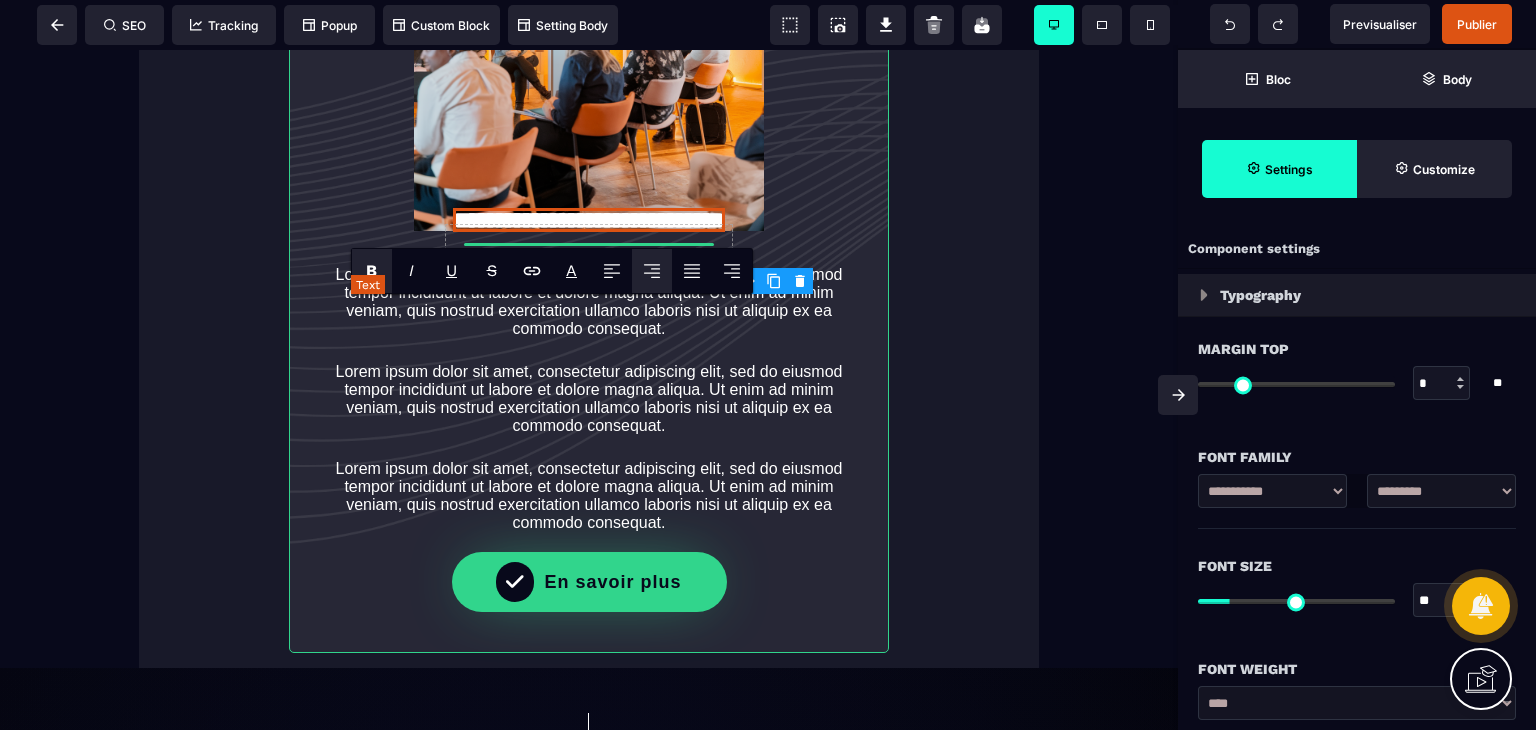 type 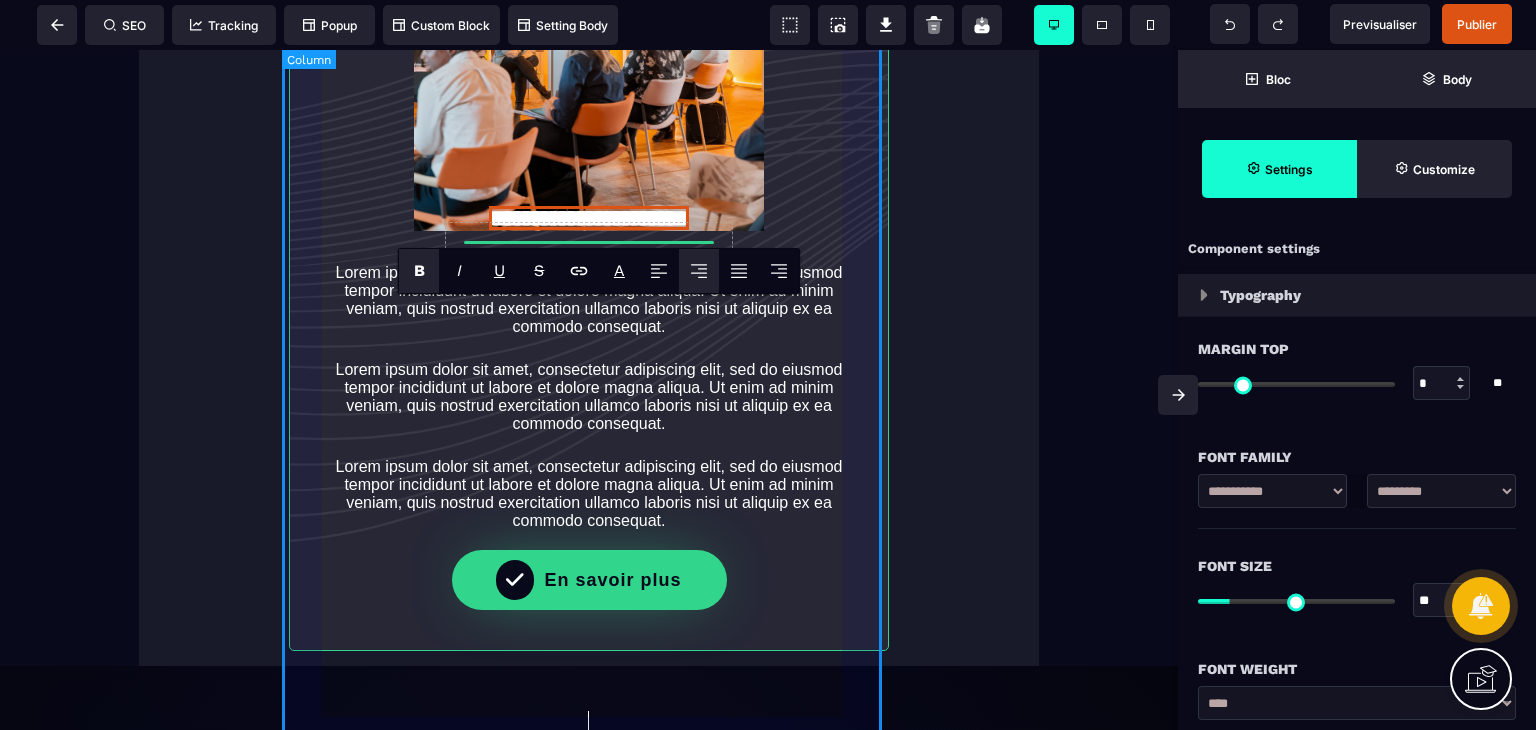 click on "**********" at bounding box center [589, 247] 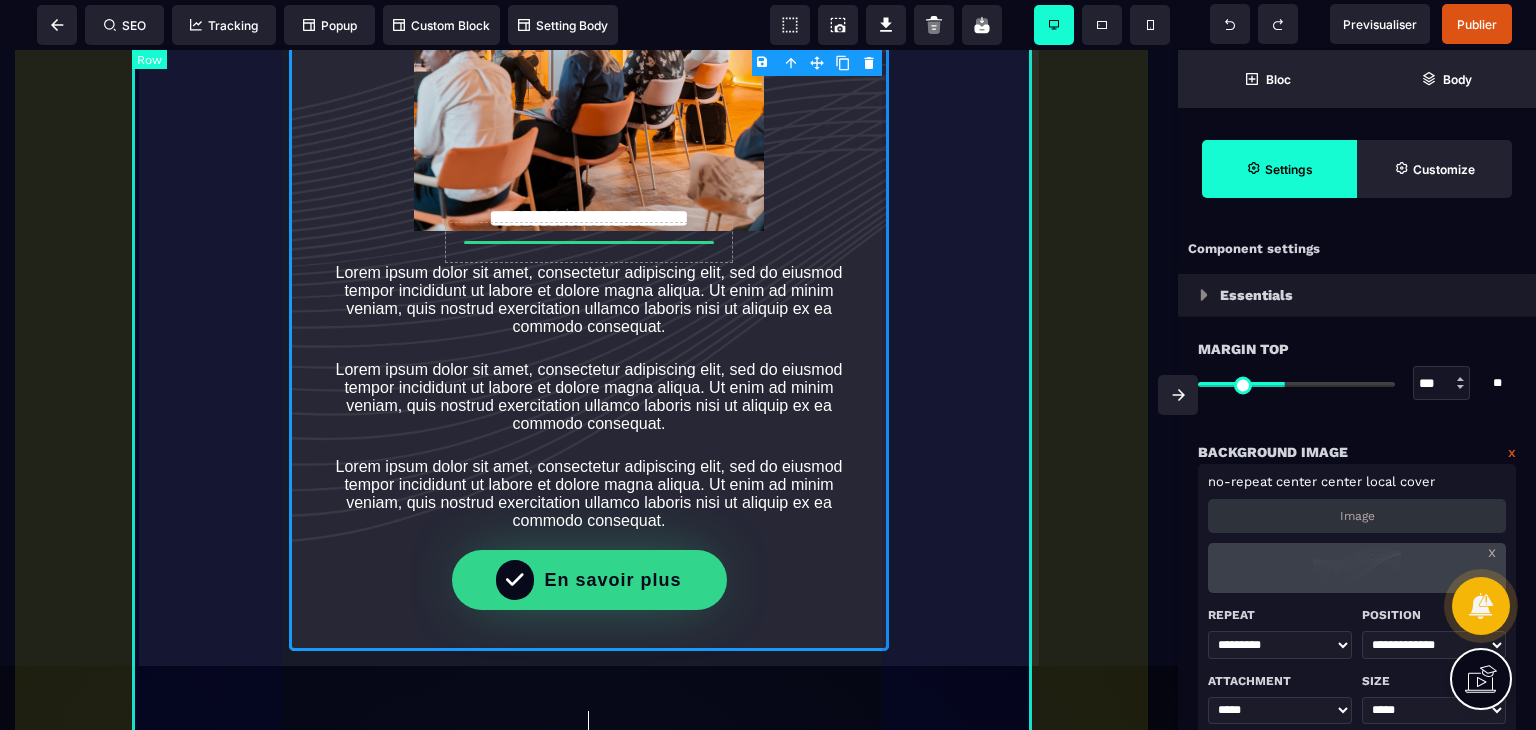 click on "**********" at bounding box center (589, 199) 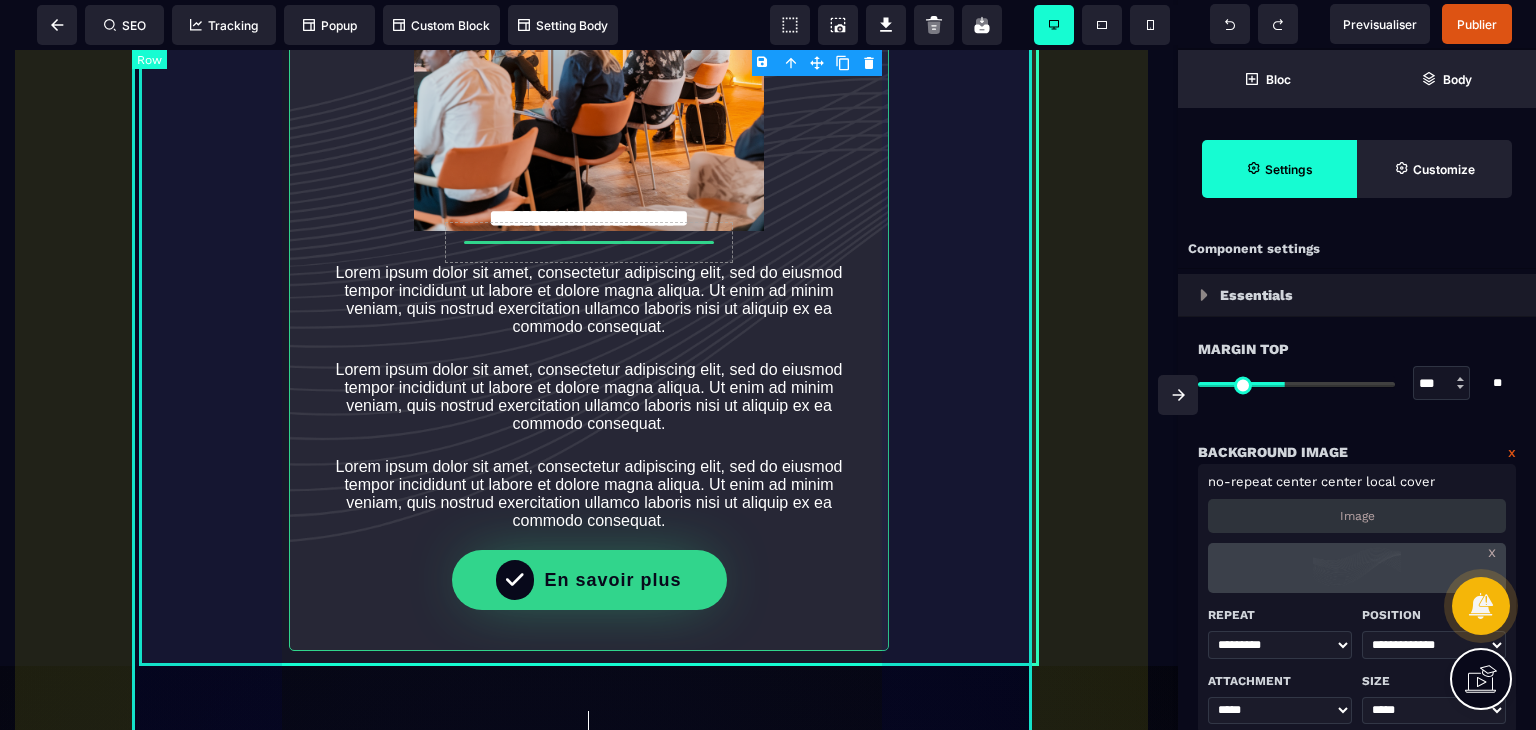 select 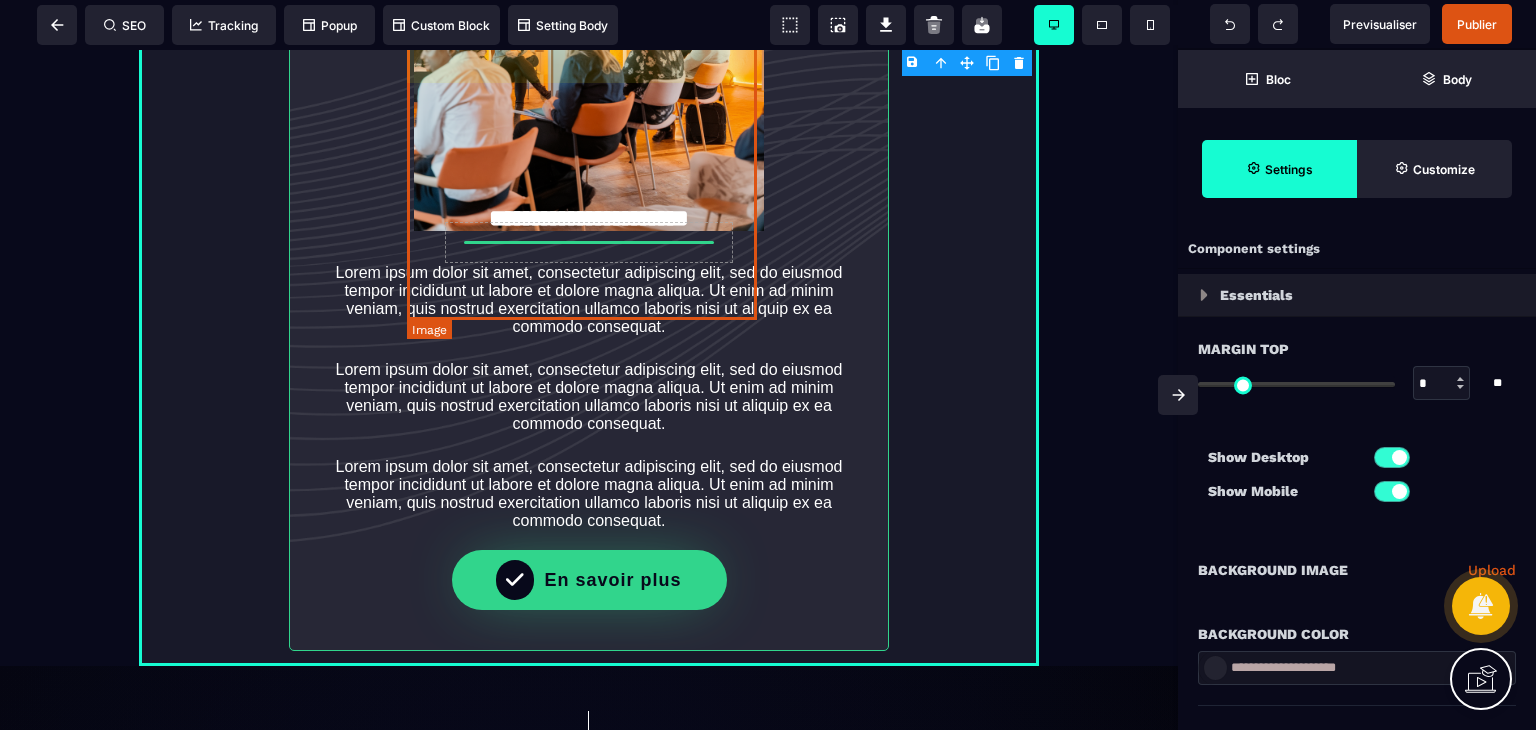 click at bounding box center [589, -3] 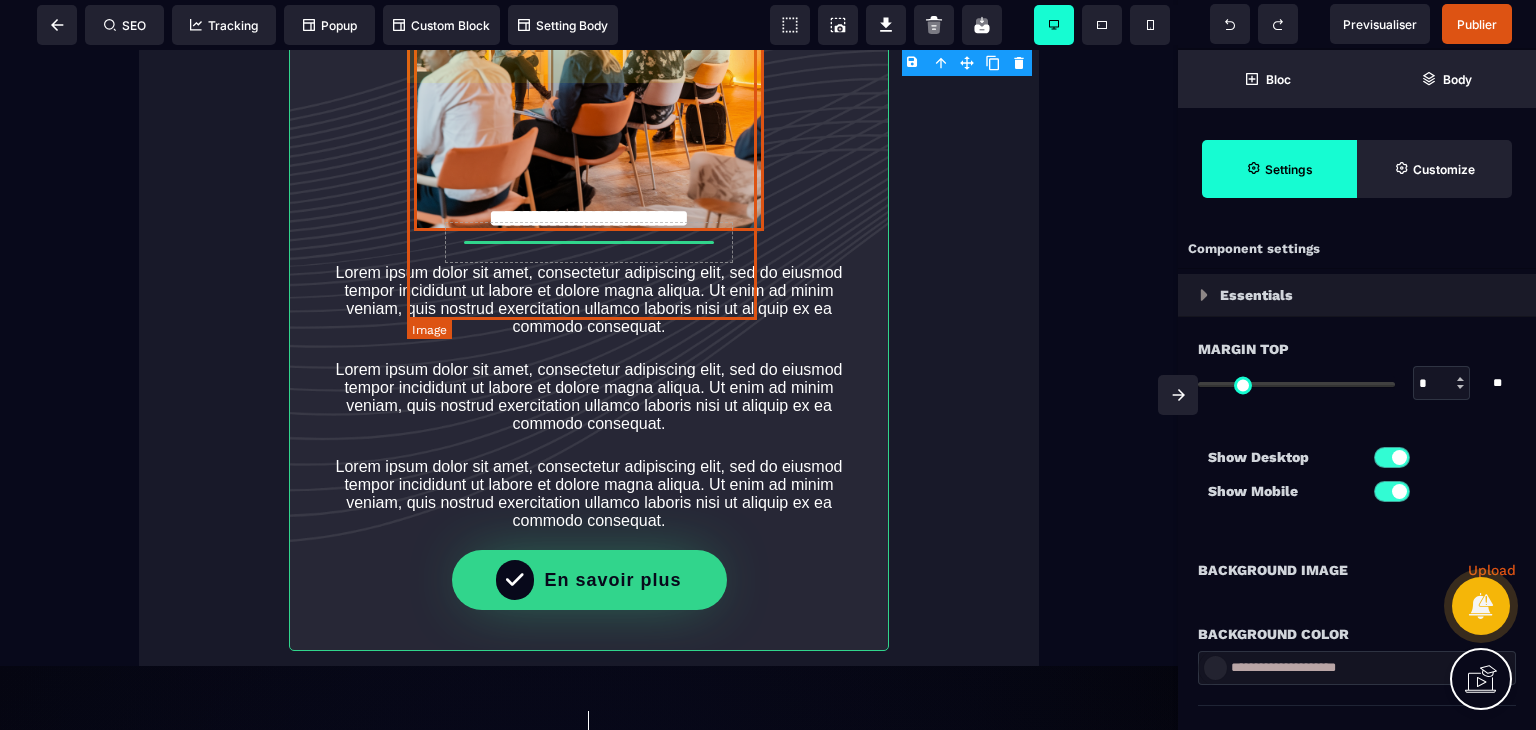 select 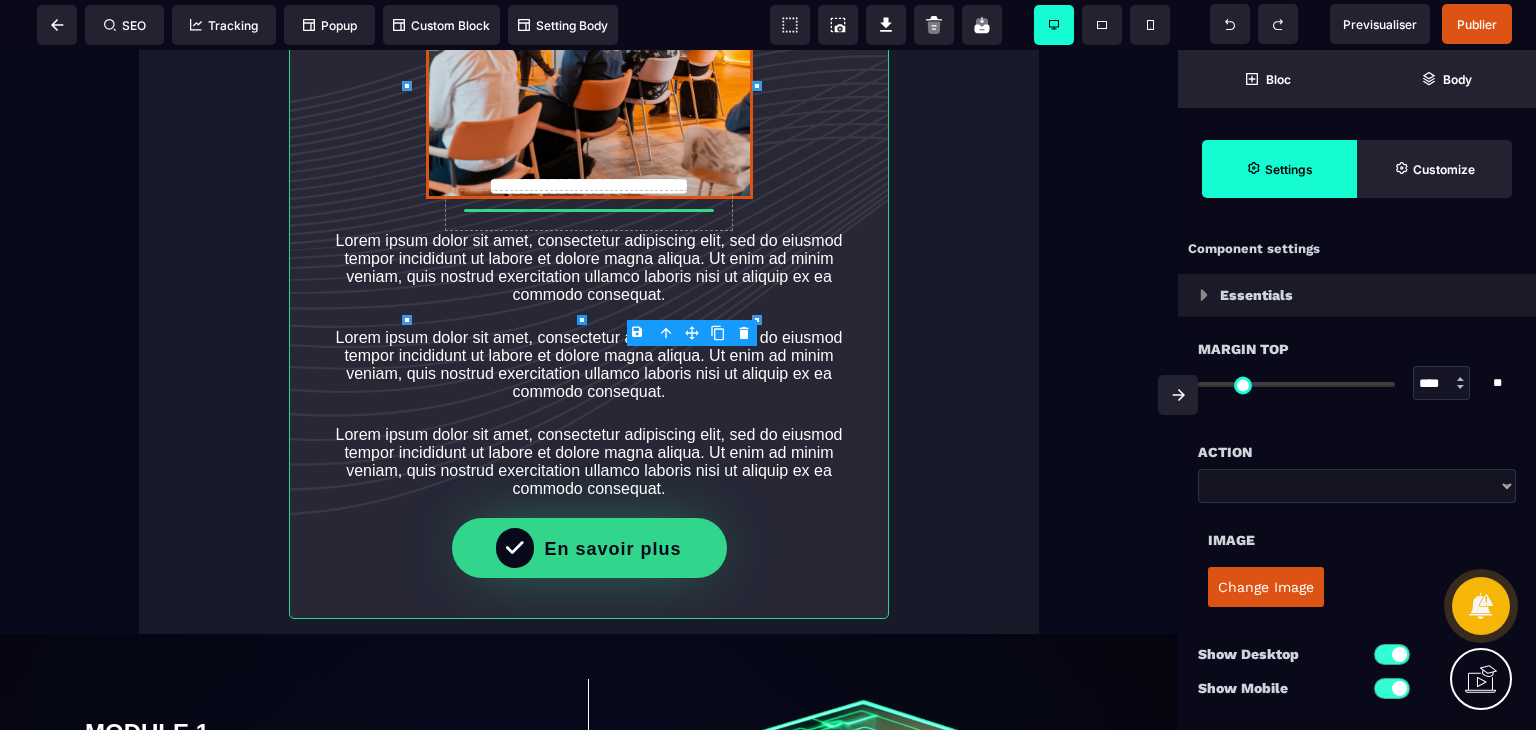 type on "***" 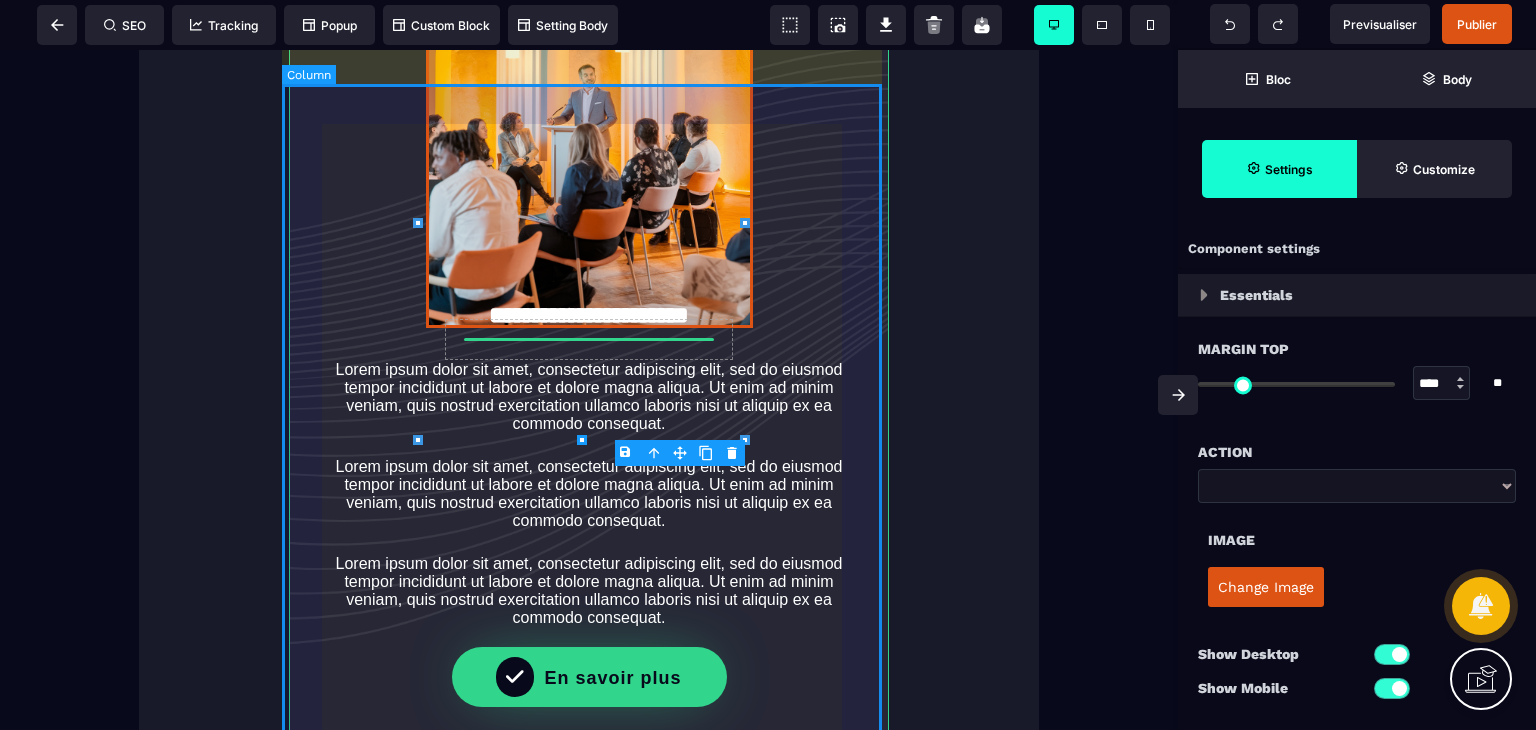 scroll, scrollTop: 3575, scrollLeft: 0, axis: vertical 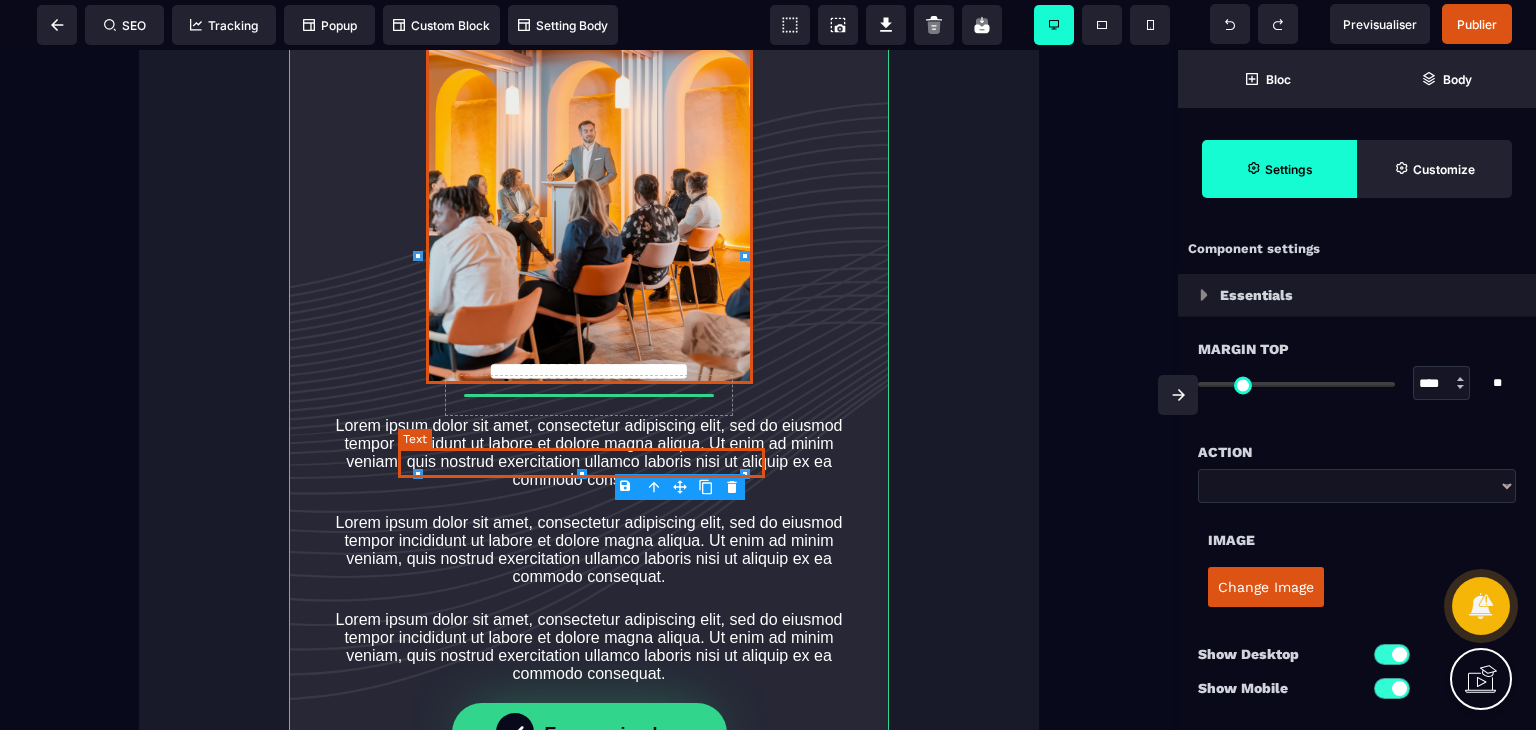 click on "**********" at bounding box center (589, 371) 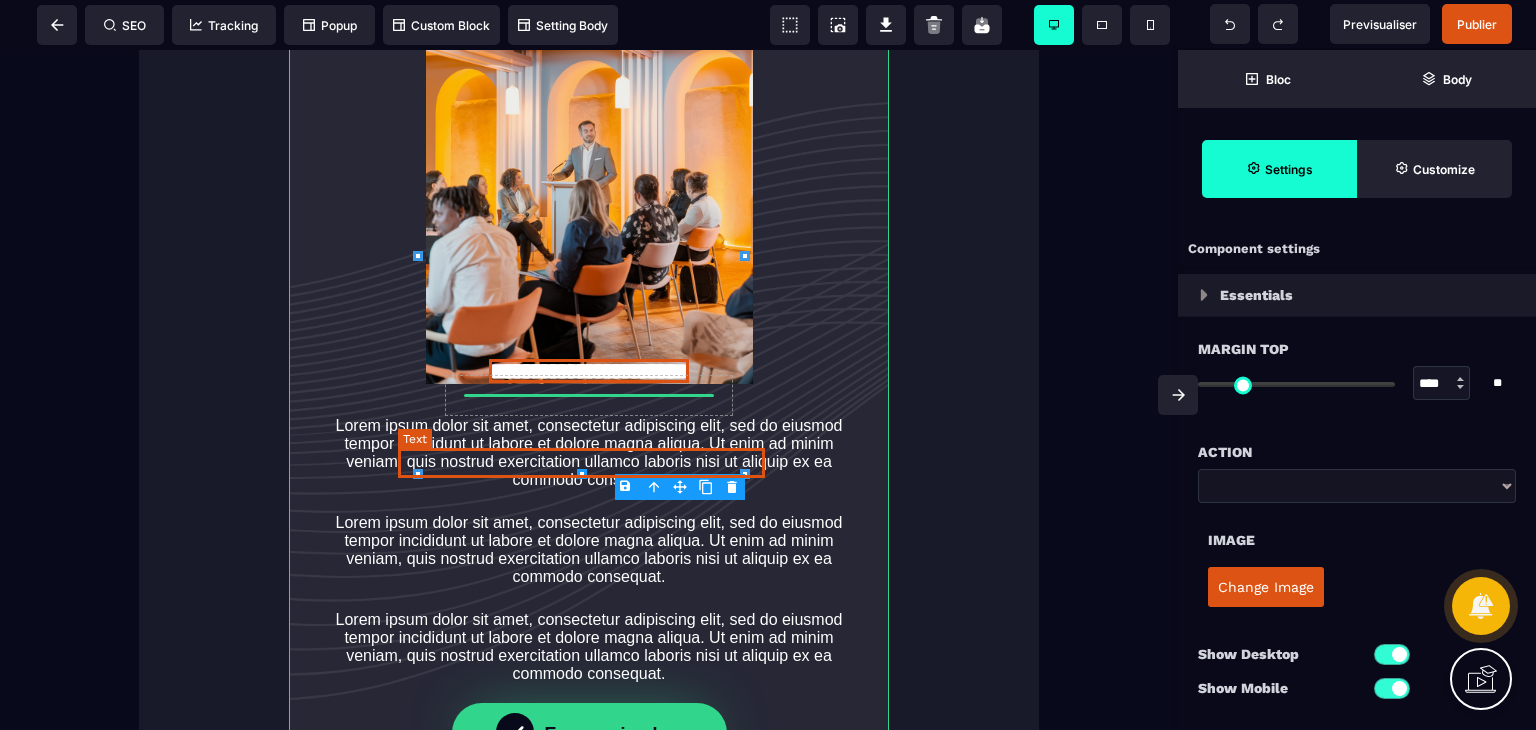 select on "***" 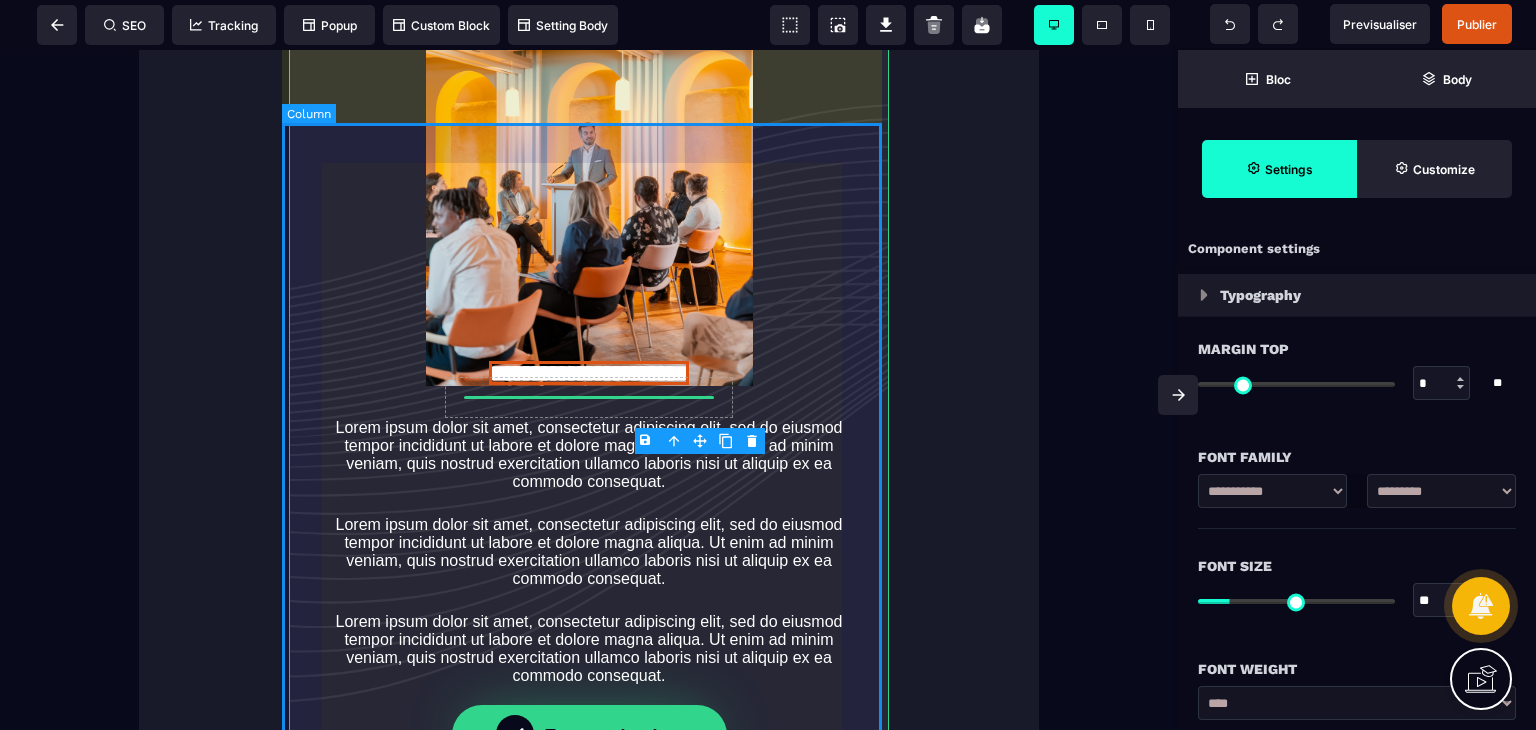 scroll, scrollTop: 3575, scrollLeft: 0, axis: vertical 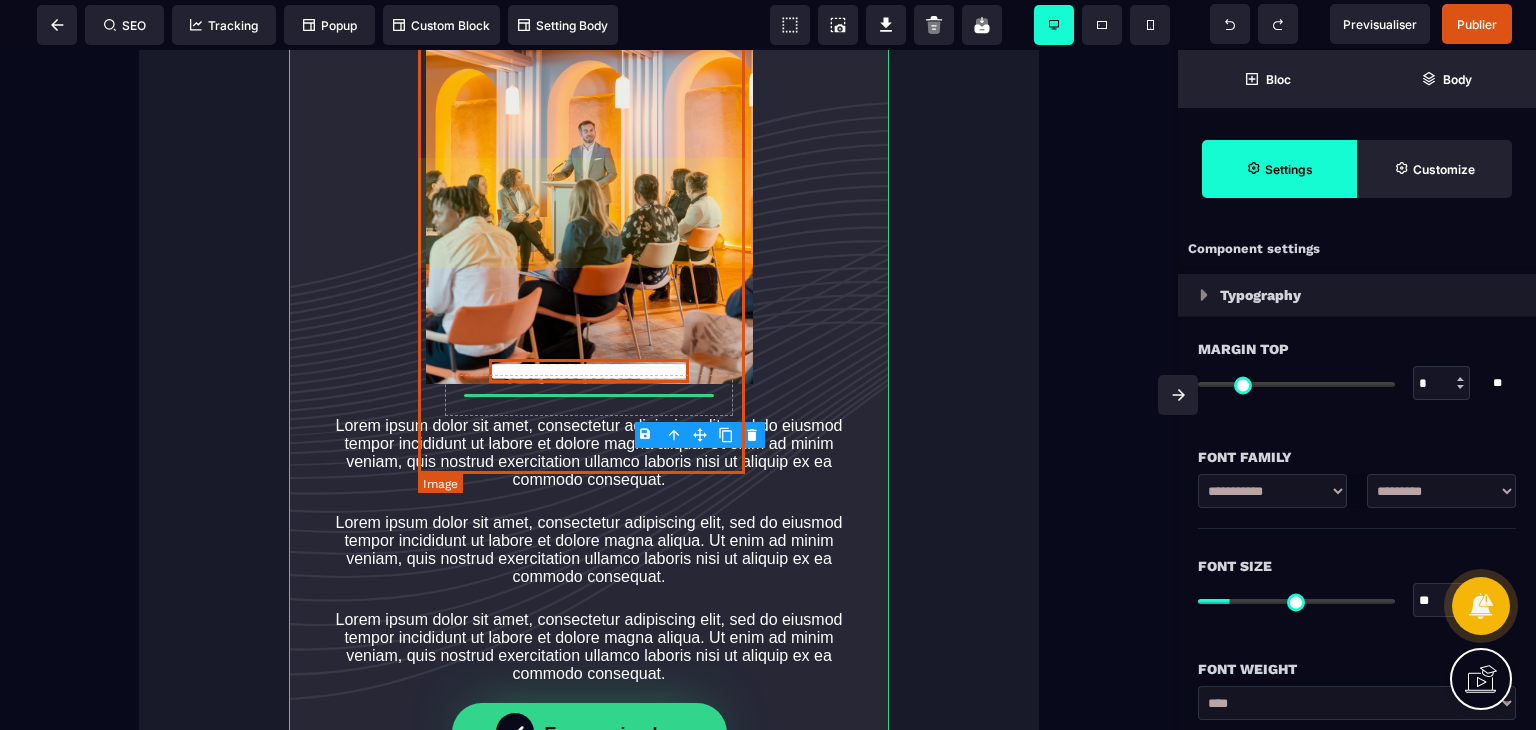click at bounding box center (589, 166) 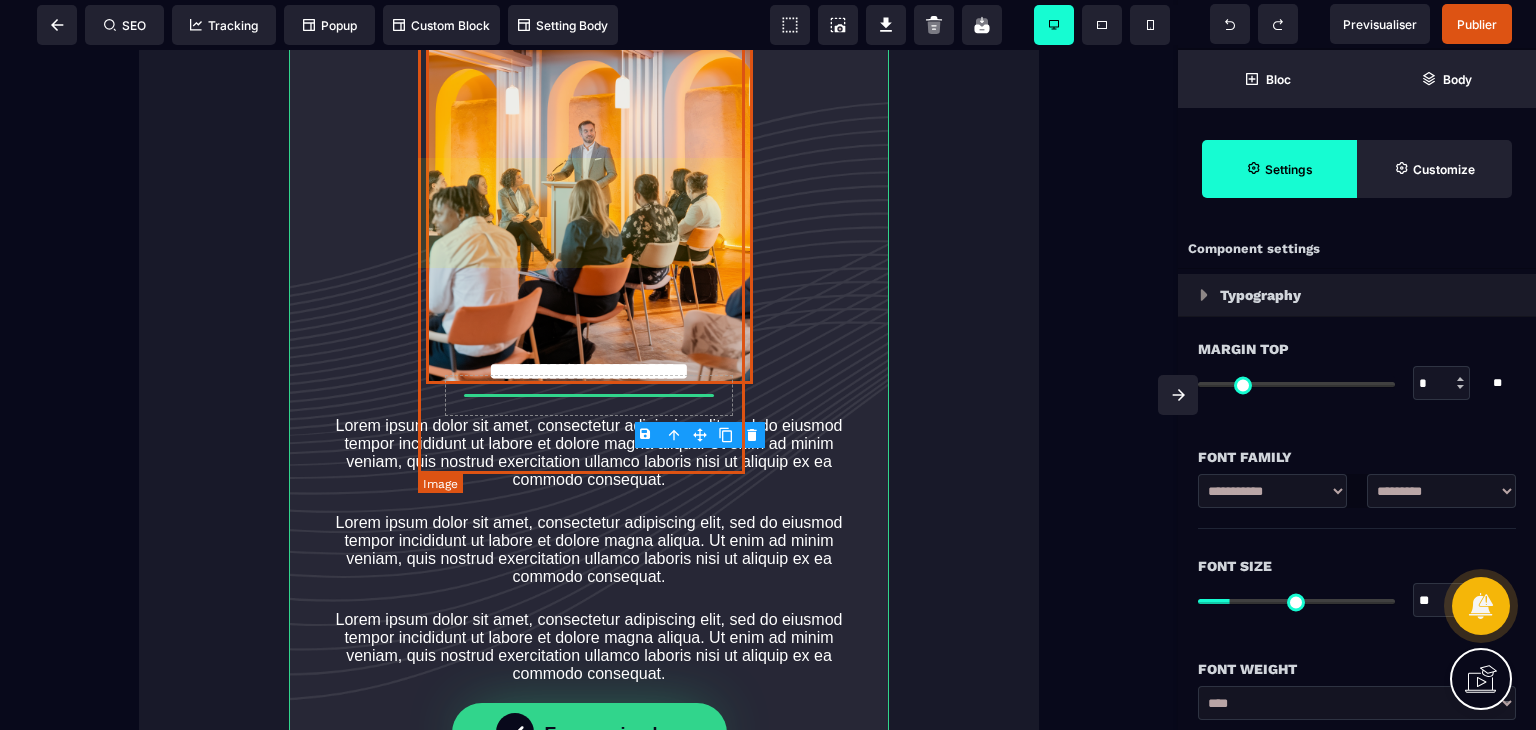 select 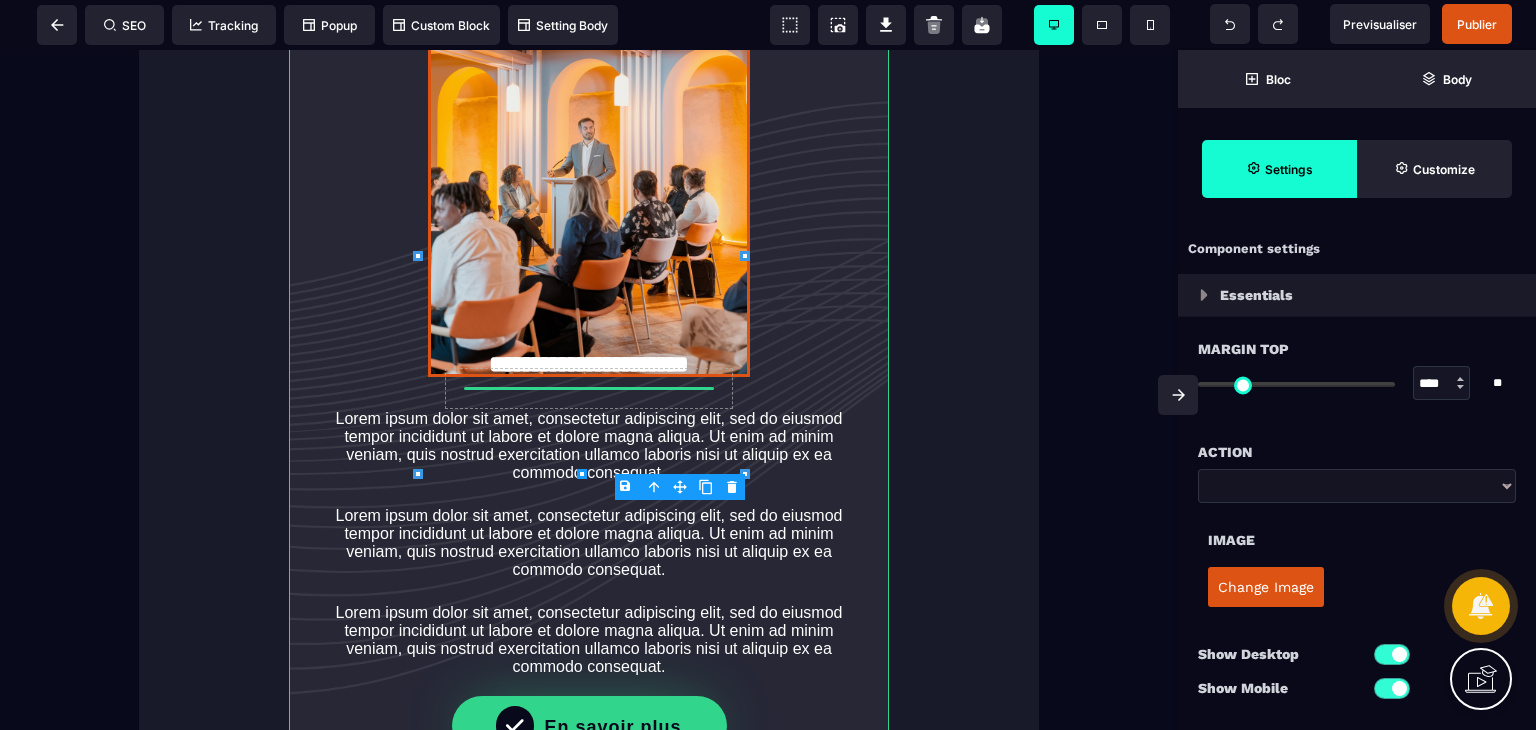 type on "***" 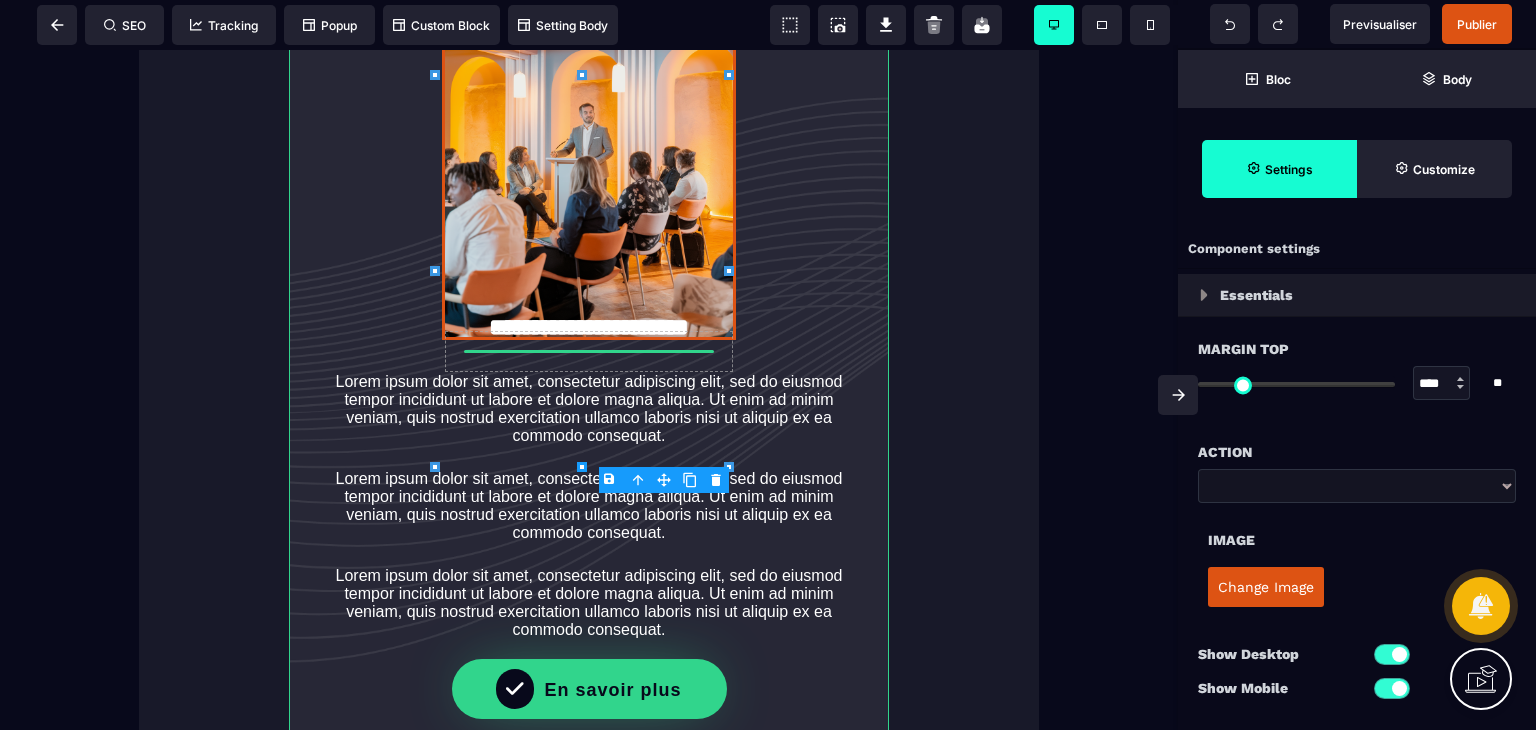 type on "***" 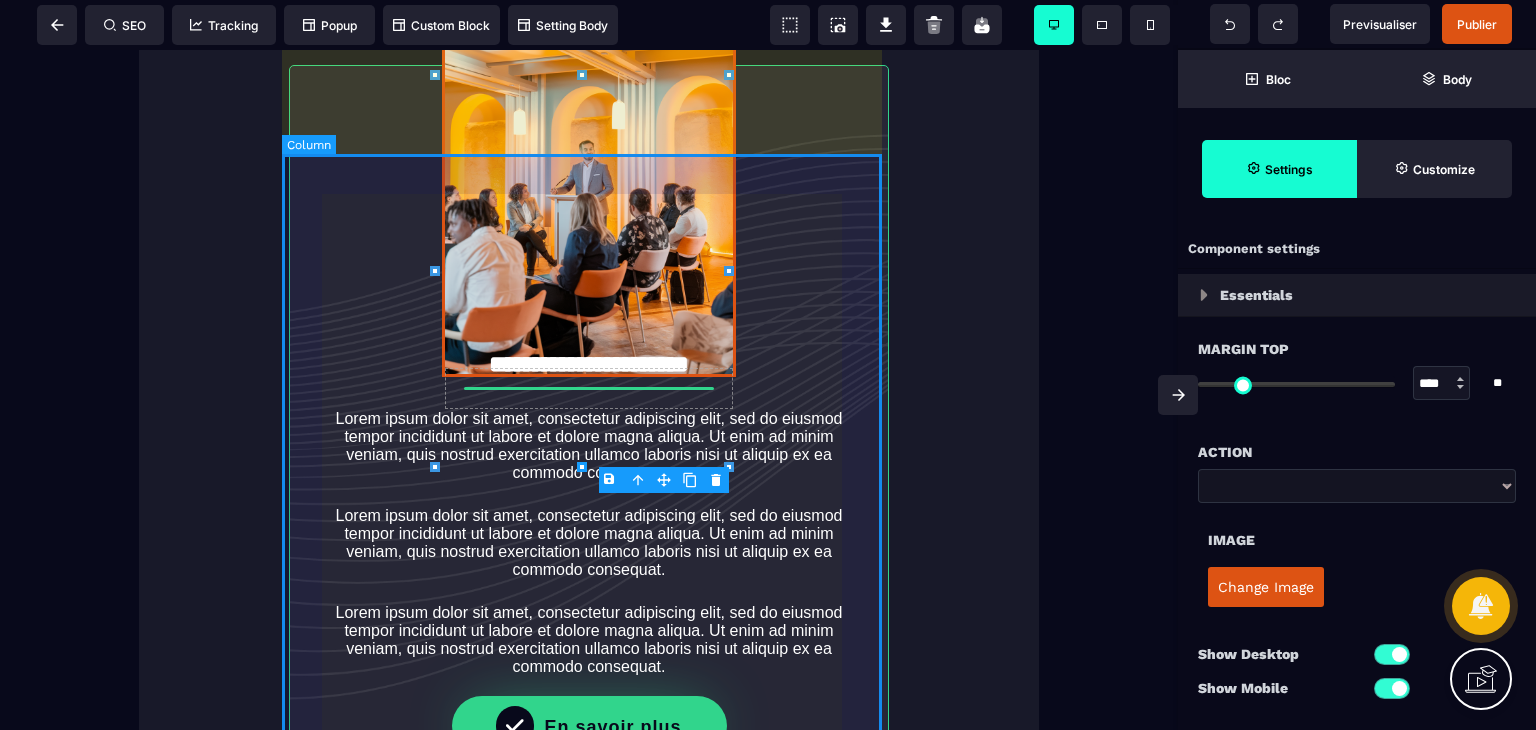 click on "**********" at bounding box center (589, 431) 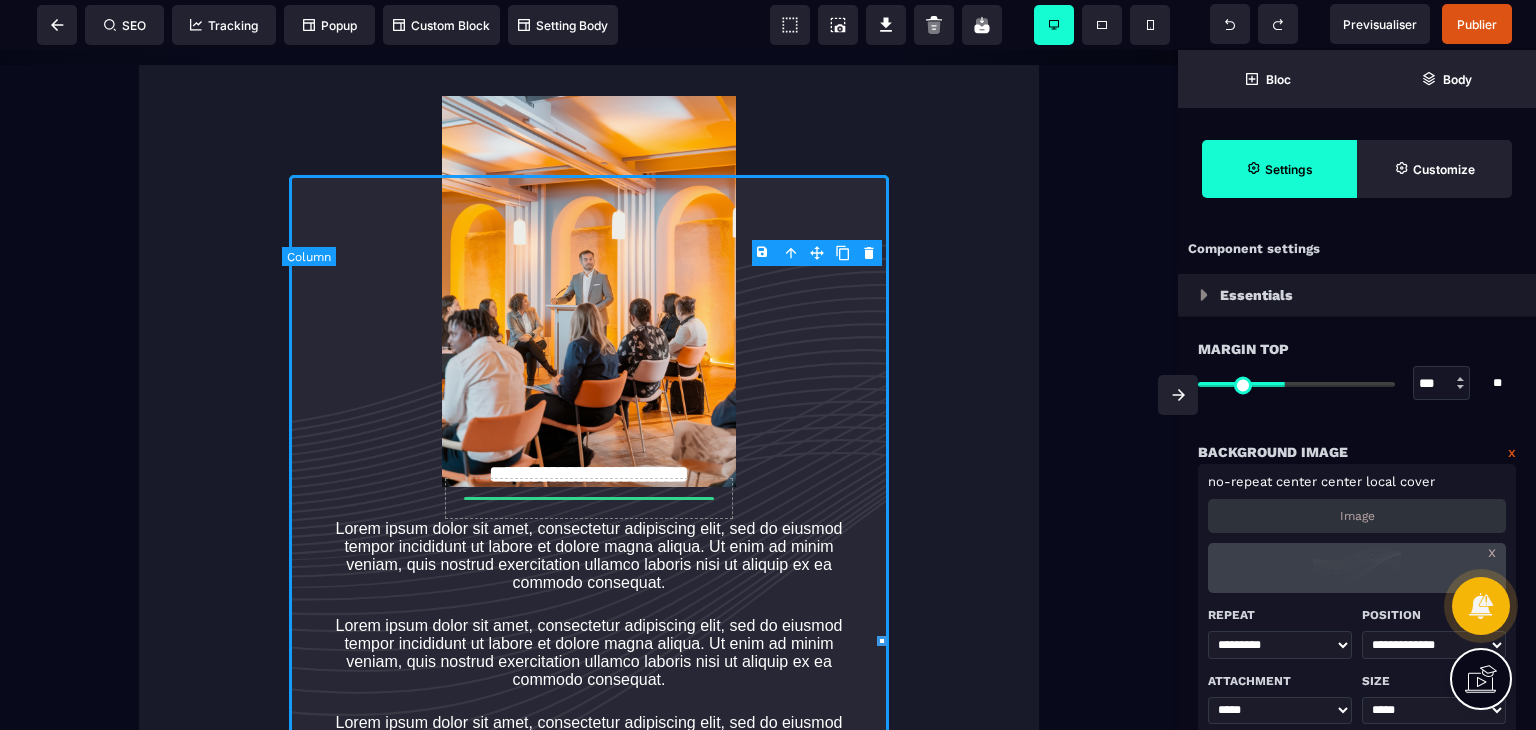 scroll, scrollTop: 3612, scrollLeft: 0, axis: vertical 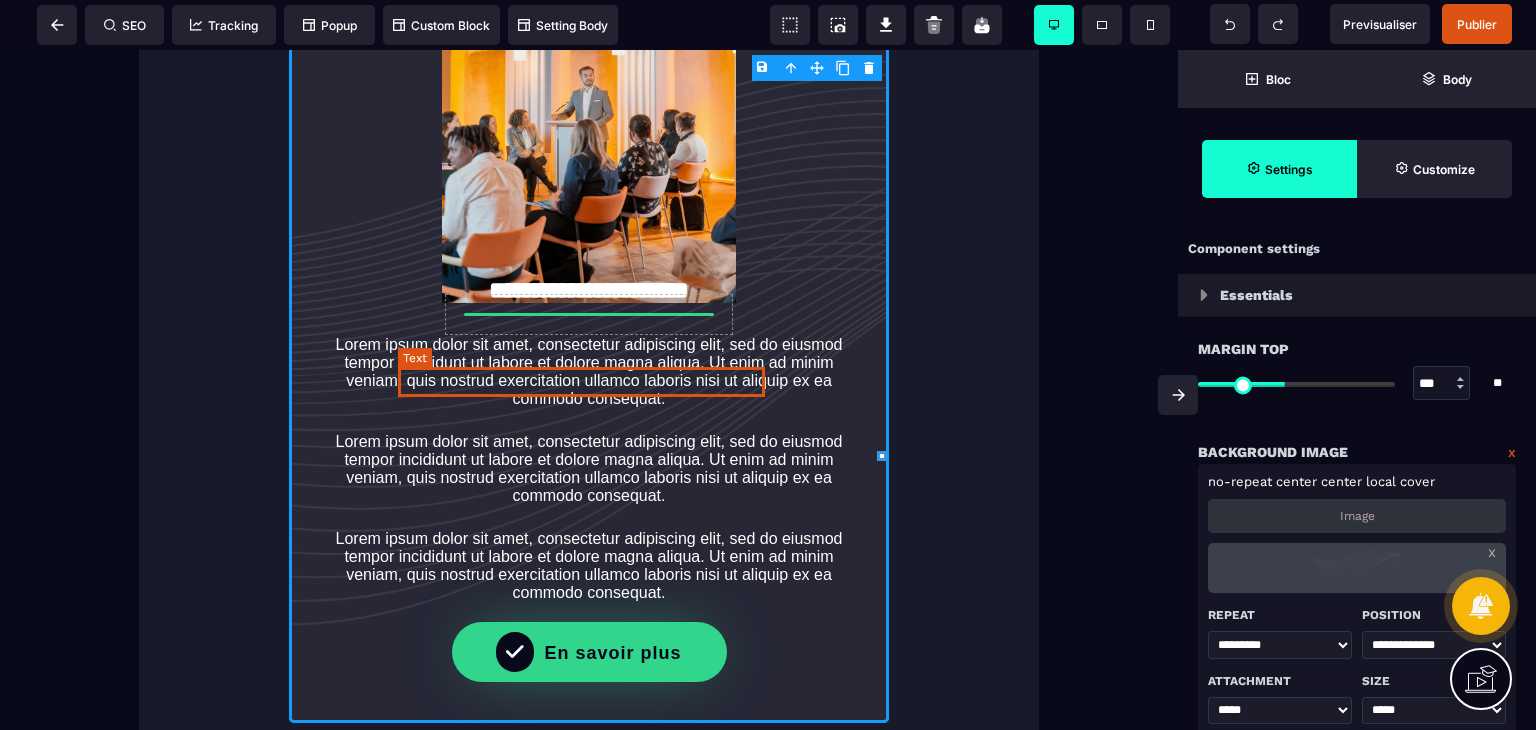 click on "**********" at bounding box center (589, 290) 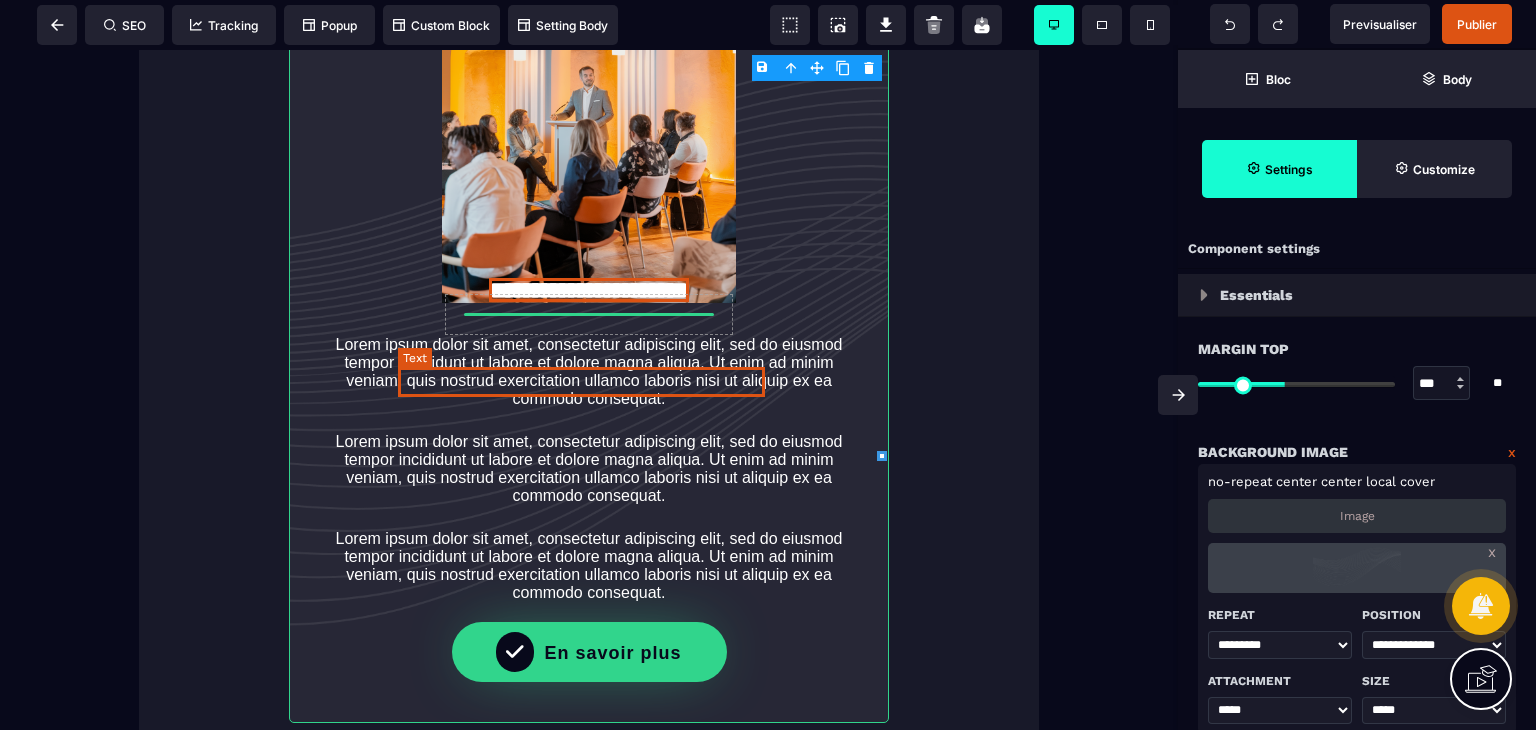select on "***" 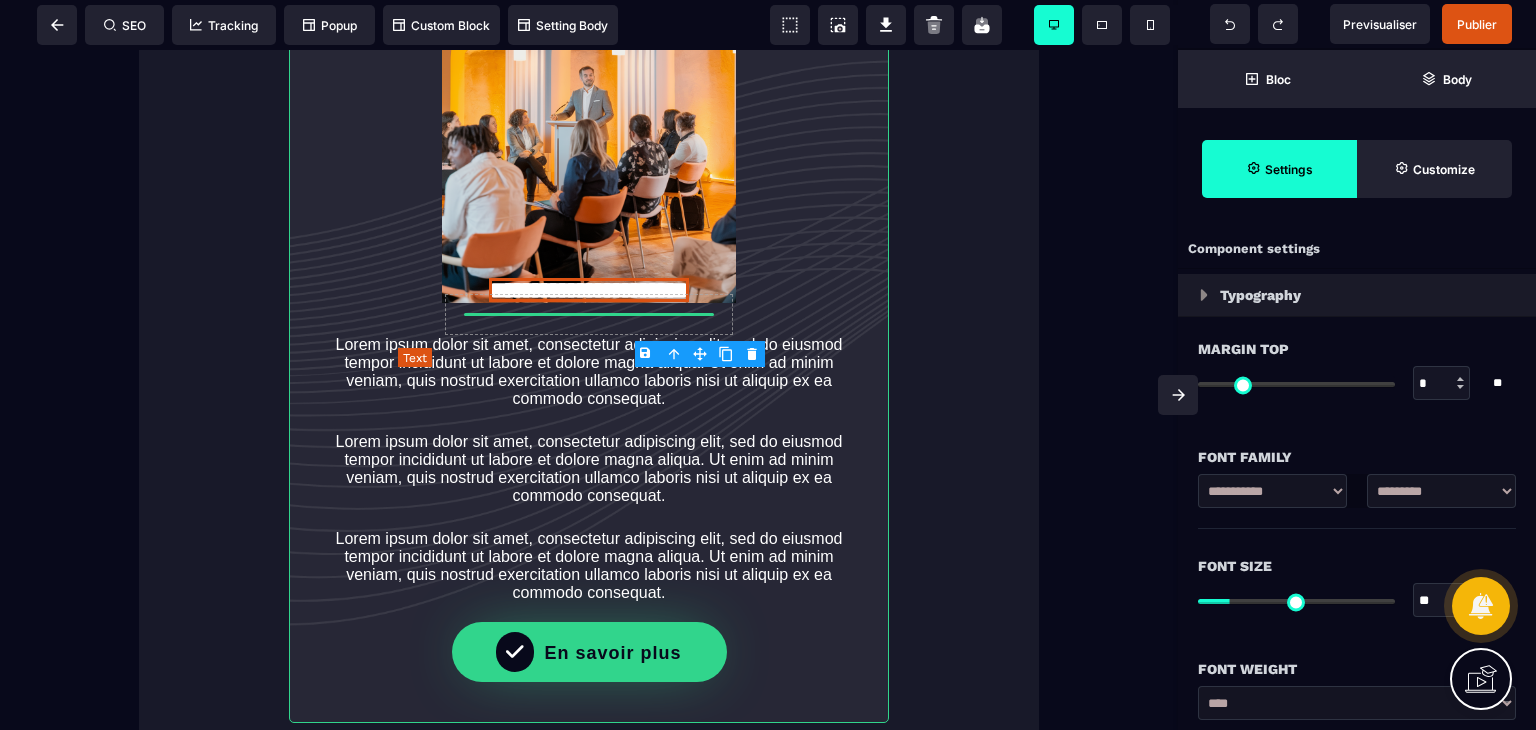 click on "**********" at bounding box center [589, 290] 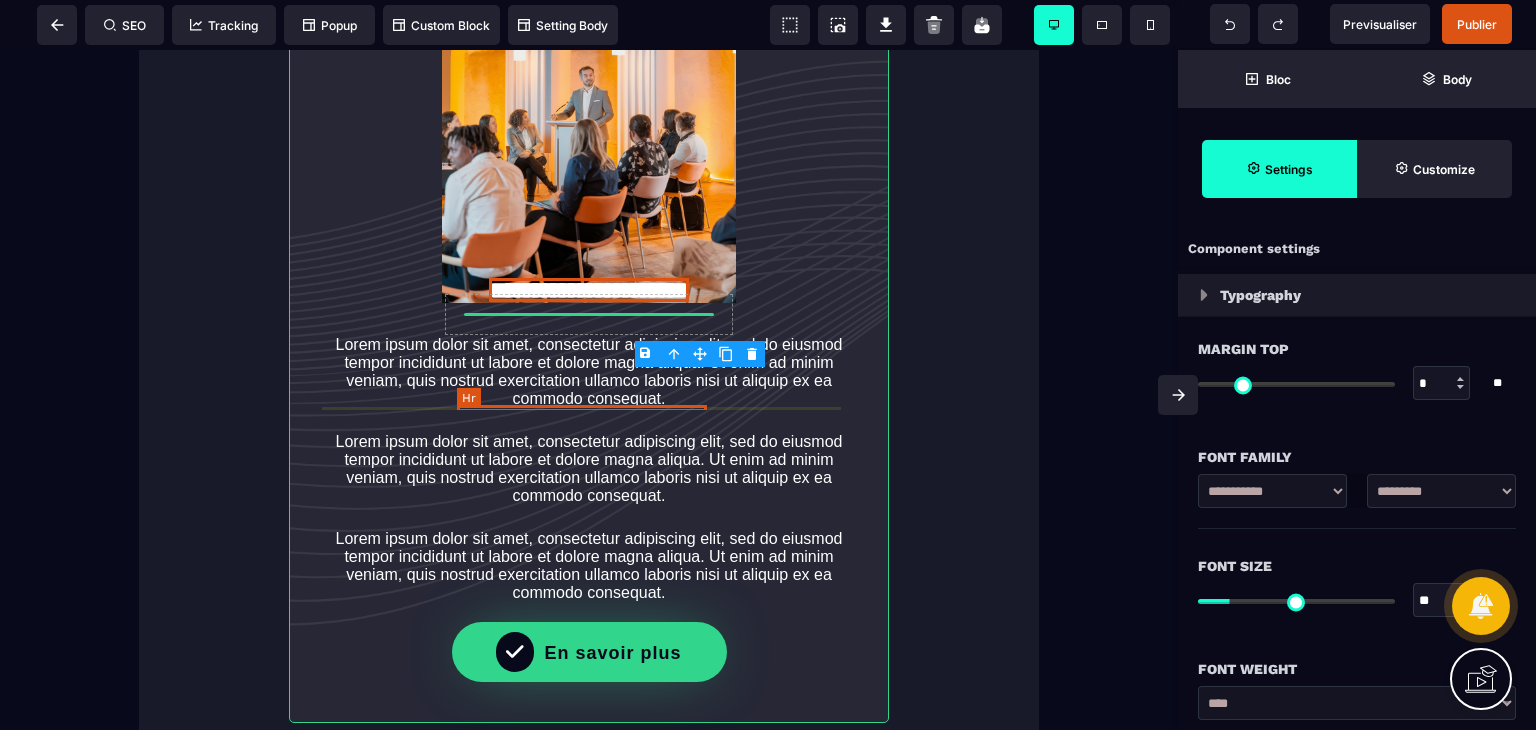 click at bounding box center [589, 314] 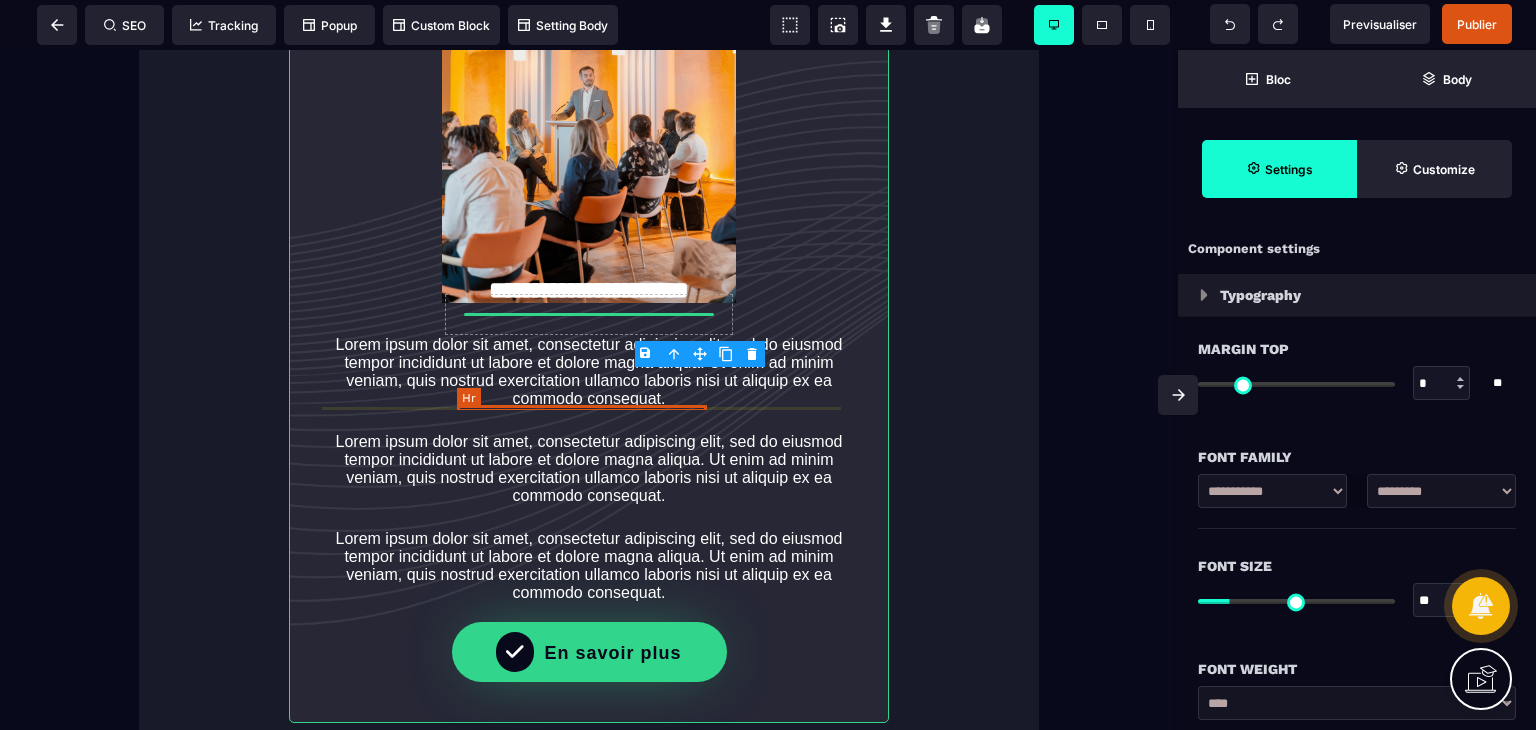 select on "**" 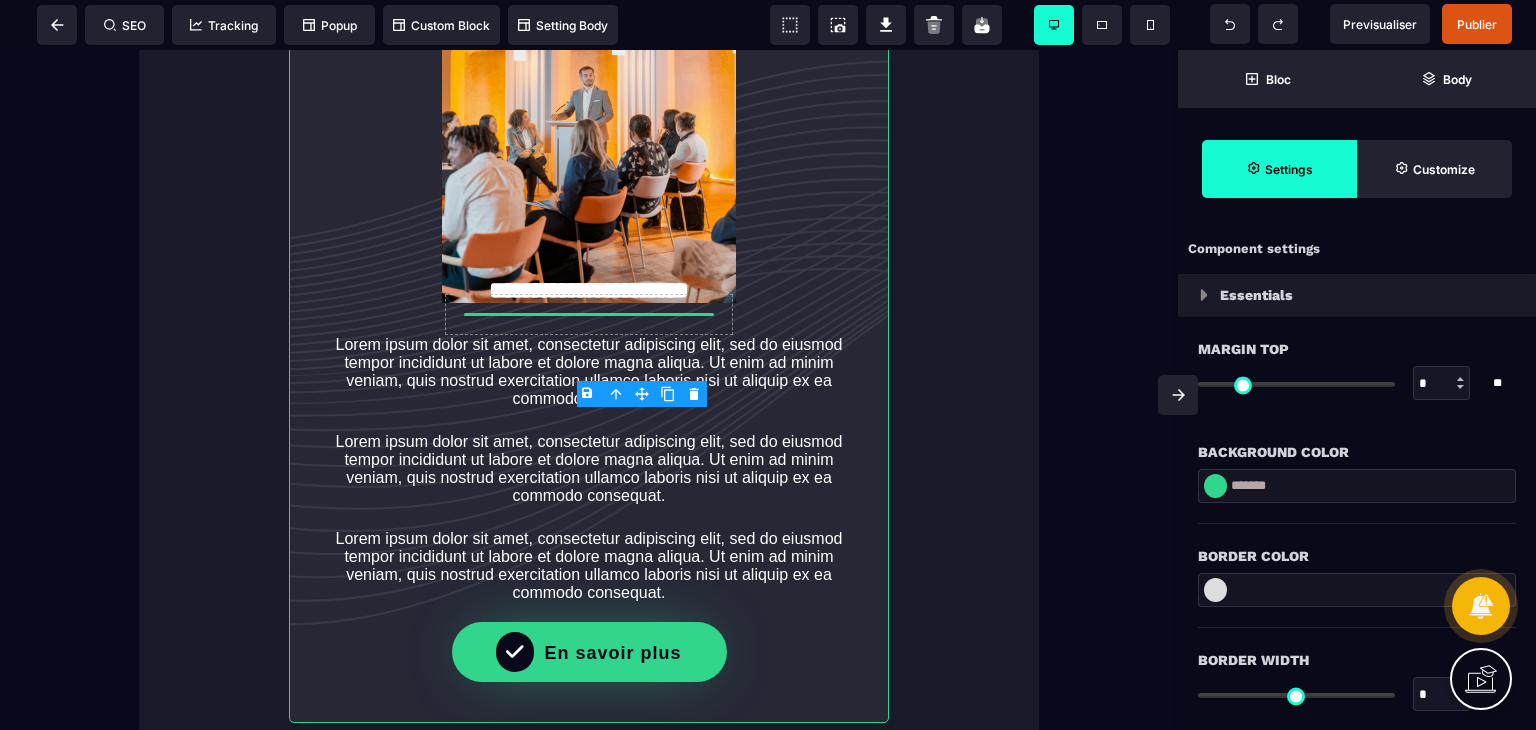 click at bounding box center [1215, 486] 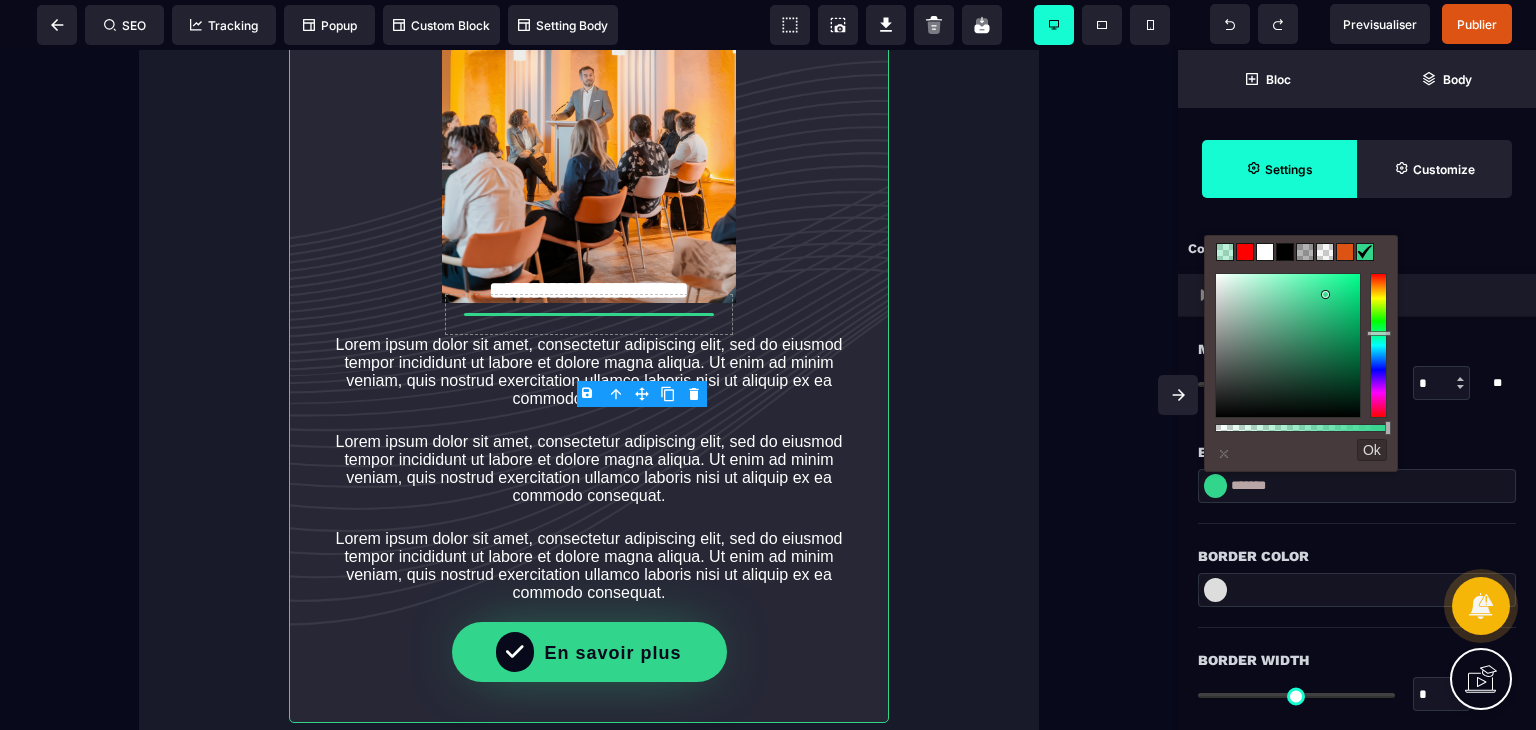 click at bounding box center (1345, 252) 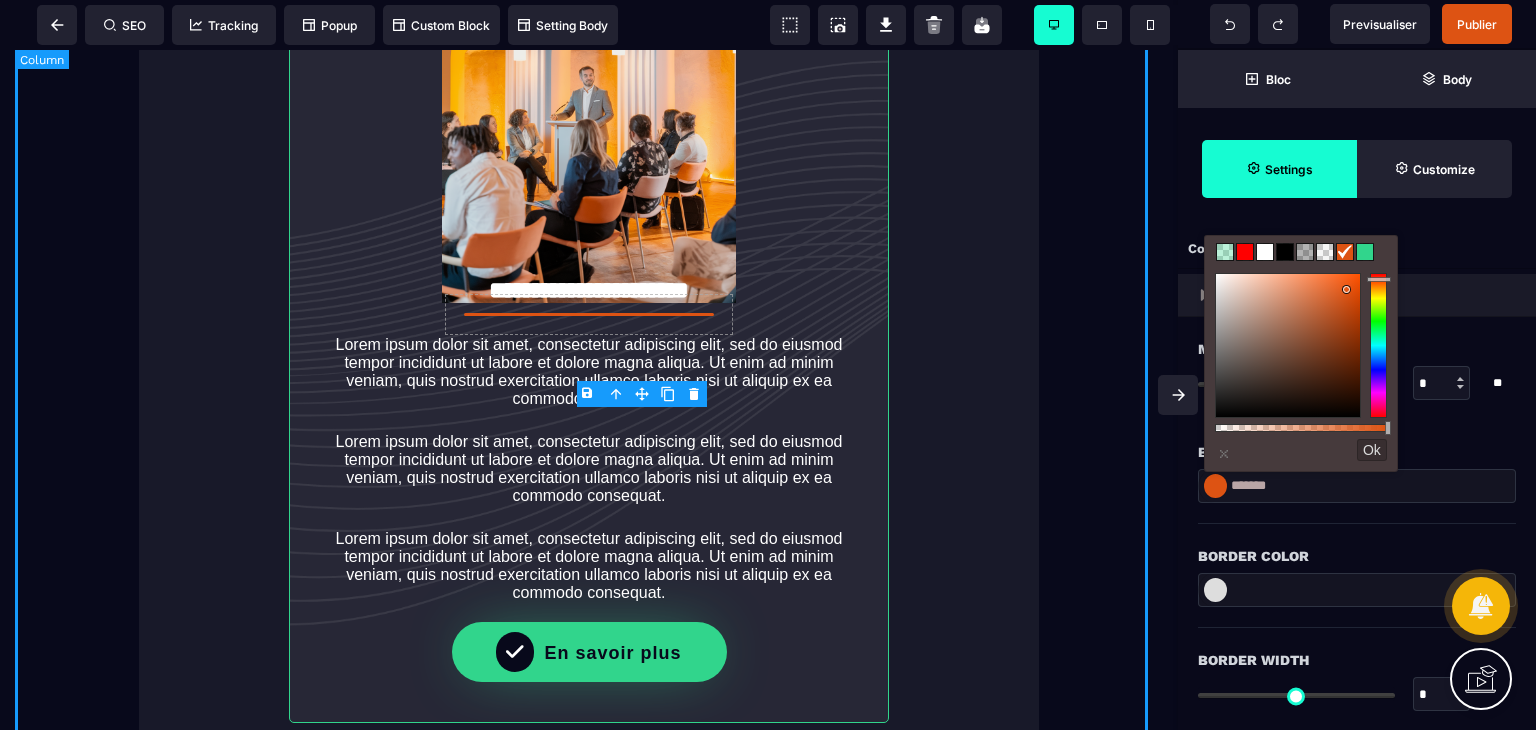 click on "**********" at bounding box center [589, 309] 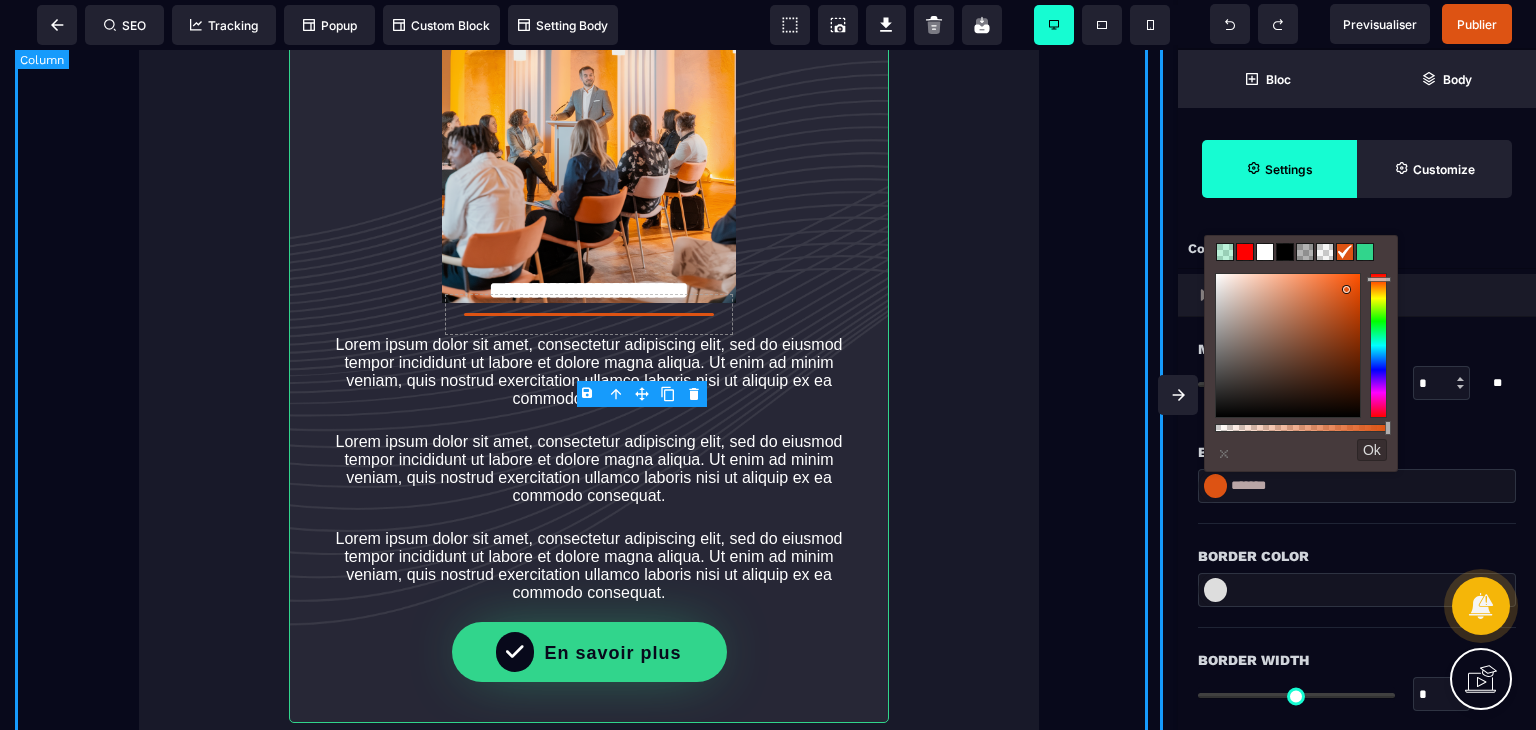 select on "*" 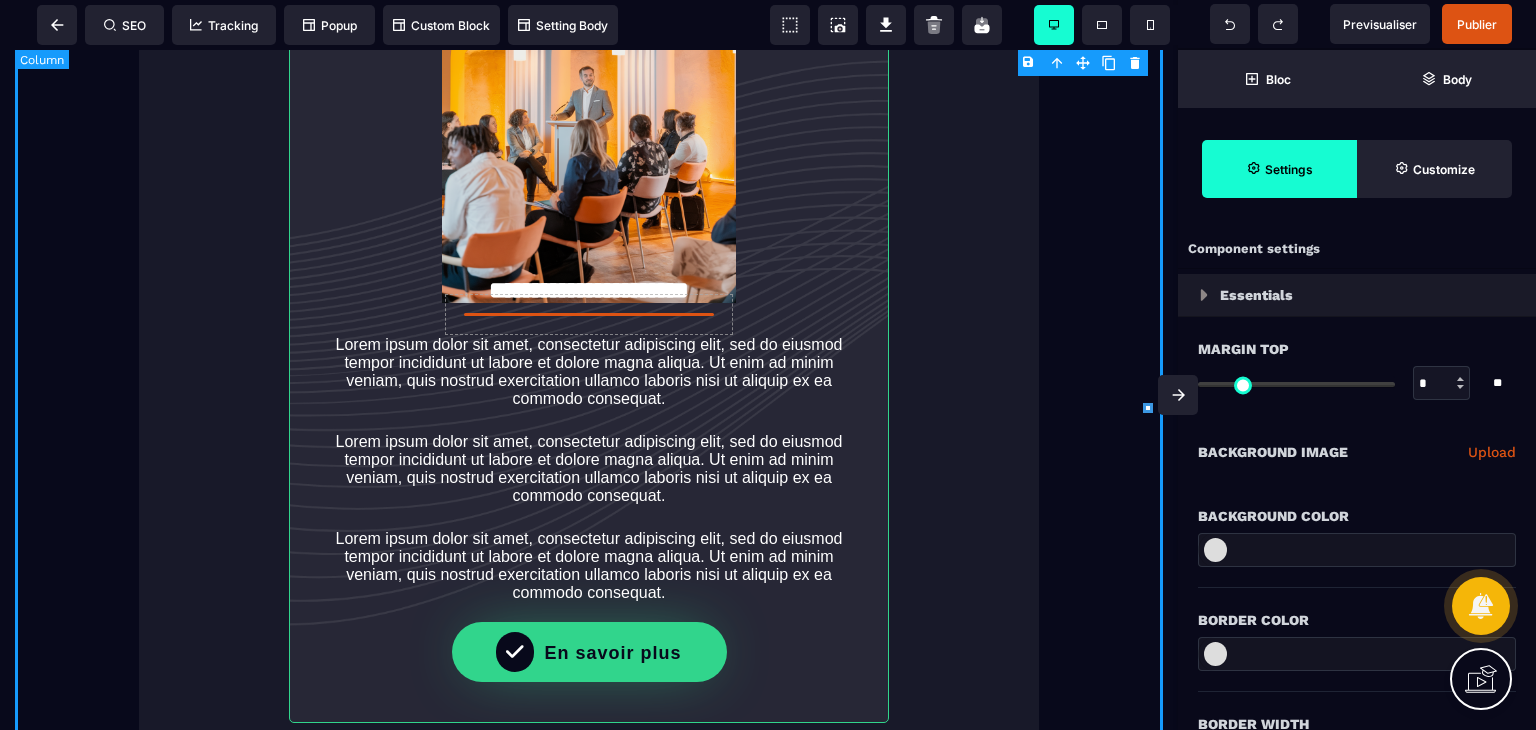 type on "*" 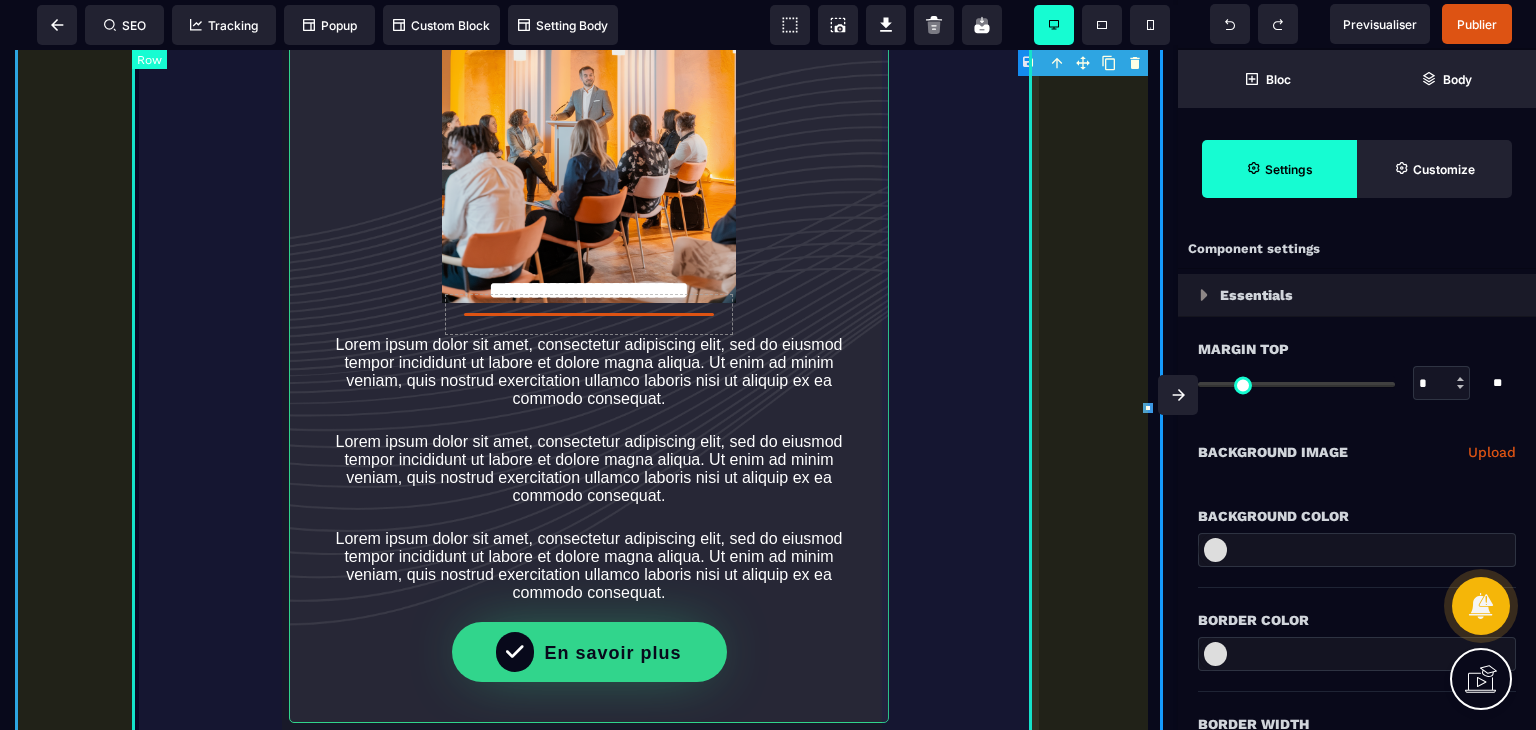 click on "**********" at bounding box center (589, 309) 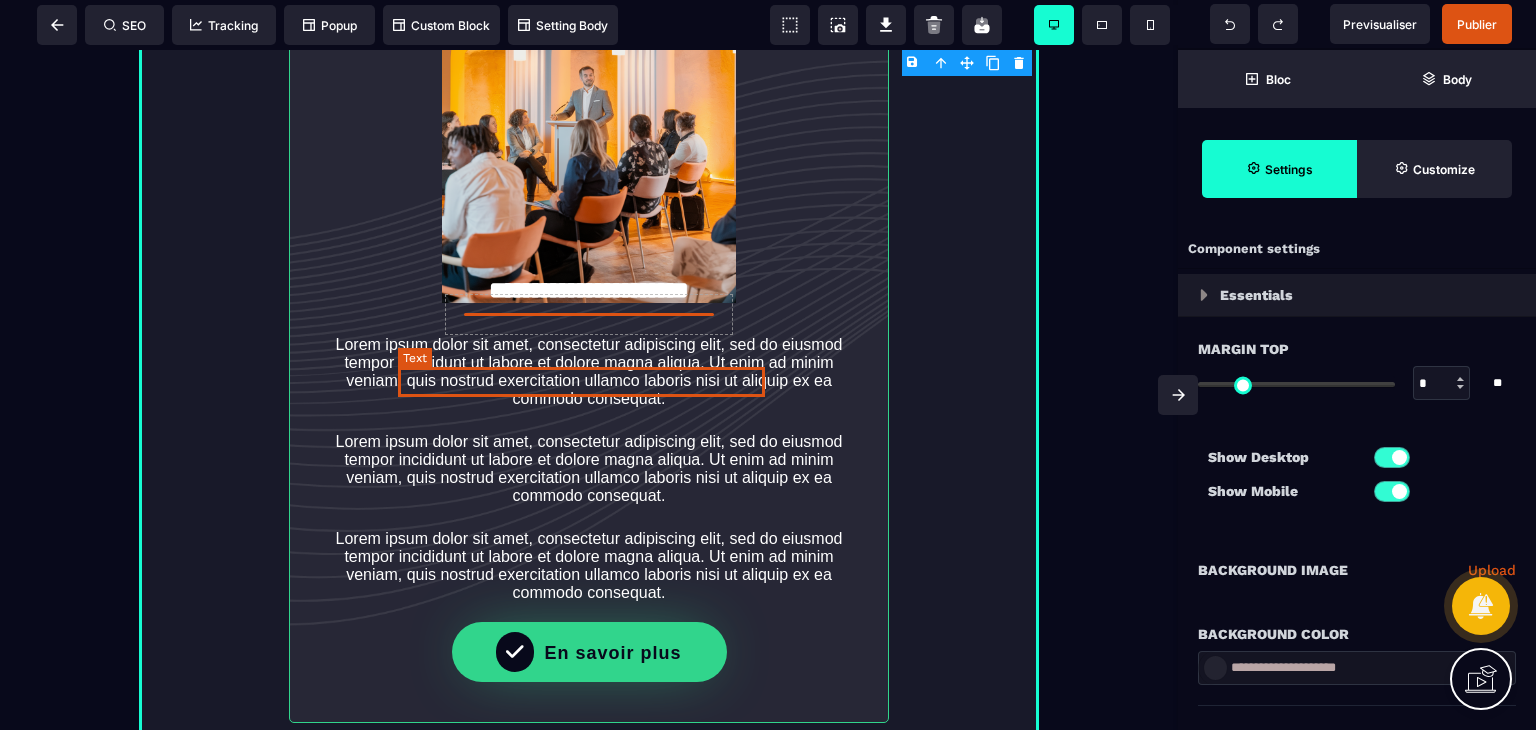click on "**********" at bounding box center [589, 290] 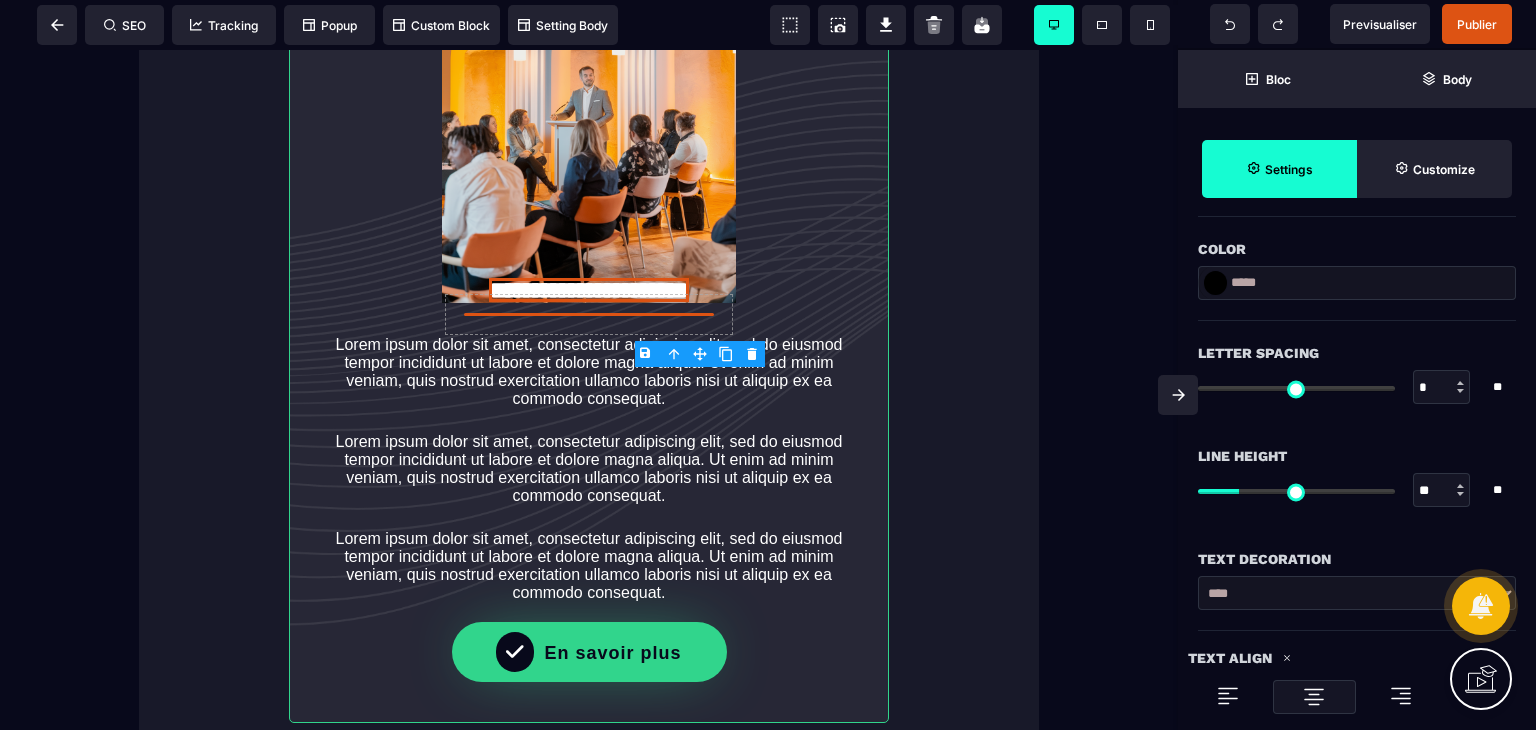 scroll, scrollTop: 664, scrollLeft: 0, axis: vertical 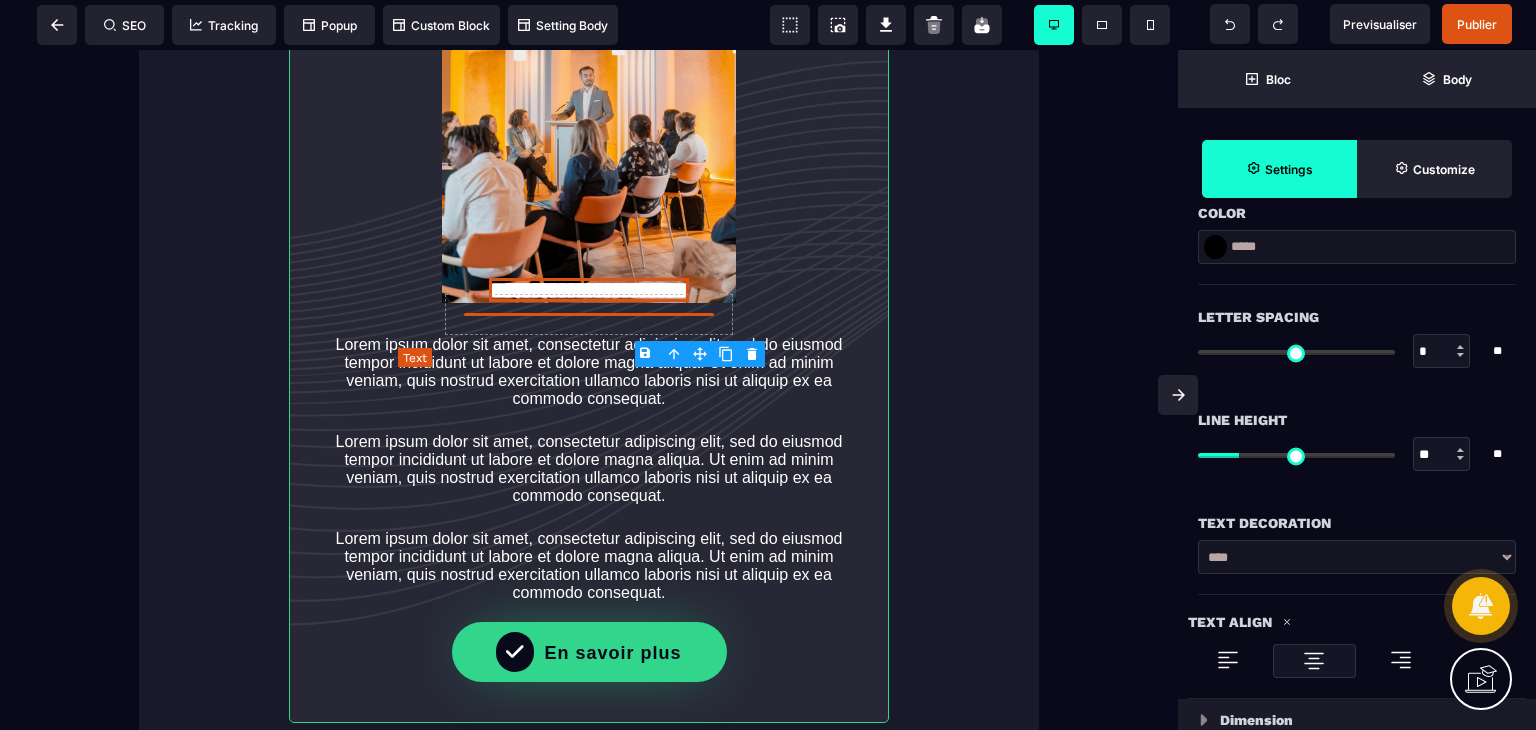 click on "**********" at bounding box center [589, 290] 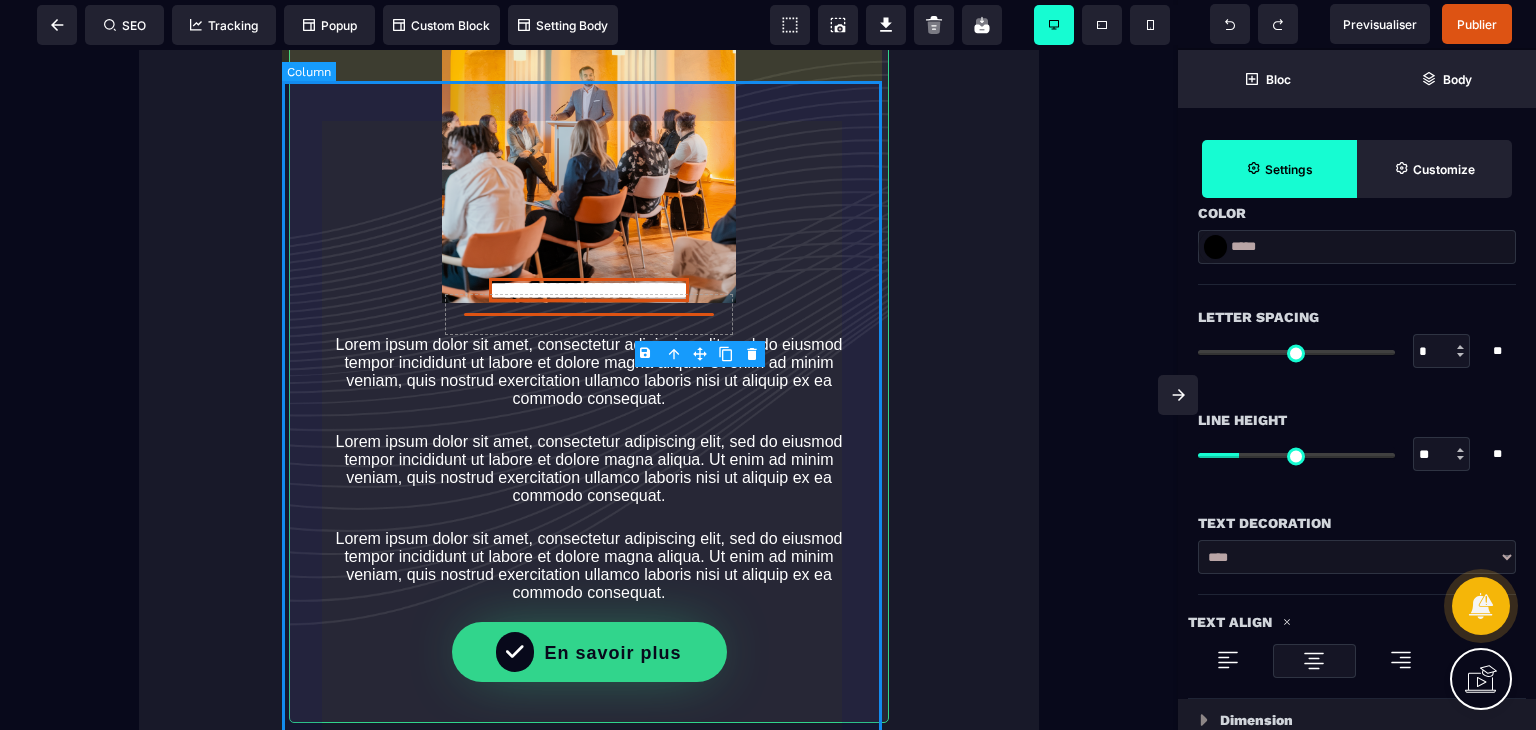 click on "**********" at bounding box center [589, 357] 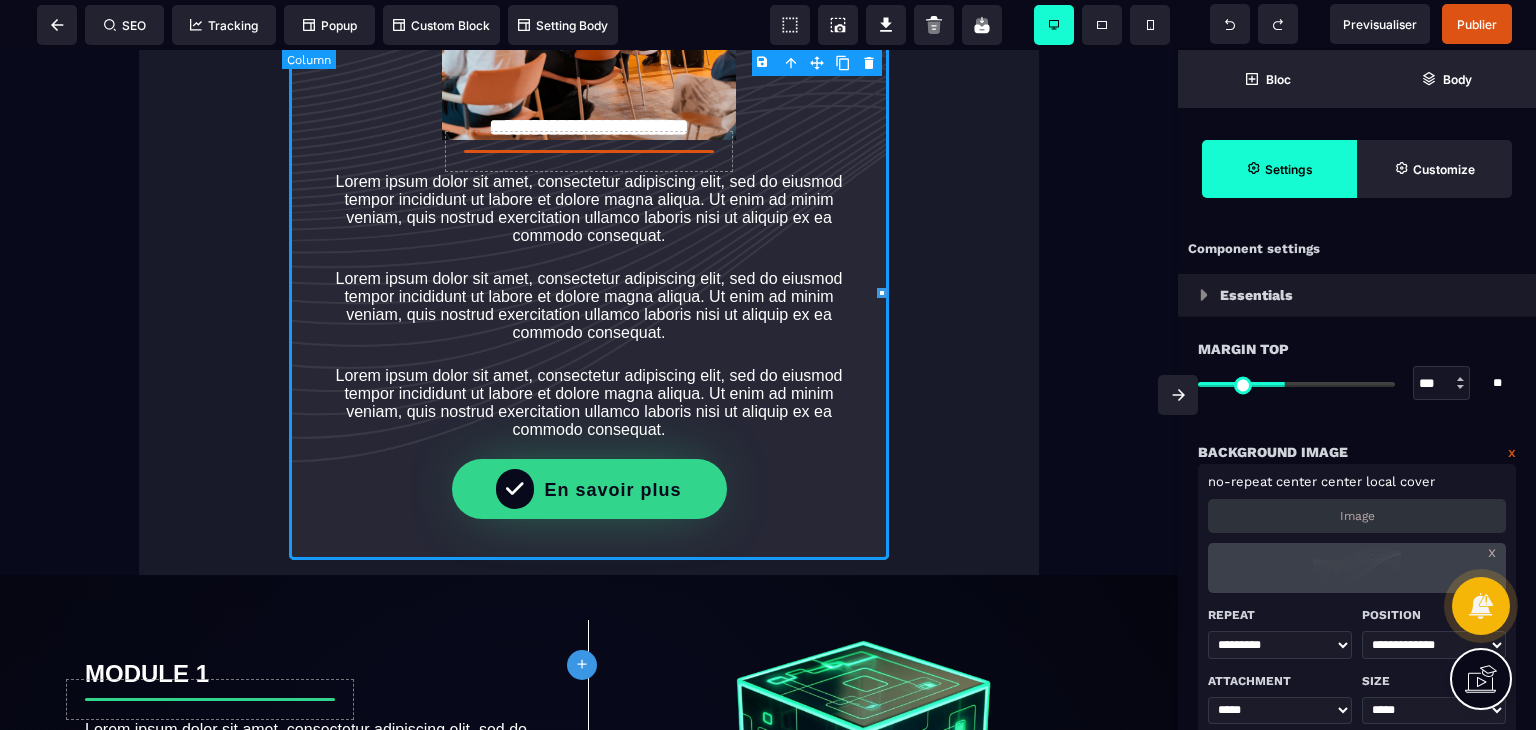 scroll, scrollTop: 3774, scrollLeft: 0, axis: vertical 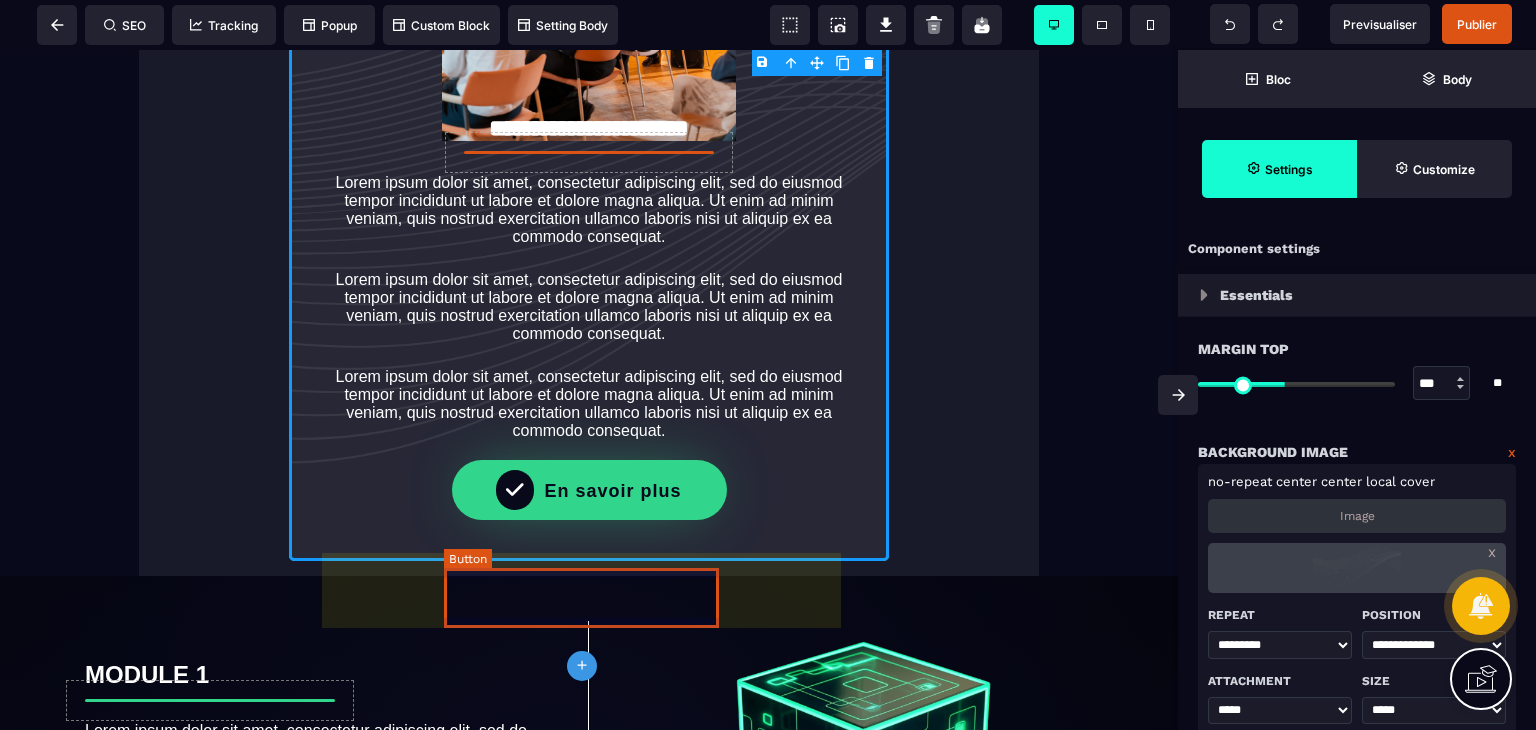 click on "En savoir plus" at bounding box center (589, 490) 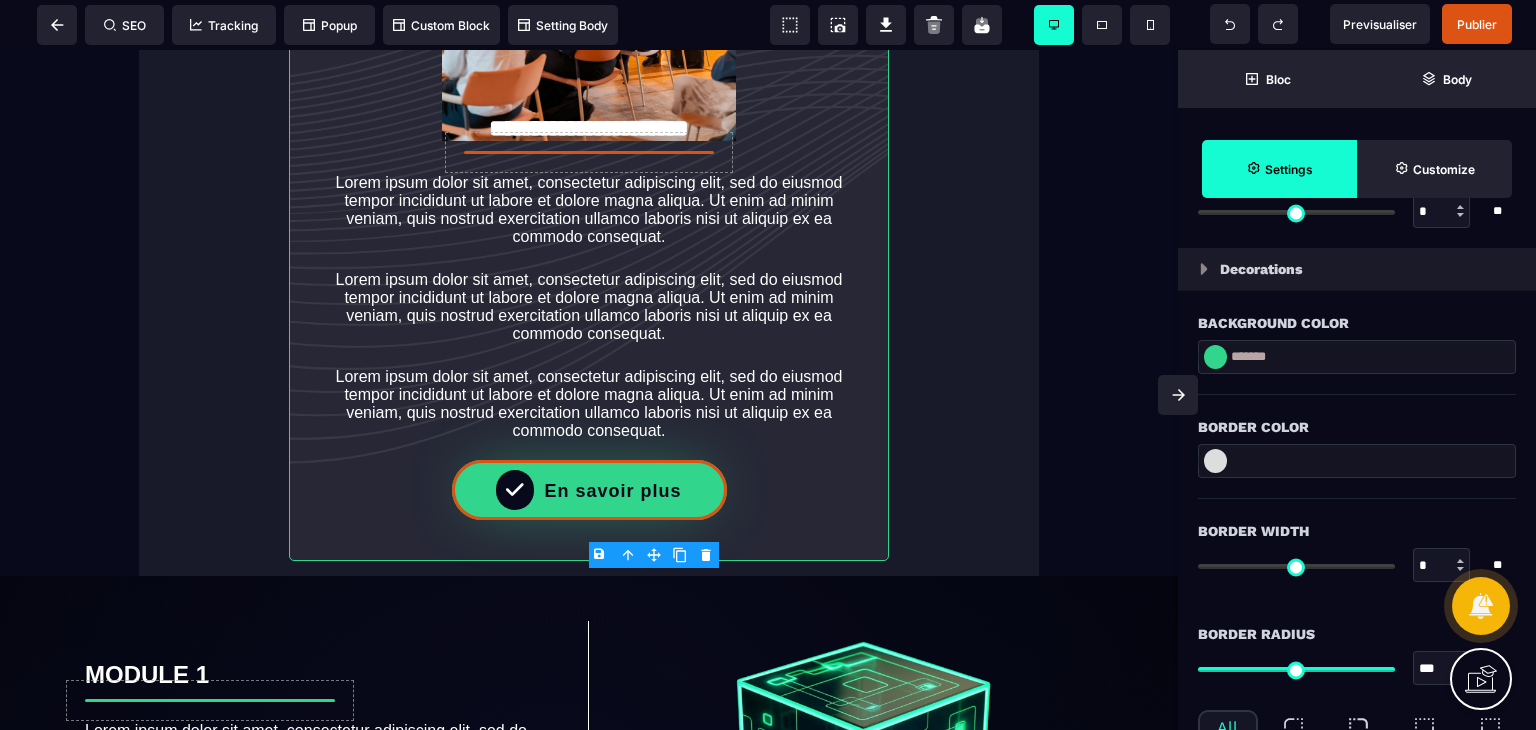scroll, scrollTop: 2395, scrollLeft: 0, axis: vertical 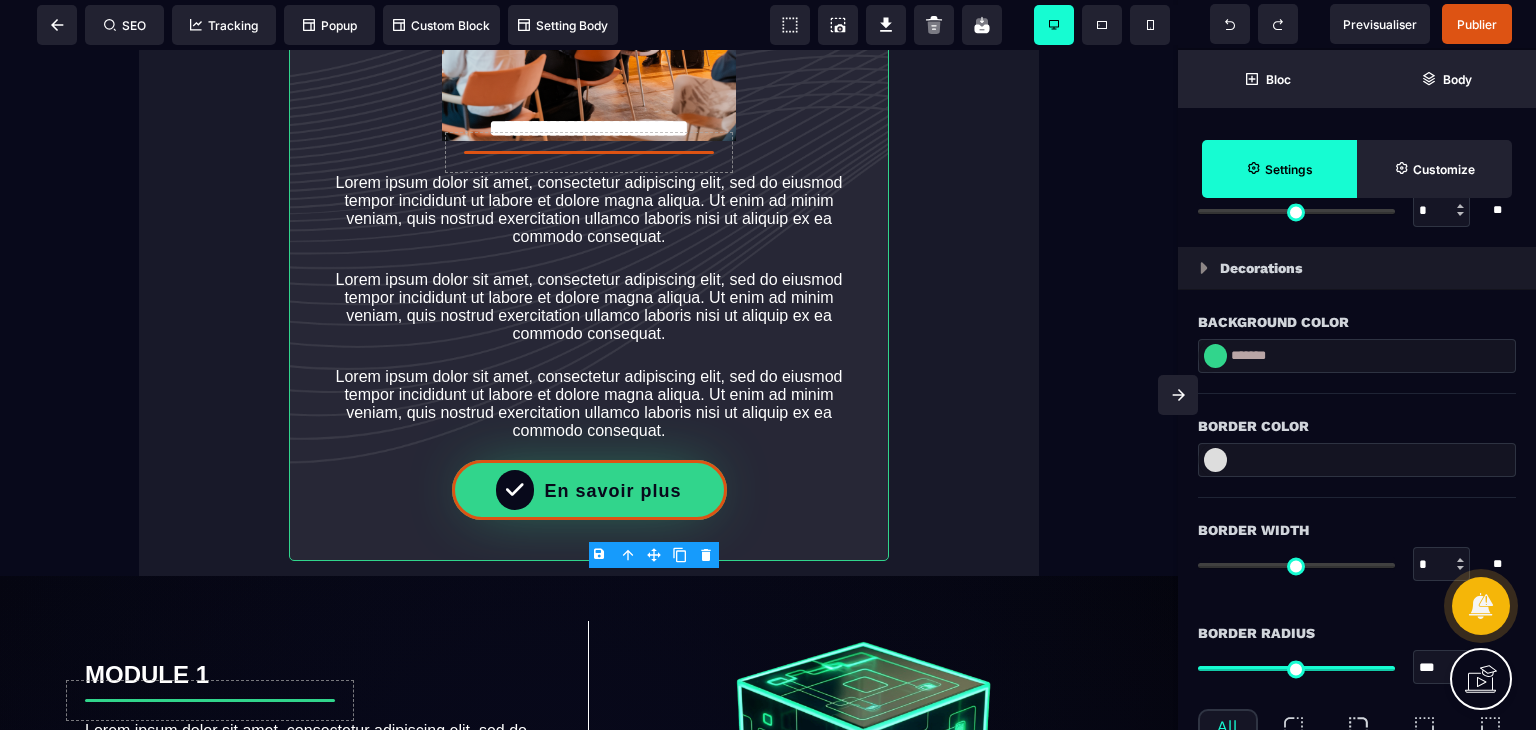 click at bounding box center (1215, 356) 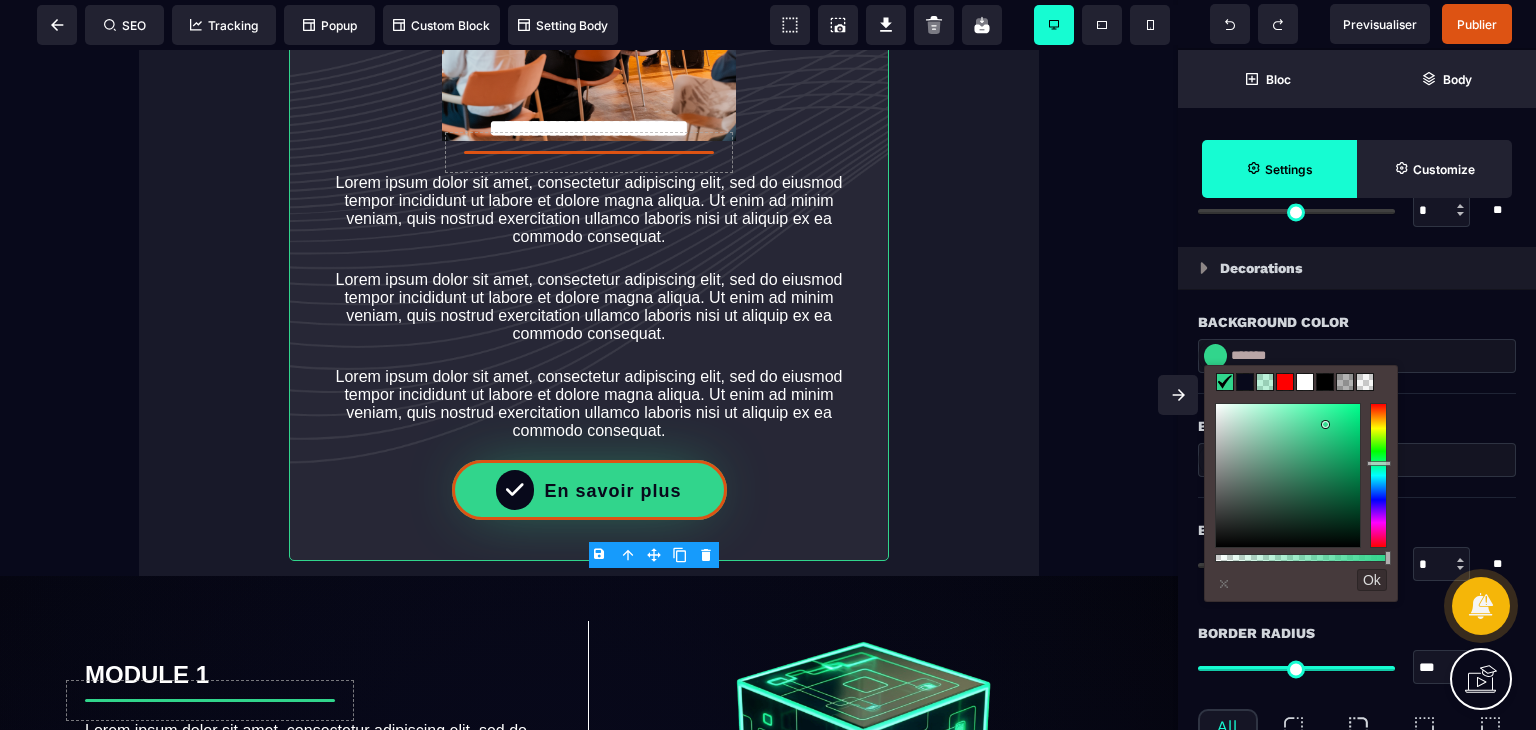 click at bounding box center [1305, 382] 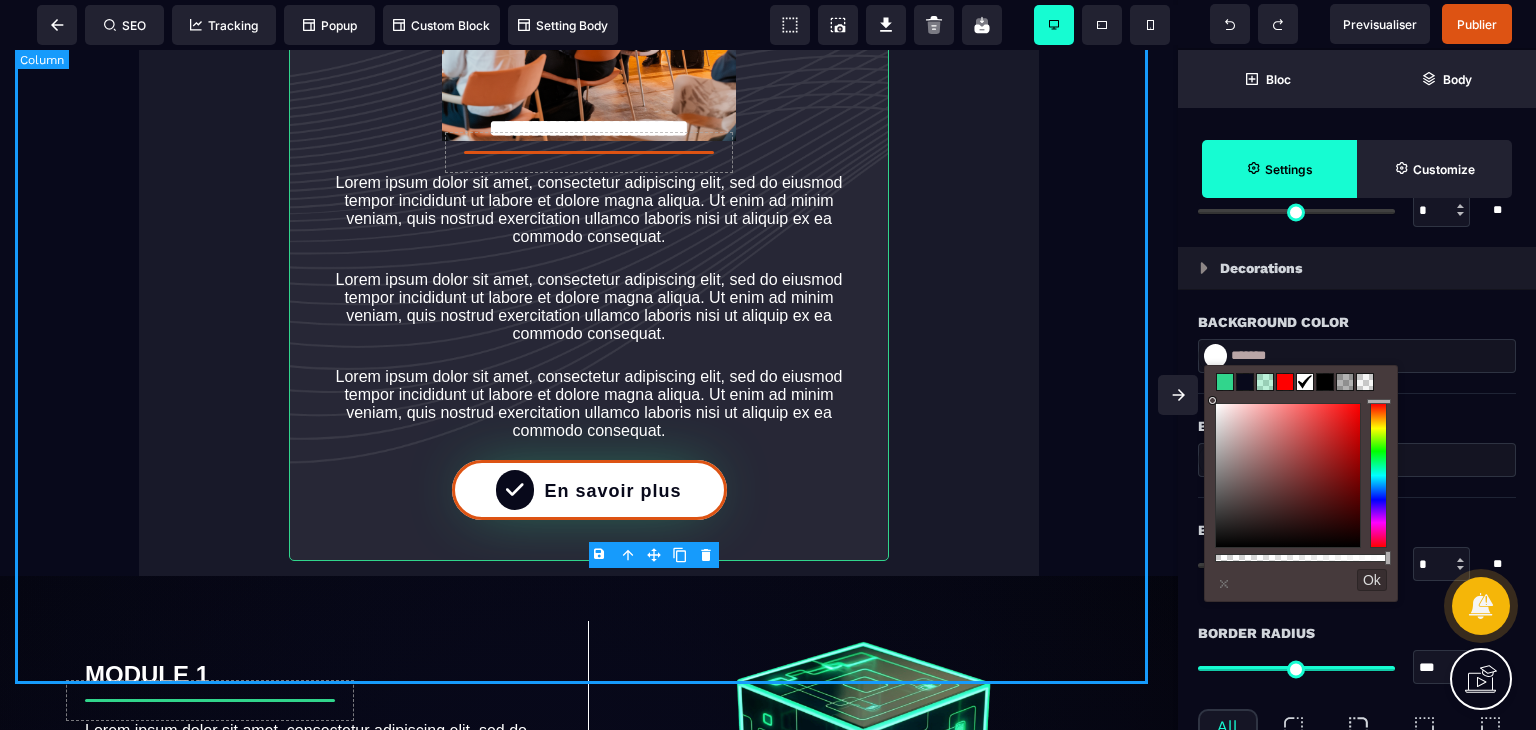 click on "**********" at bounding box center [589, 147] 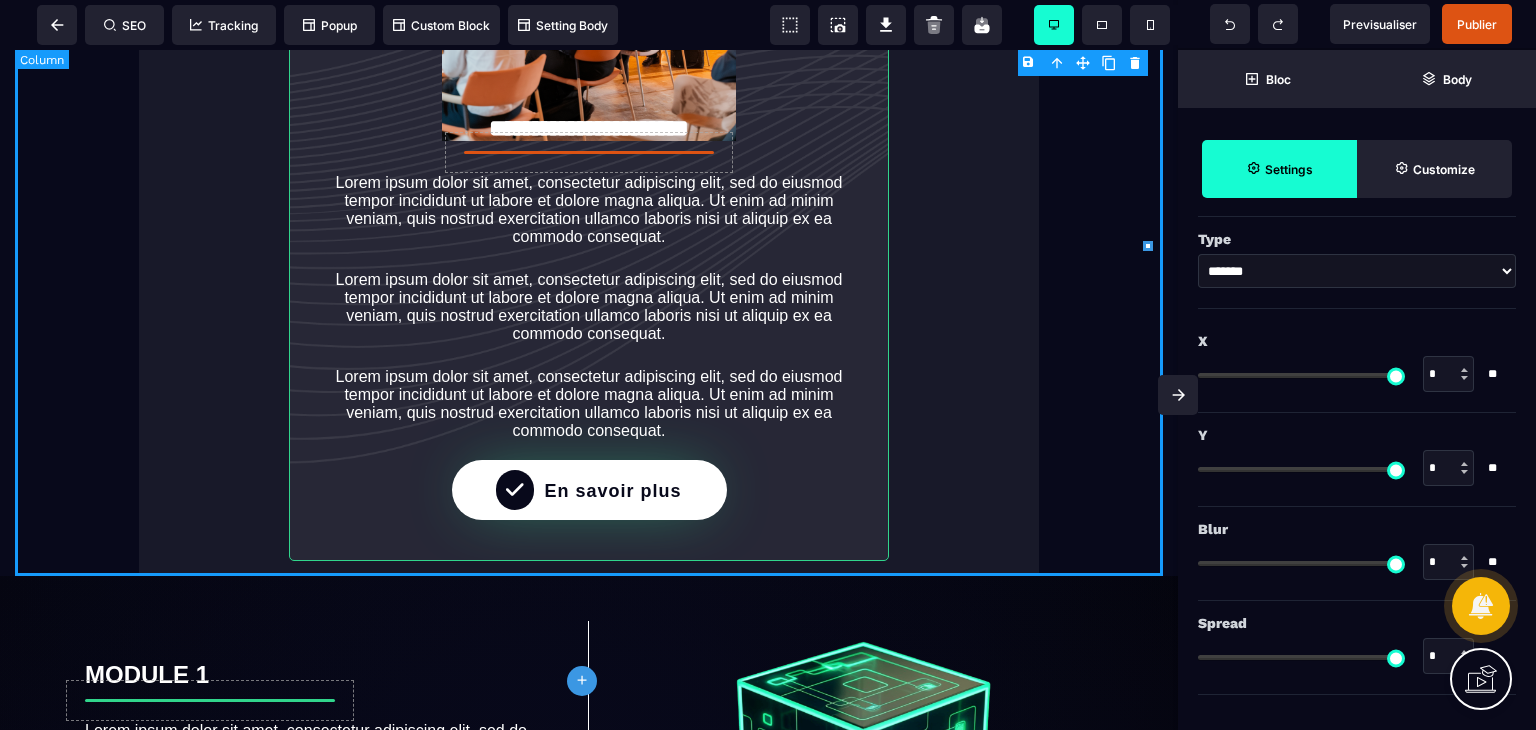 scroll, scrollTop: 0, scrollLeft: 0, axis: both 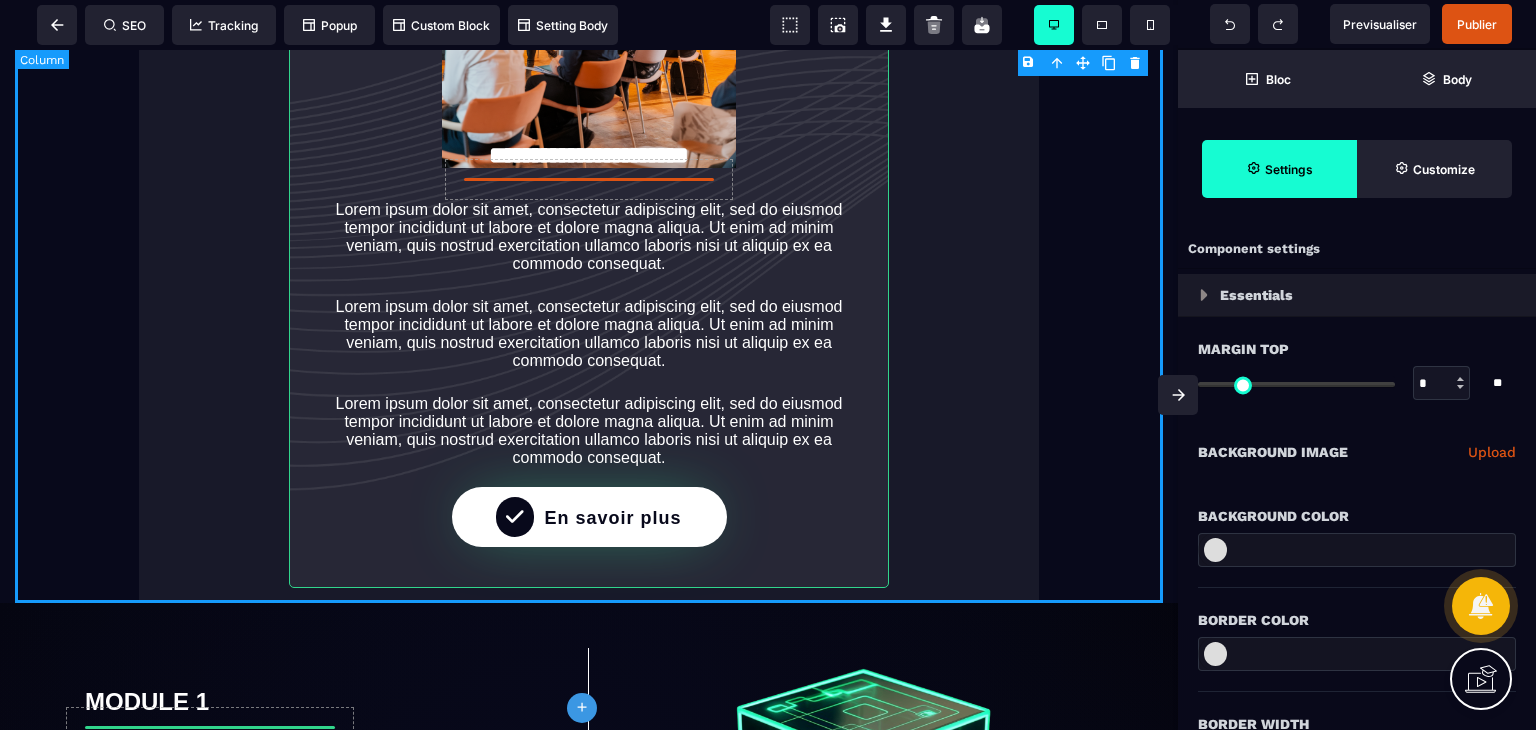 click on "**********" at bounding box center [589, 174] 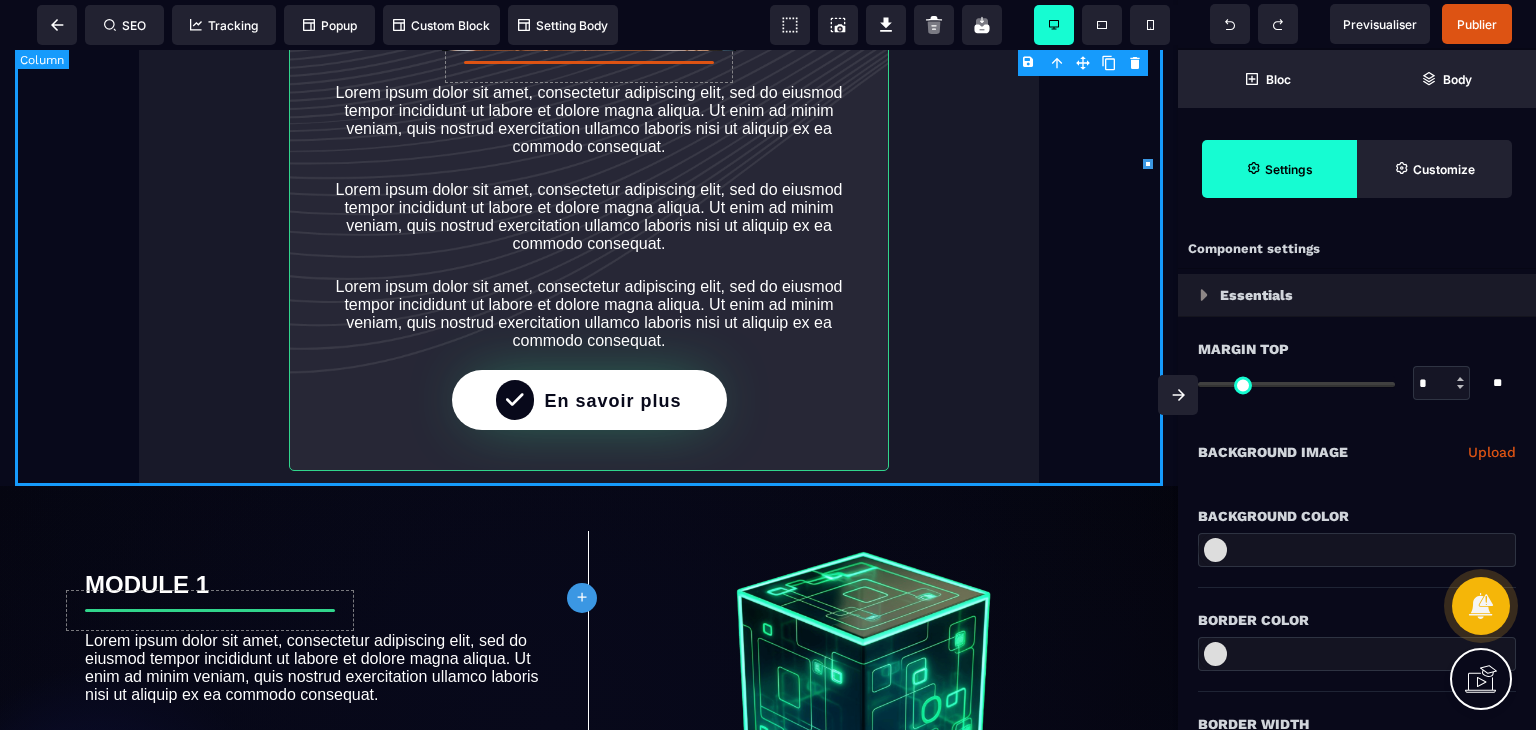 scroll, scrollTop: 3856, scrollLeft: 0, axis: vertical 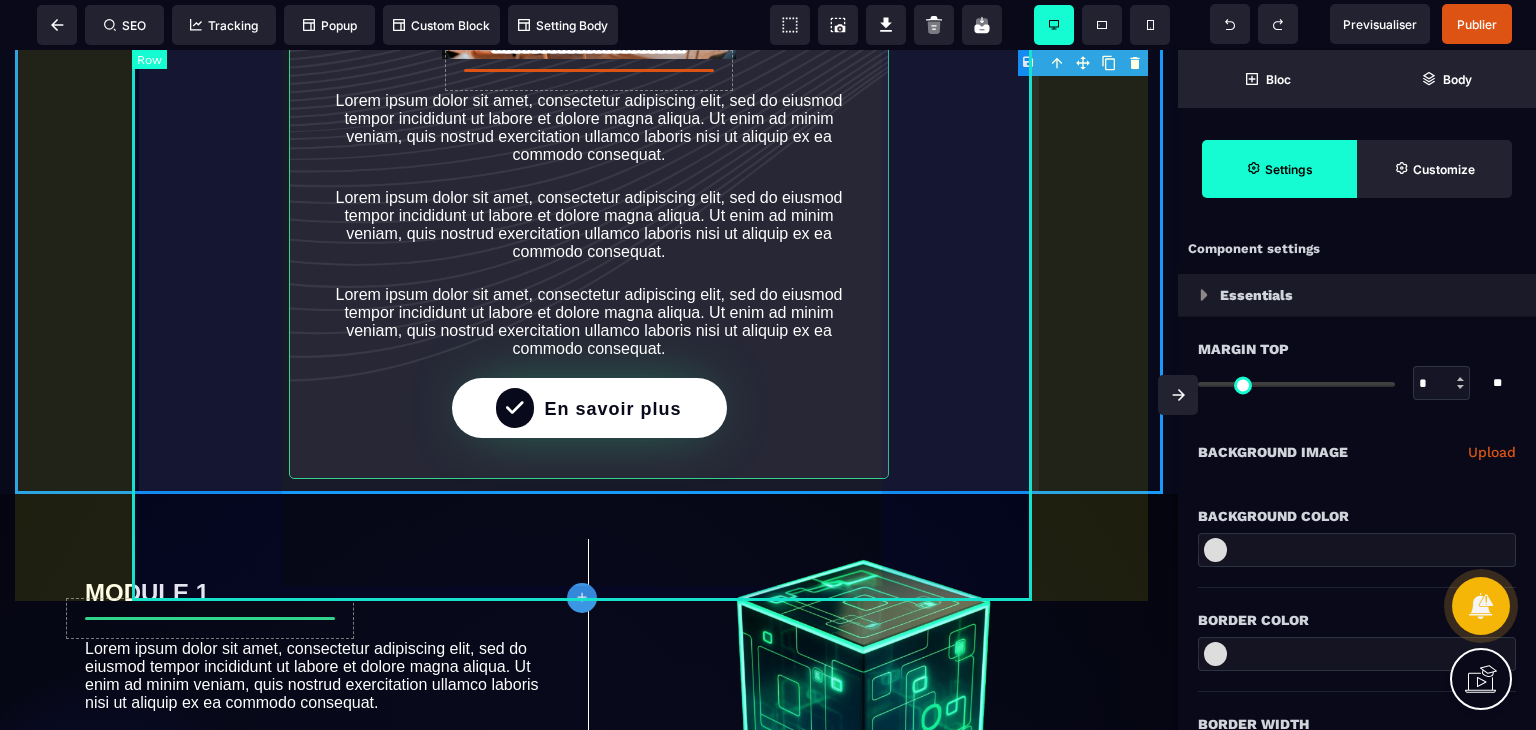 click on "**********" at bounding box center [589, 65] 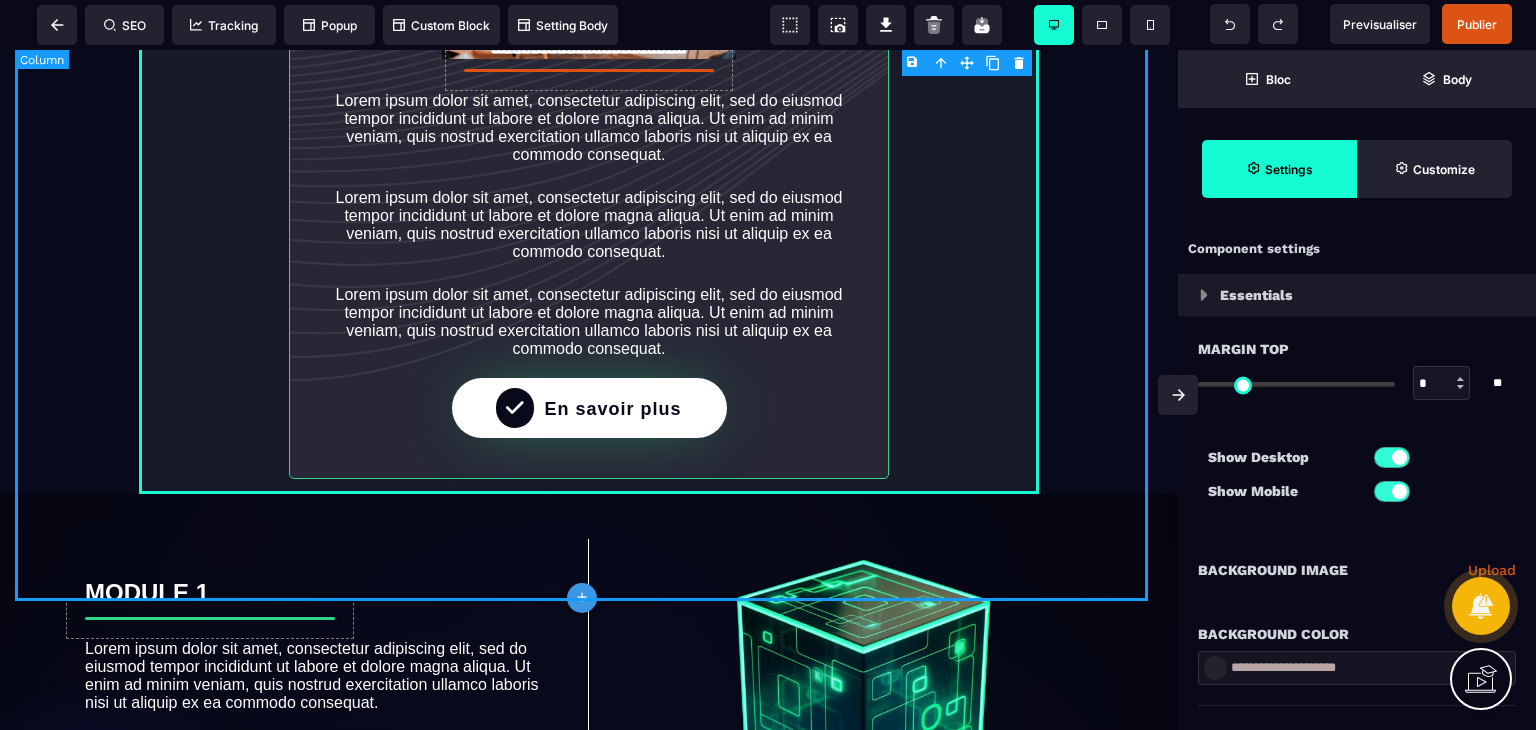 click on "**********" at bounding box center [589, 65] 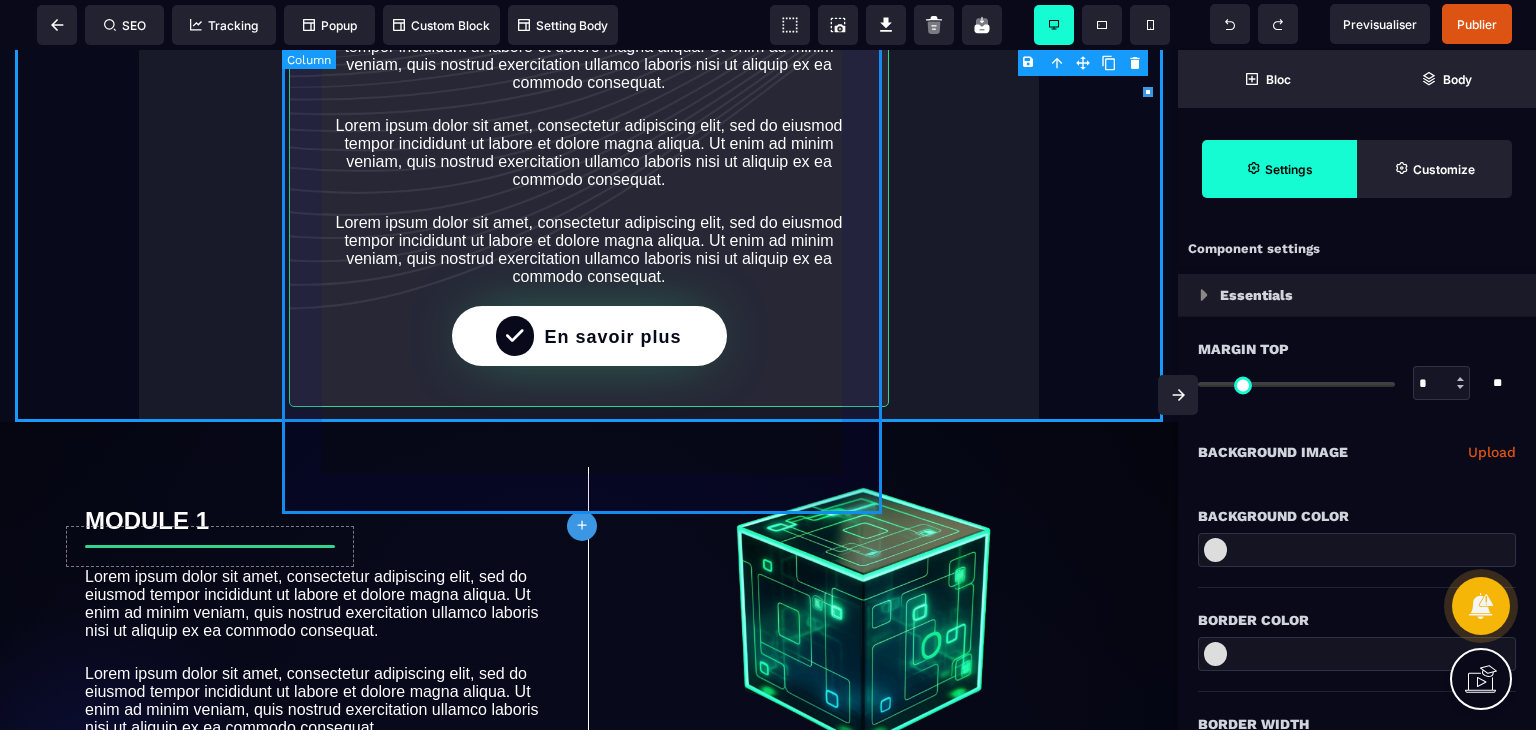 scroll, scrollTop: 4331, scrollLeft: 0, axis: vertical 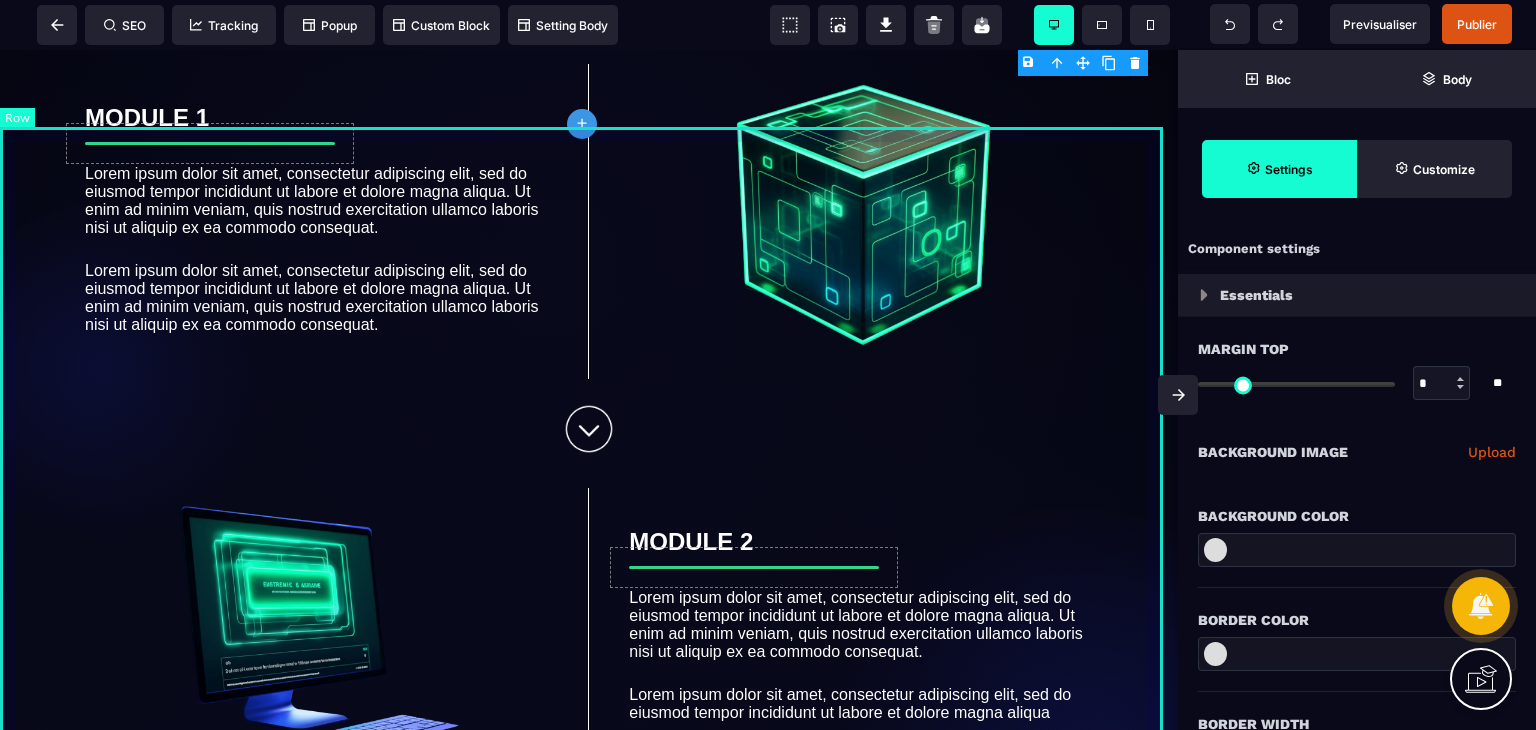 click on "MODULE 1 Lorem ipsum dolor sit amet, consectetur adipiscing elit, sed do eiusmod tempor incididunt ut labore et dolore magna aliqua. Ut enim ad minim veniam, quis nostrud exercitation ullamco laboris nisi ut aliquip ex ea commodo consequat. Lorem ipsum dolor sit amet, consectetur adipiscing elit, sed do eiusmod tempor incididunt ut labore et dolore magna aliqua. Ut enim ad minim veniam, quis nostrud exercitation ullamco laboris nisi ut aliquip ex ea commodo consequat. MODULE 2 Lorem ipsum dolor sit amet, consectetur adipiscing elit, sed do eiusmod tempor incididunt ut labore et dolore magna aliqua. Ut enim ad minim veniam, quis nostrud exercitation ullamco laboris nisi ut aliquip ex ea commodo consequat. Lorem ipsum dolor sit amet, consectetur adipiscing elit, sed do eiusmod tempor incididunt ut labore et dolore magna aliqua MODULE 3 Lorem ipsum dolor sit amet, consectetur adipiscing elit. En savoir plus" at bounding box center (589, 664) 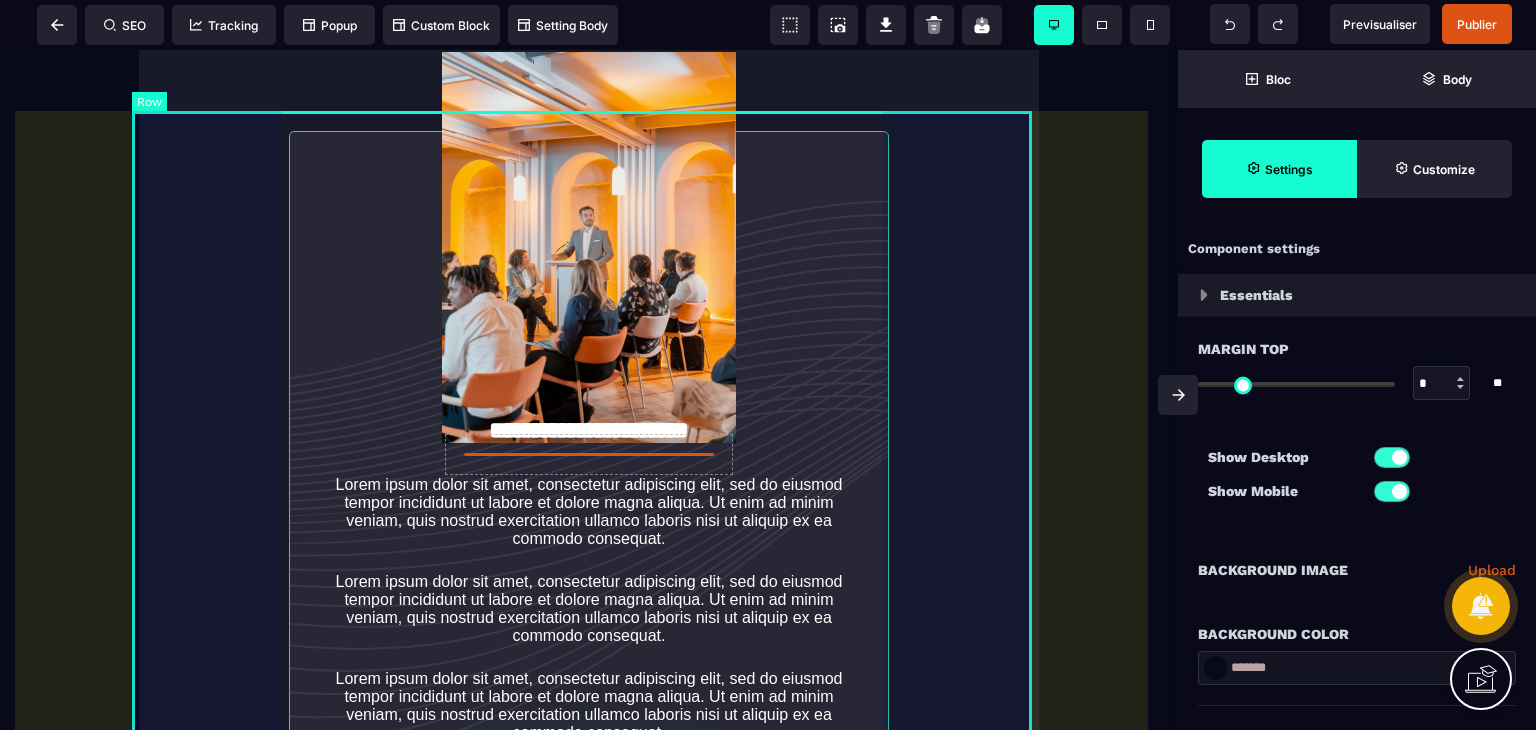 scroll, scrollTop: 3382, scrollLeft: 0, axis: vertical 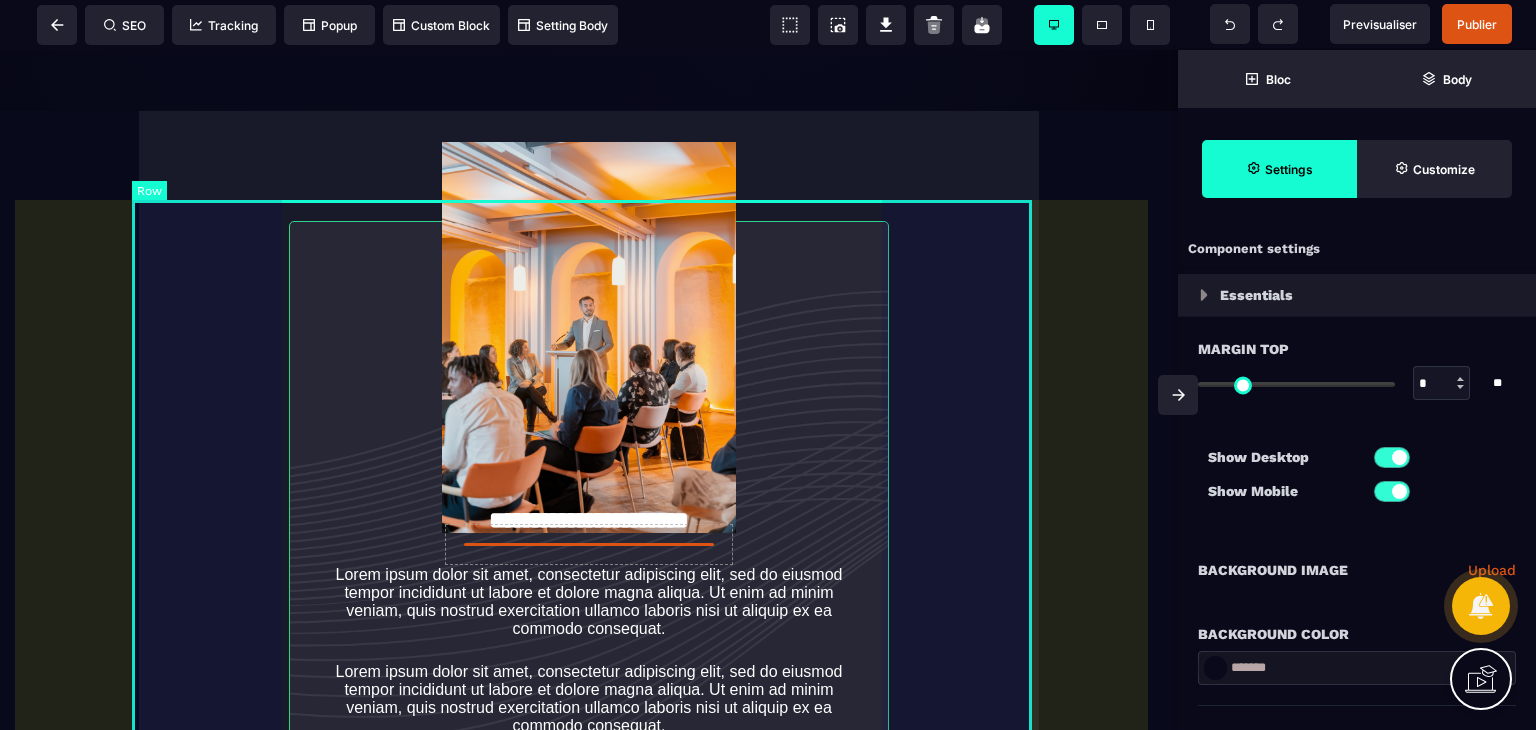 click on "**********" at bounding box center [589, 539] 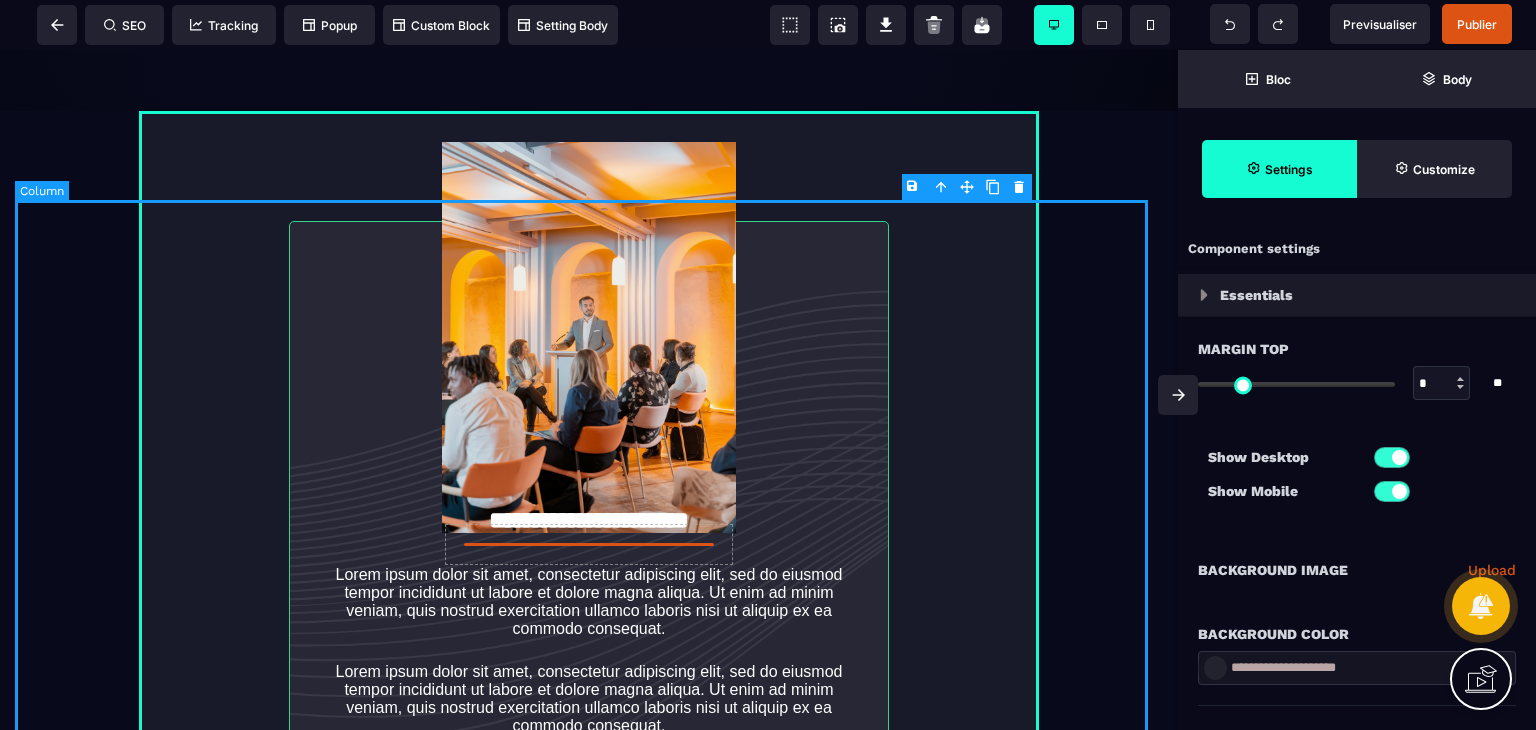 click on "**********" at bounding box center (589, 539) 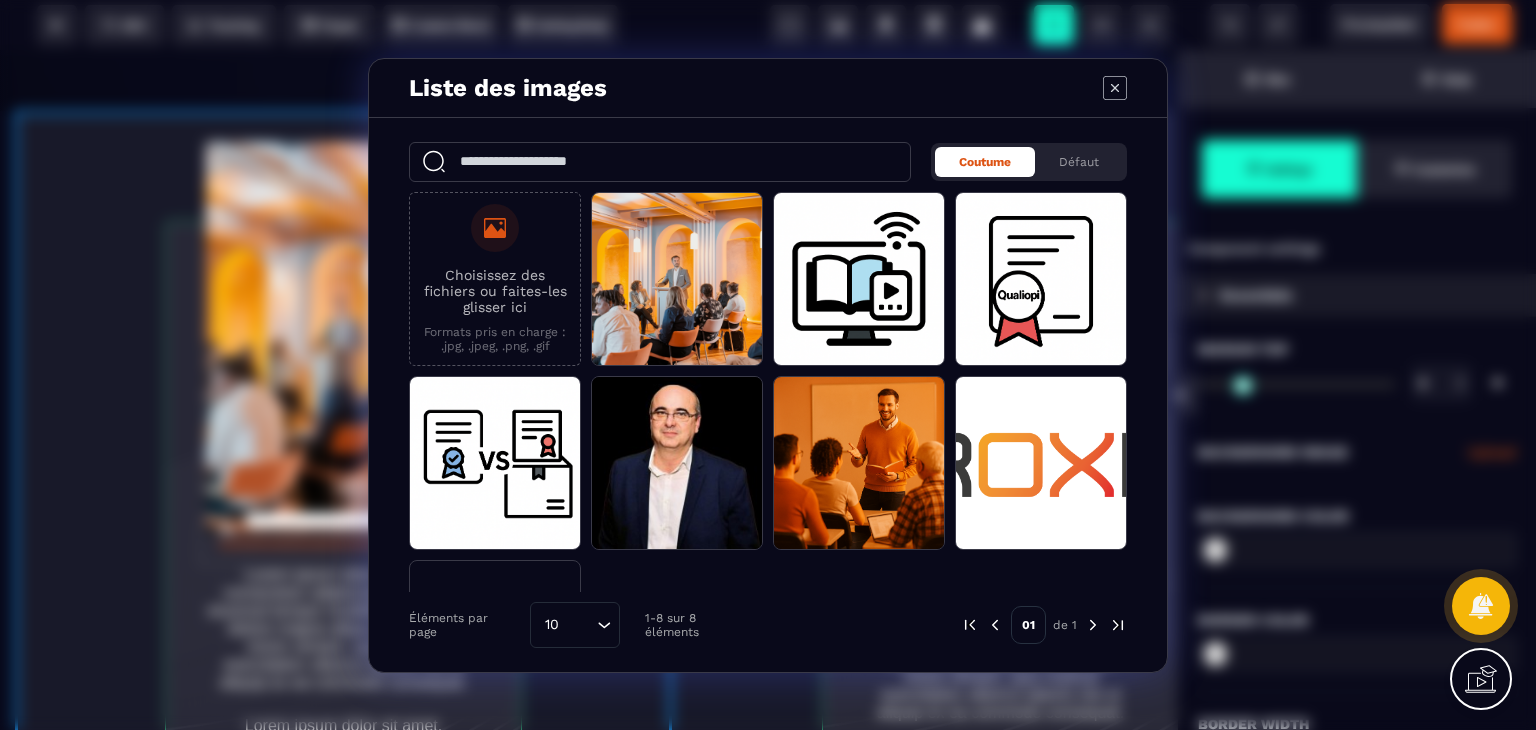 click 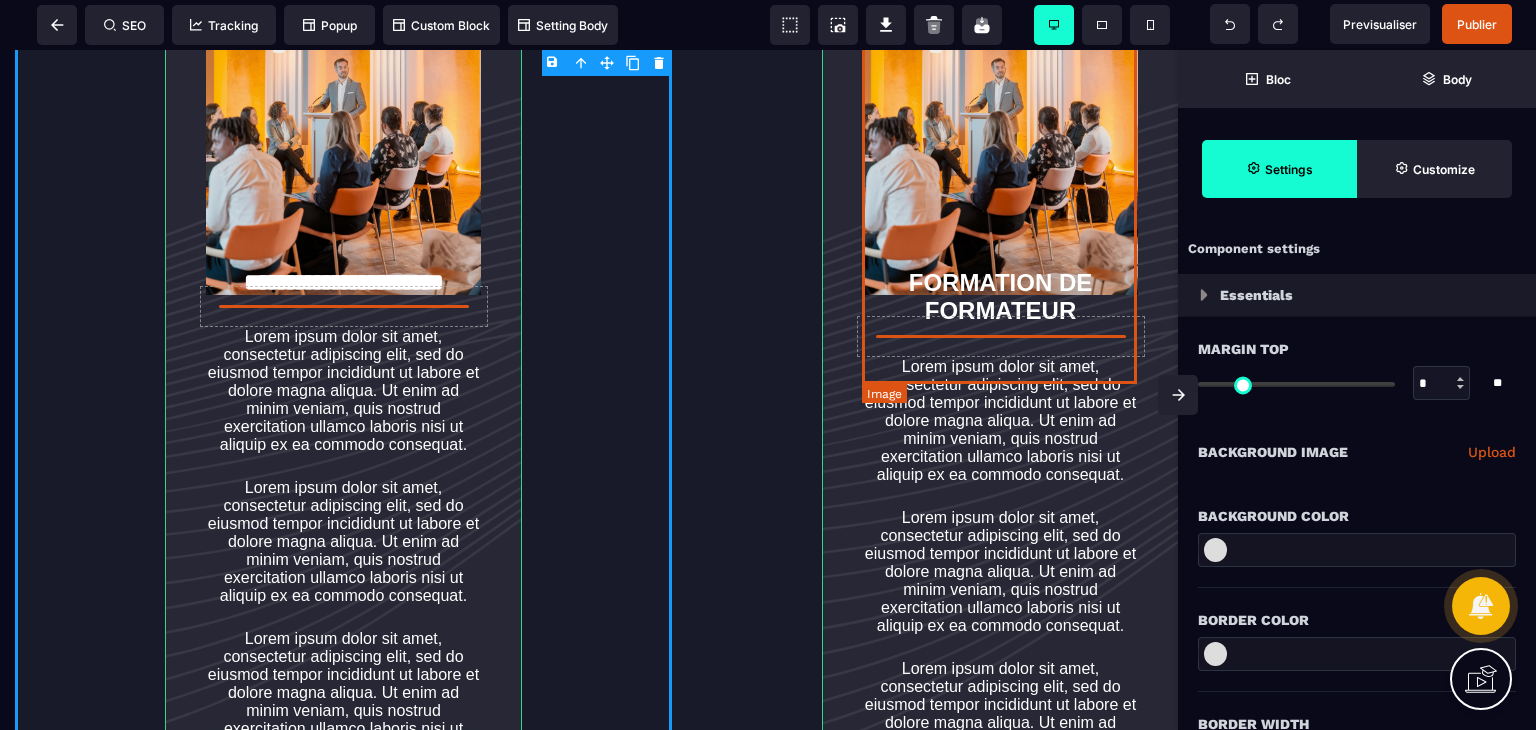 scroll, scrollTop: 3622, scrollLeft: 0, axis: vertical 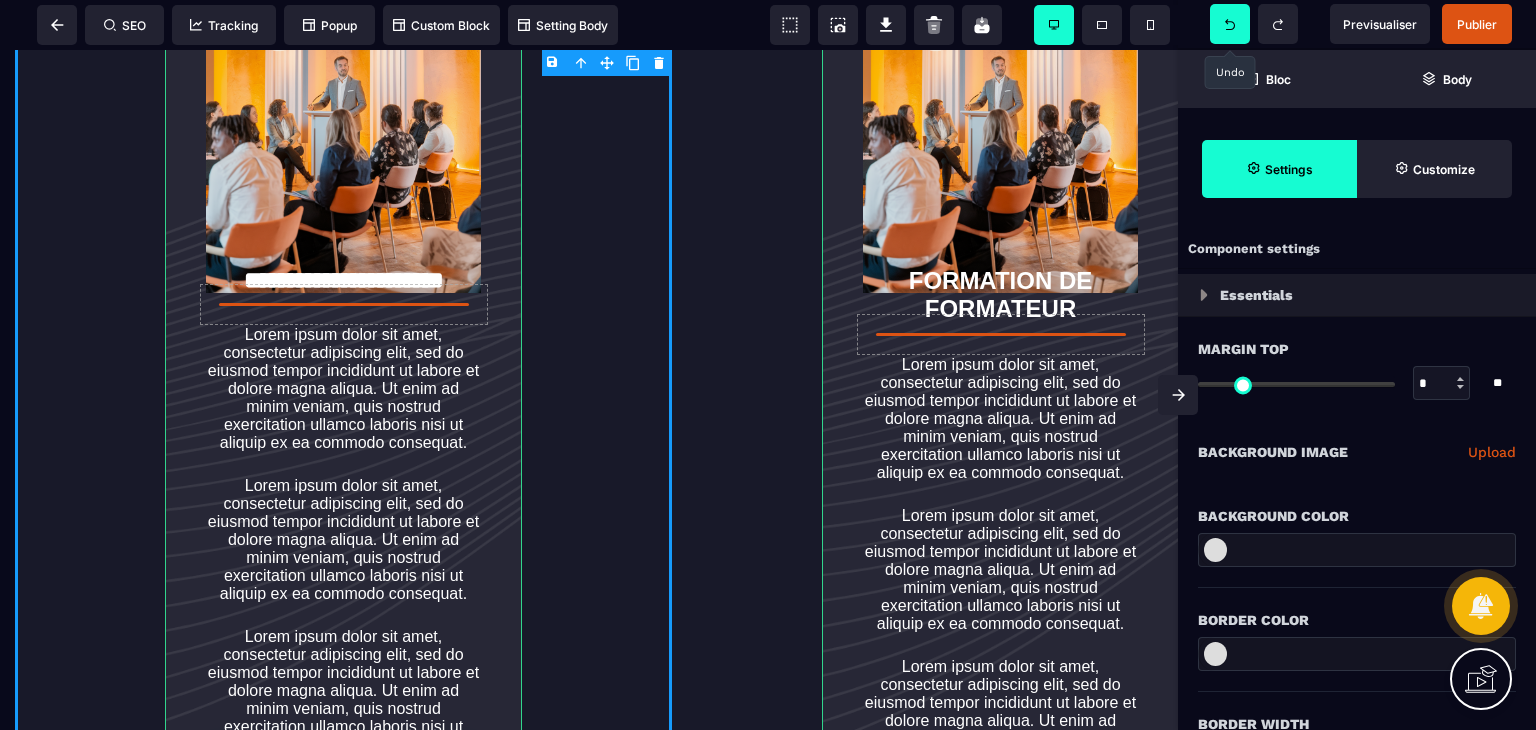 click at bounding box center (1230, 24) 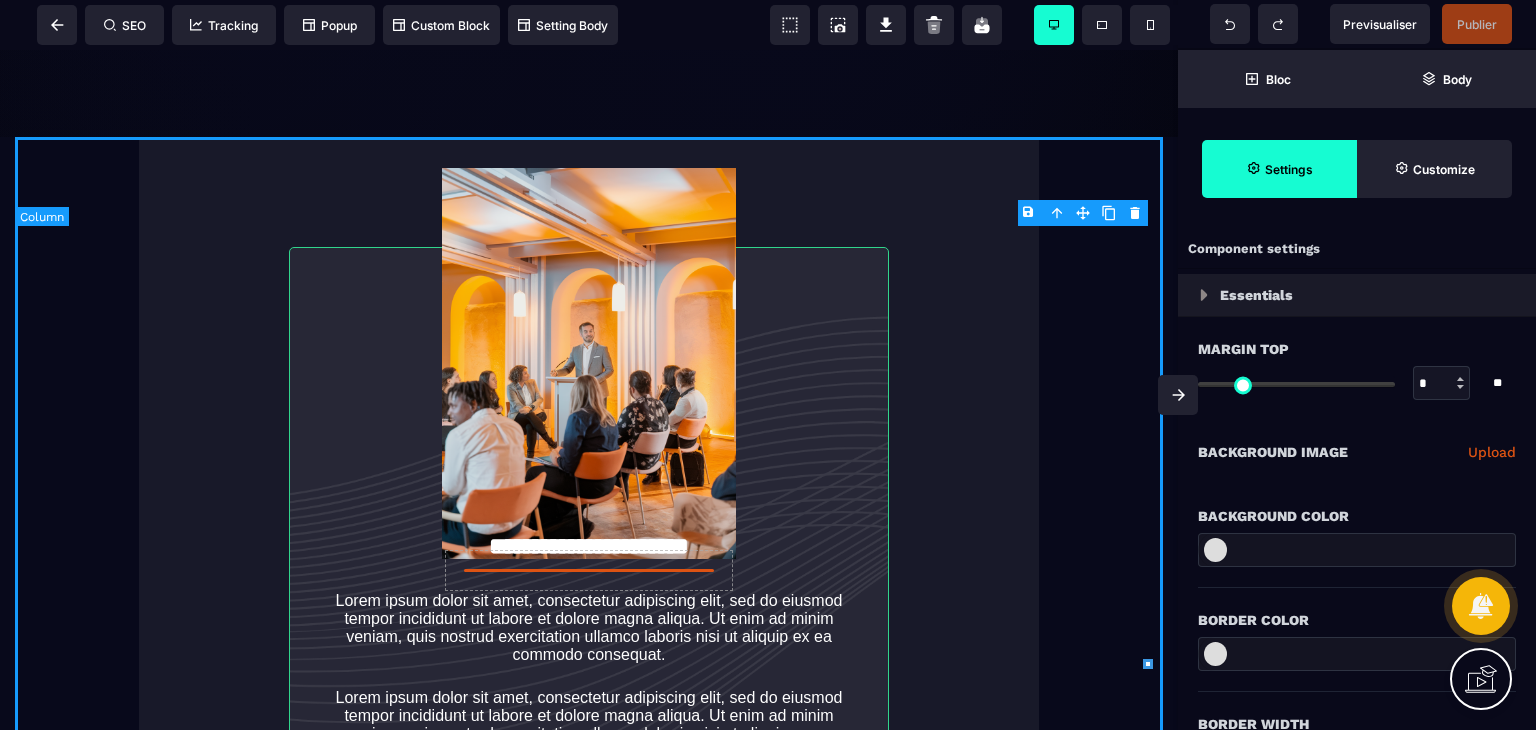 scroll, scrollTop: 3358, scrollLeft: 0, axis: vertical 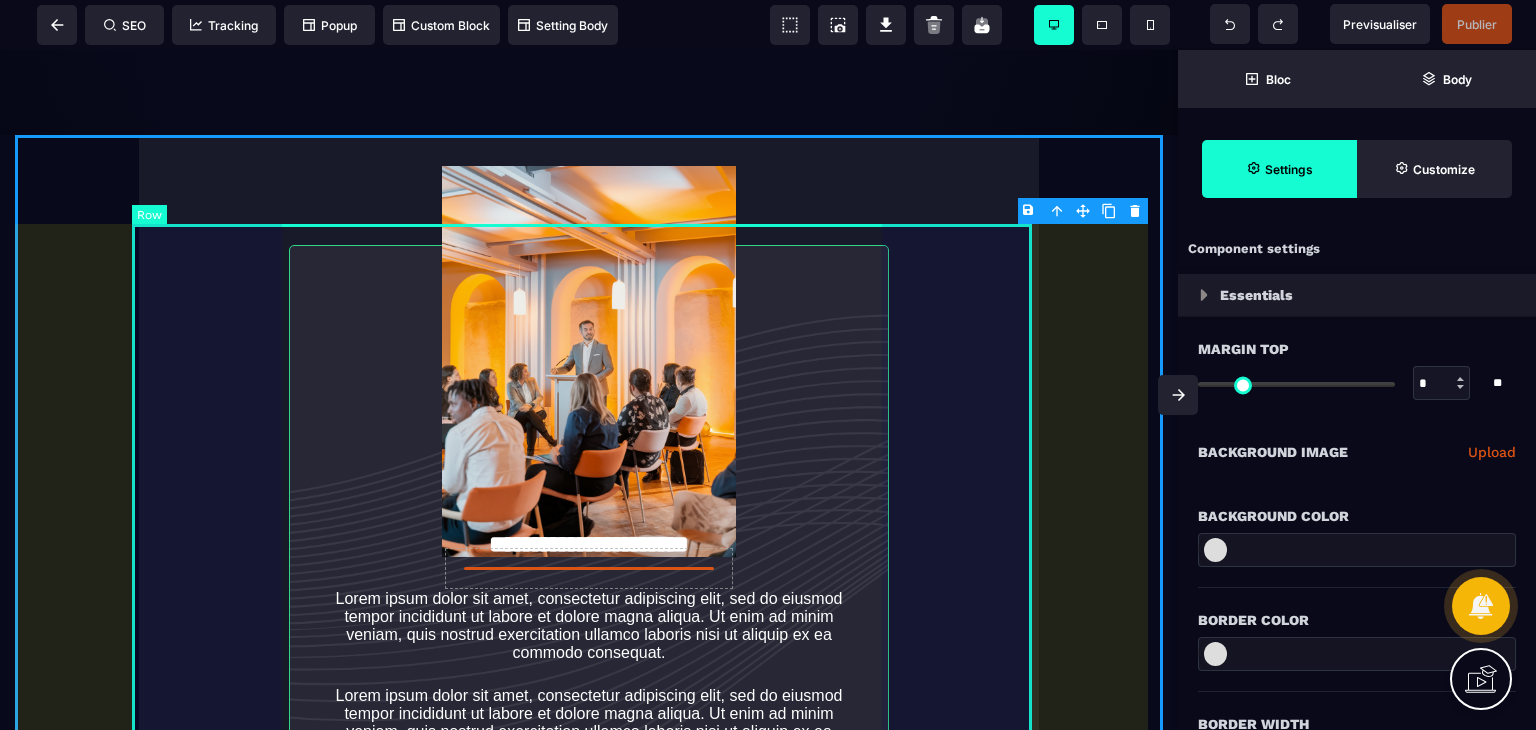 click on "**********" at bounding box center [589, 563] 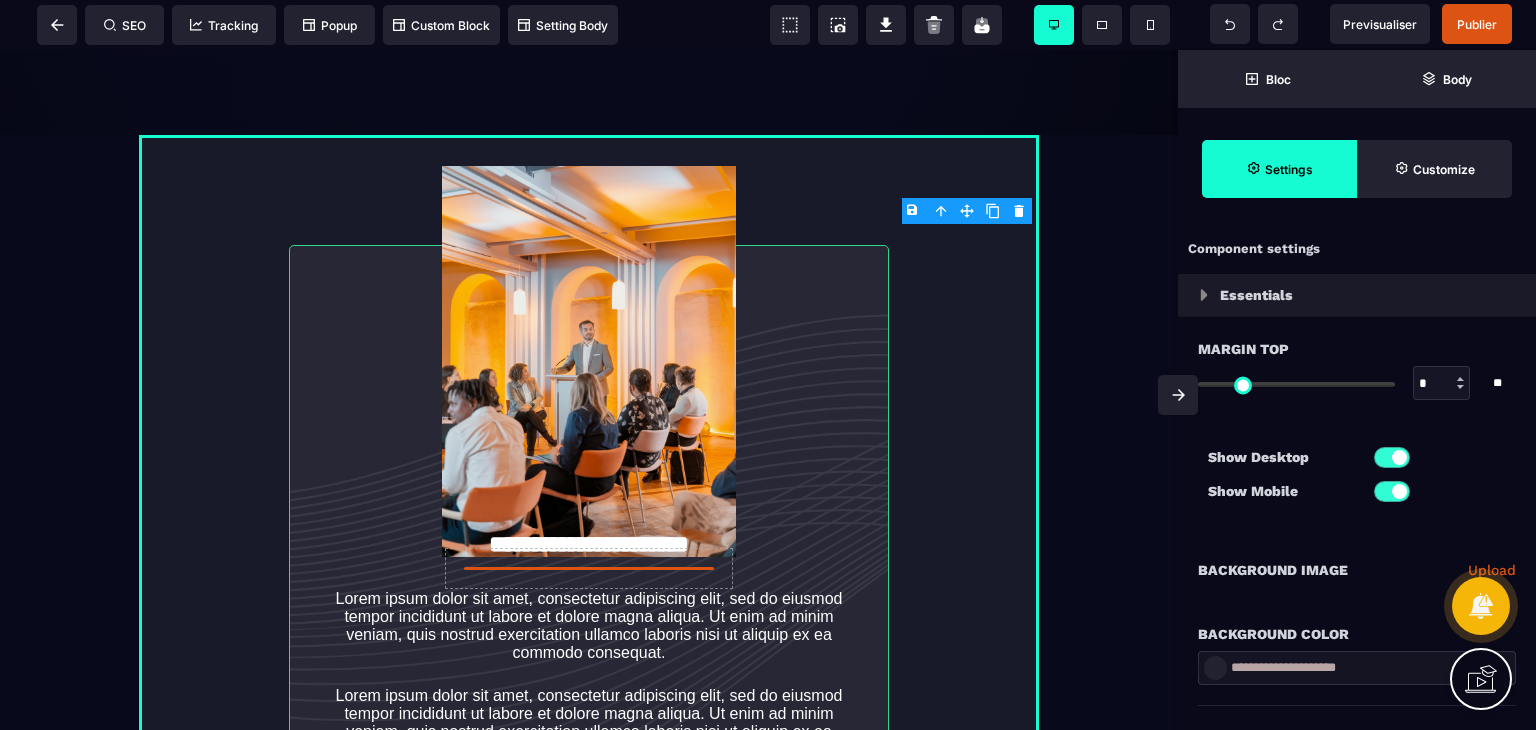 click 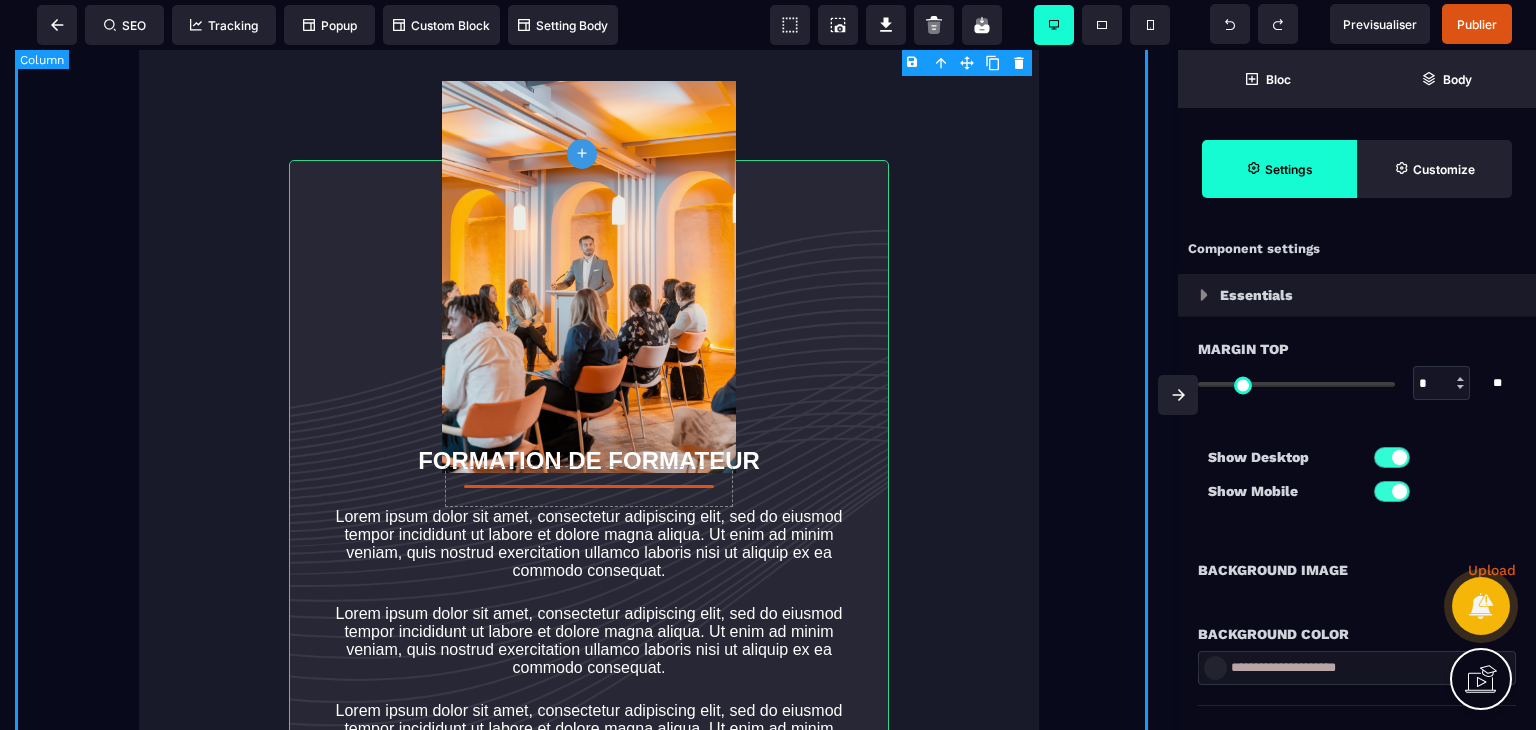 scroll, scrollTop: 4406, scrollLeft: 0, axis: vertical 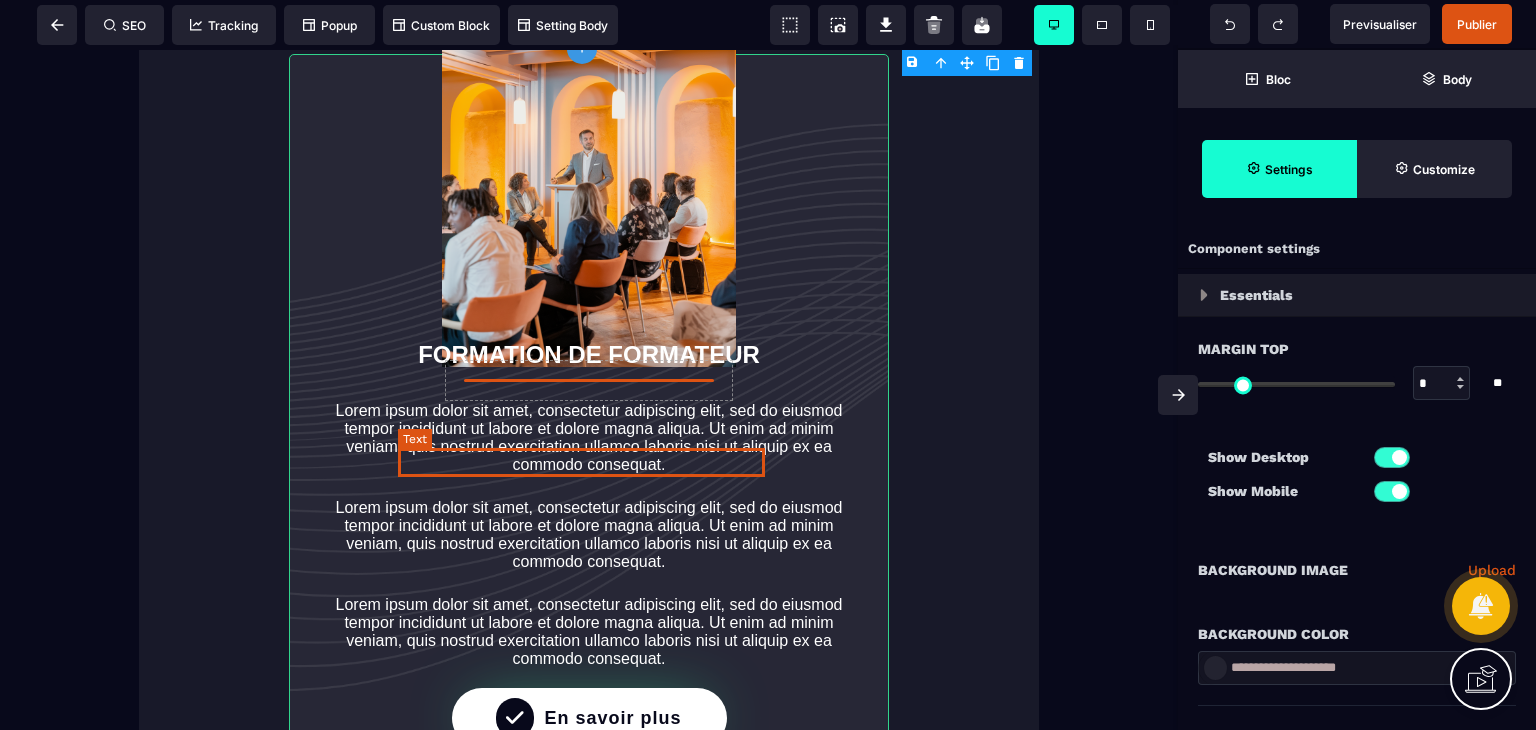 click on "FORMATION DE FORMATEUR" at bounding box center [589, 354] 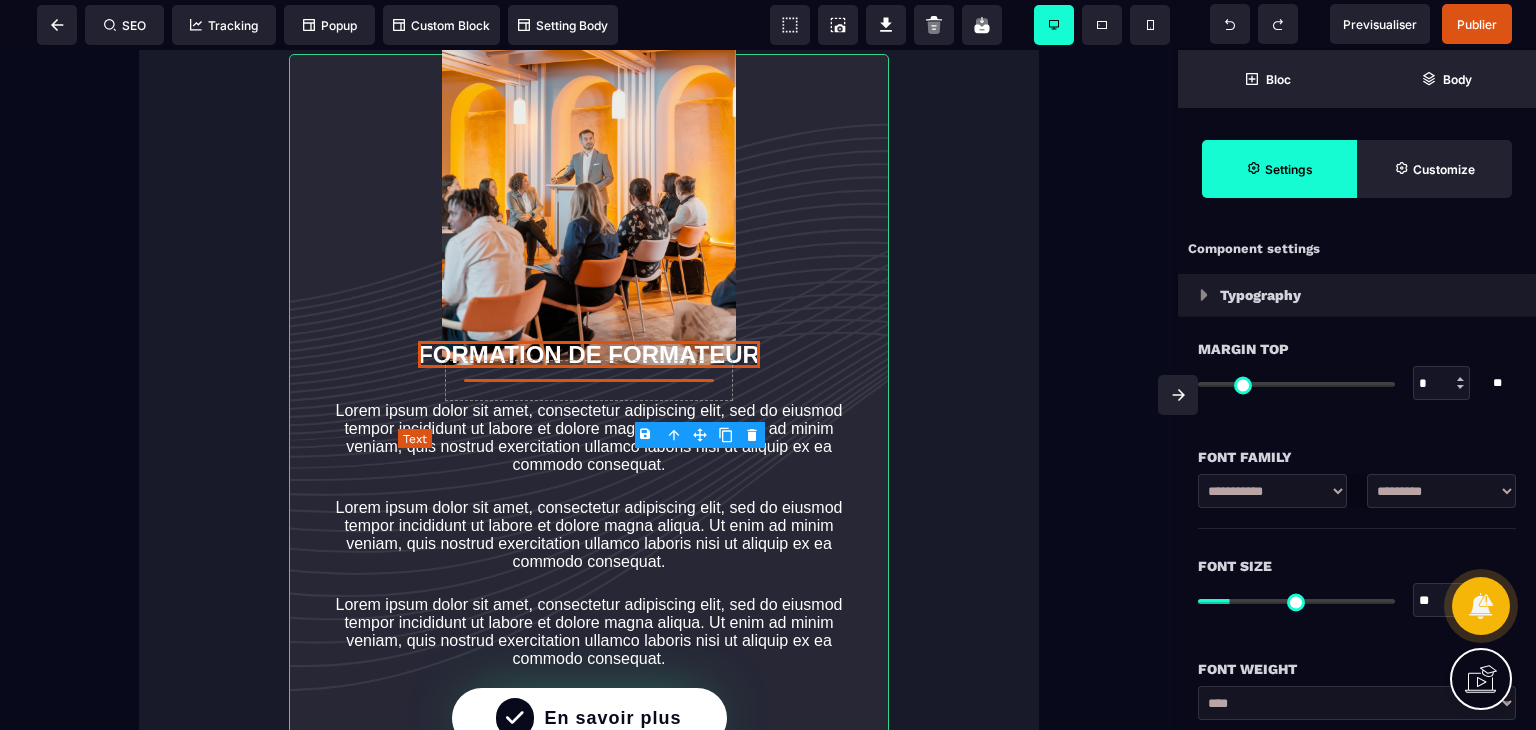 click on "FORMATION DE FORMATEUR" at bounding box center (589, 354) 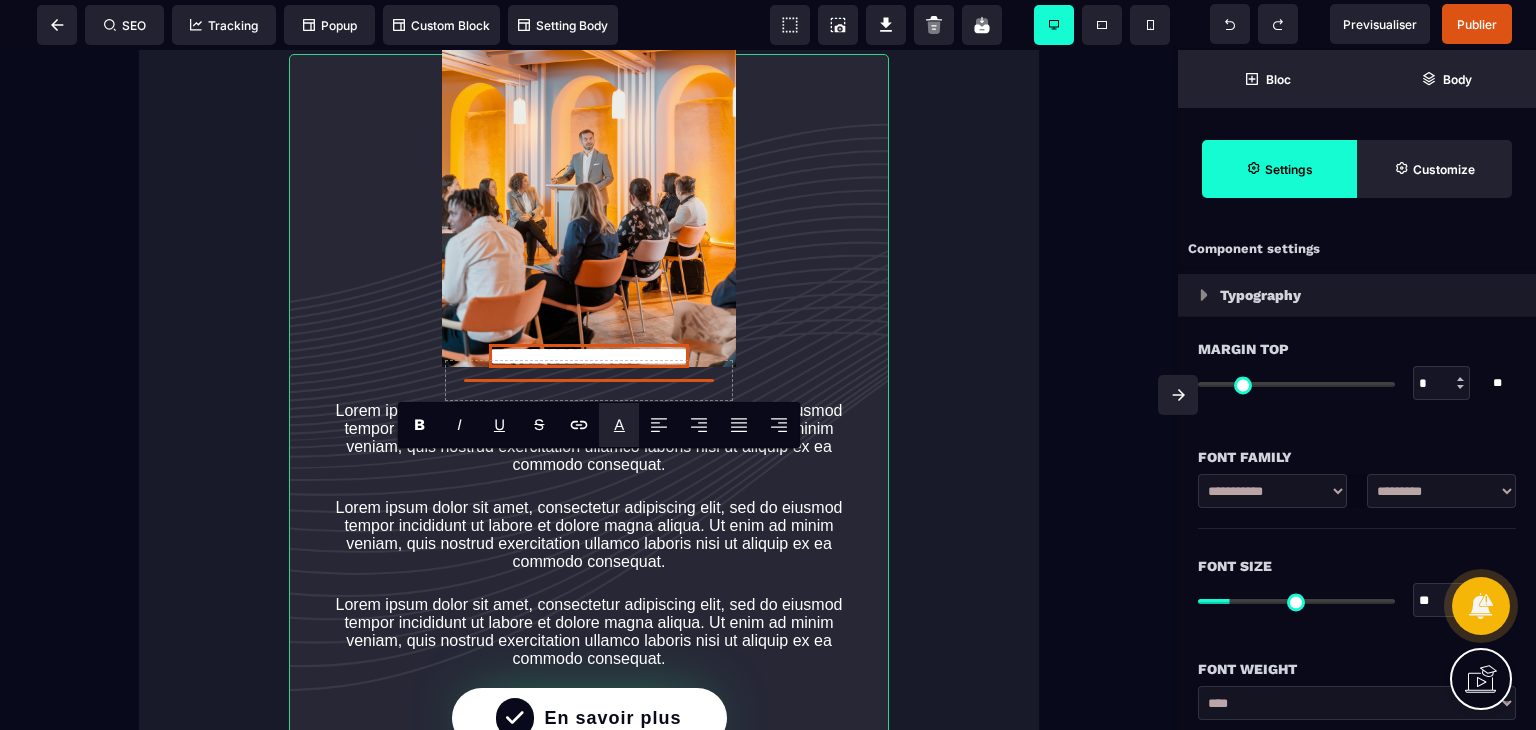 drag, startPoint x: 644, startPoint y: 405, endPoint x: 644, endPoint y: 455, distance: 50 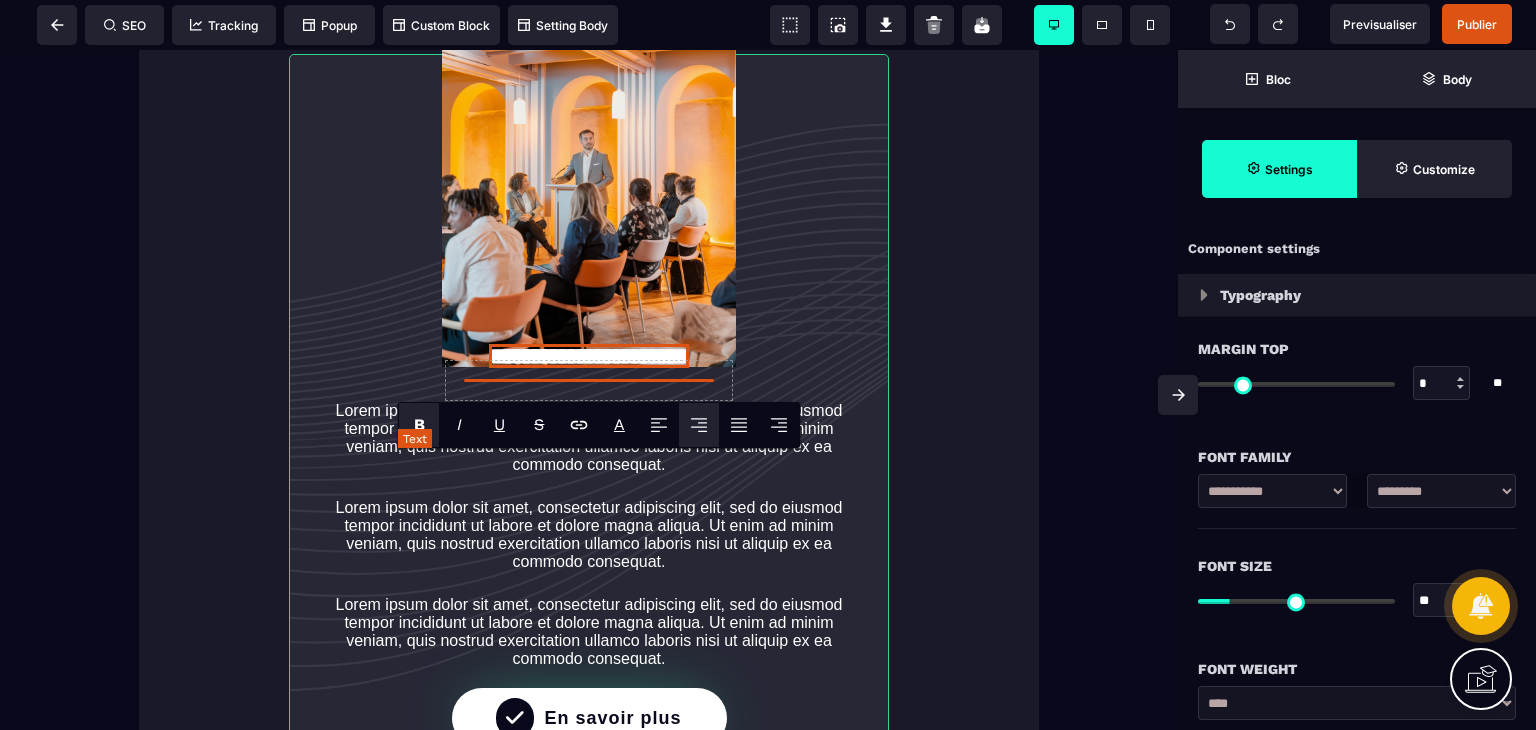 click at bounding box center [589, 380] 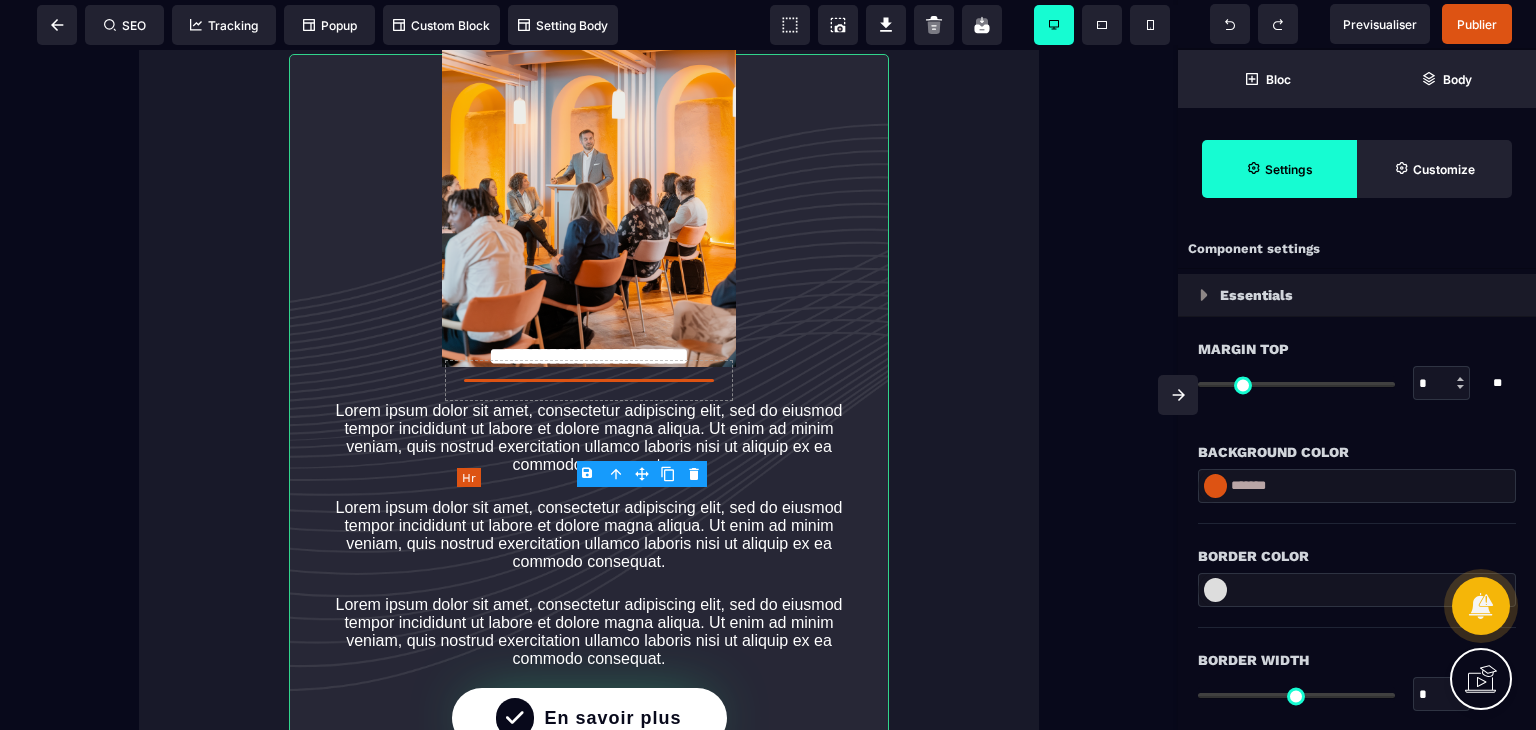 click at bounding box center (589, 380) 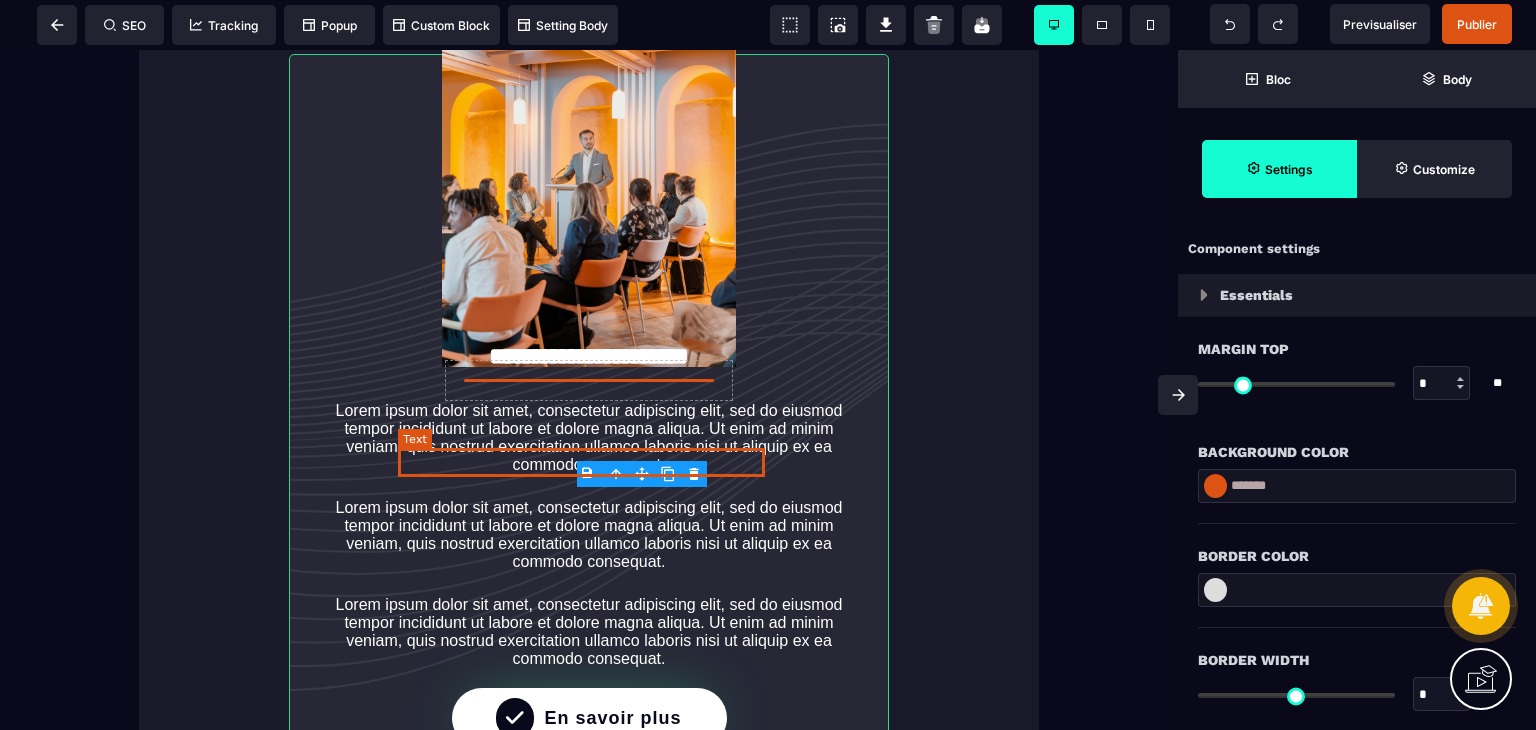 click on "**********" at bounding box center (589, 356) 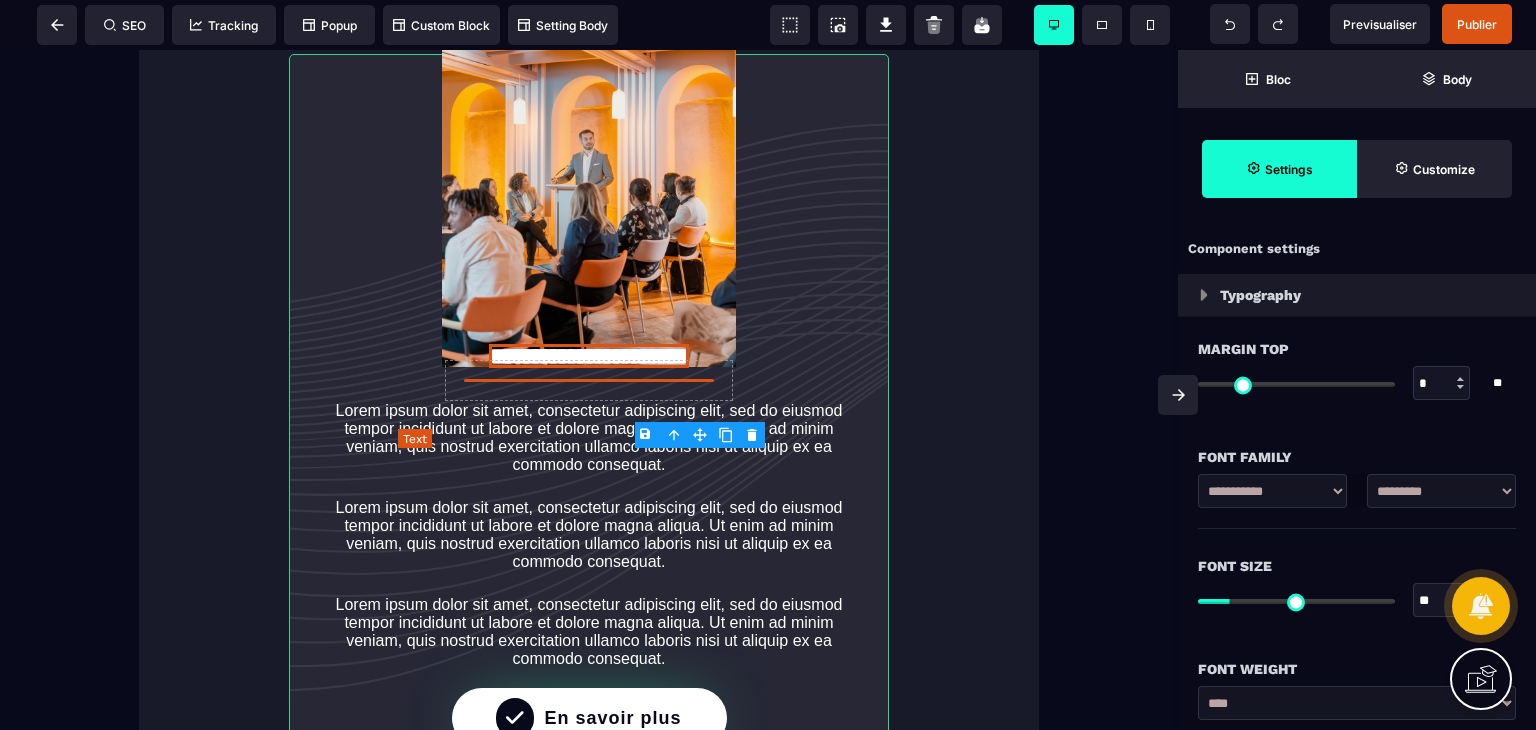 click on "**********" at bounding box center (589, 356) 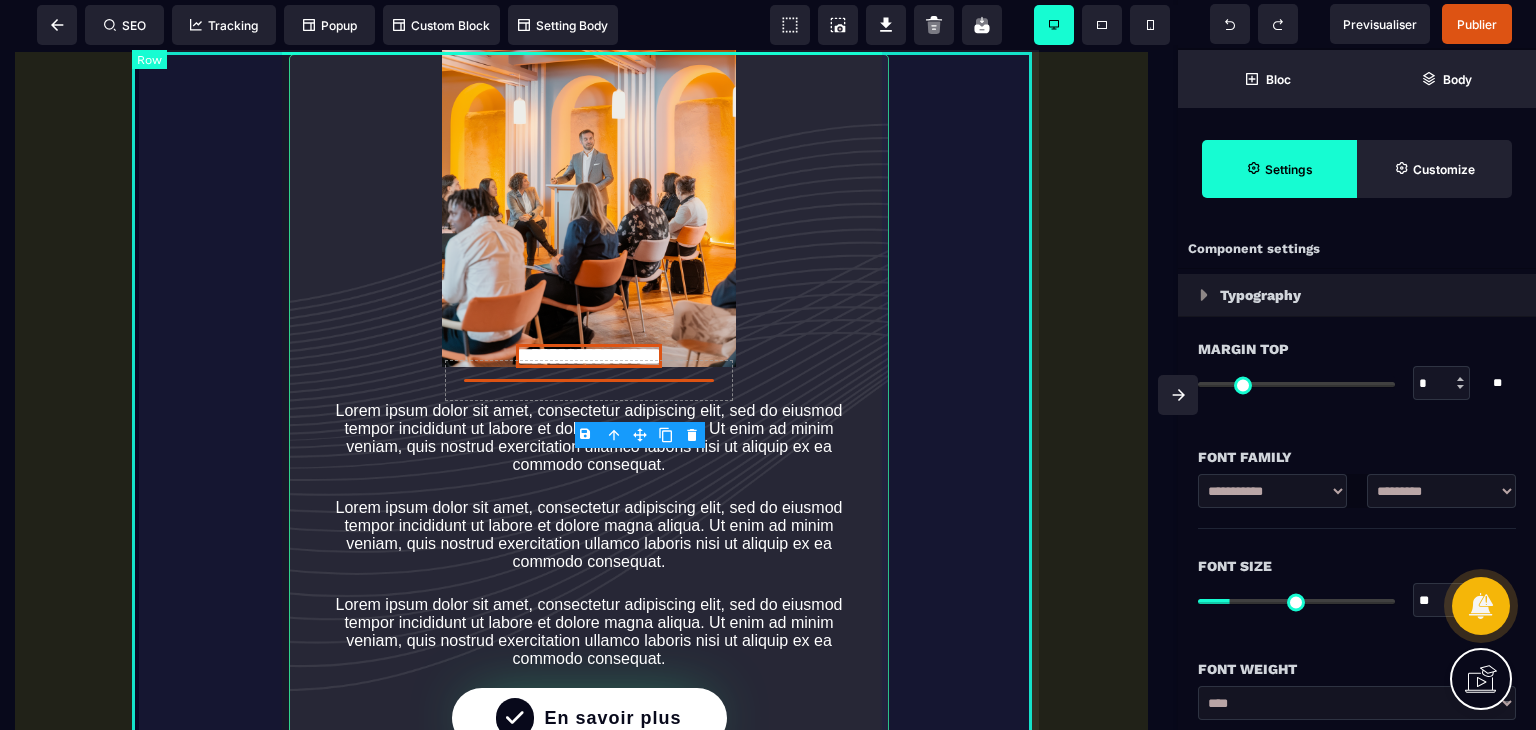 click on "**********" at bounding box center (589, 373) 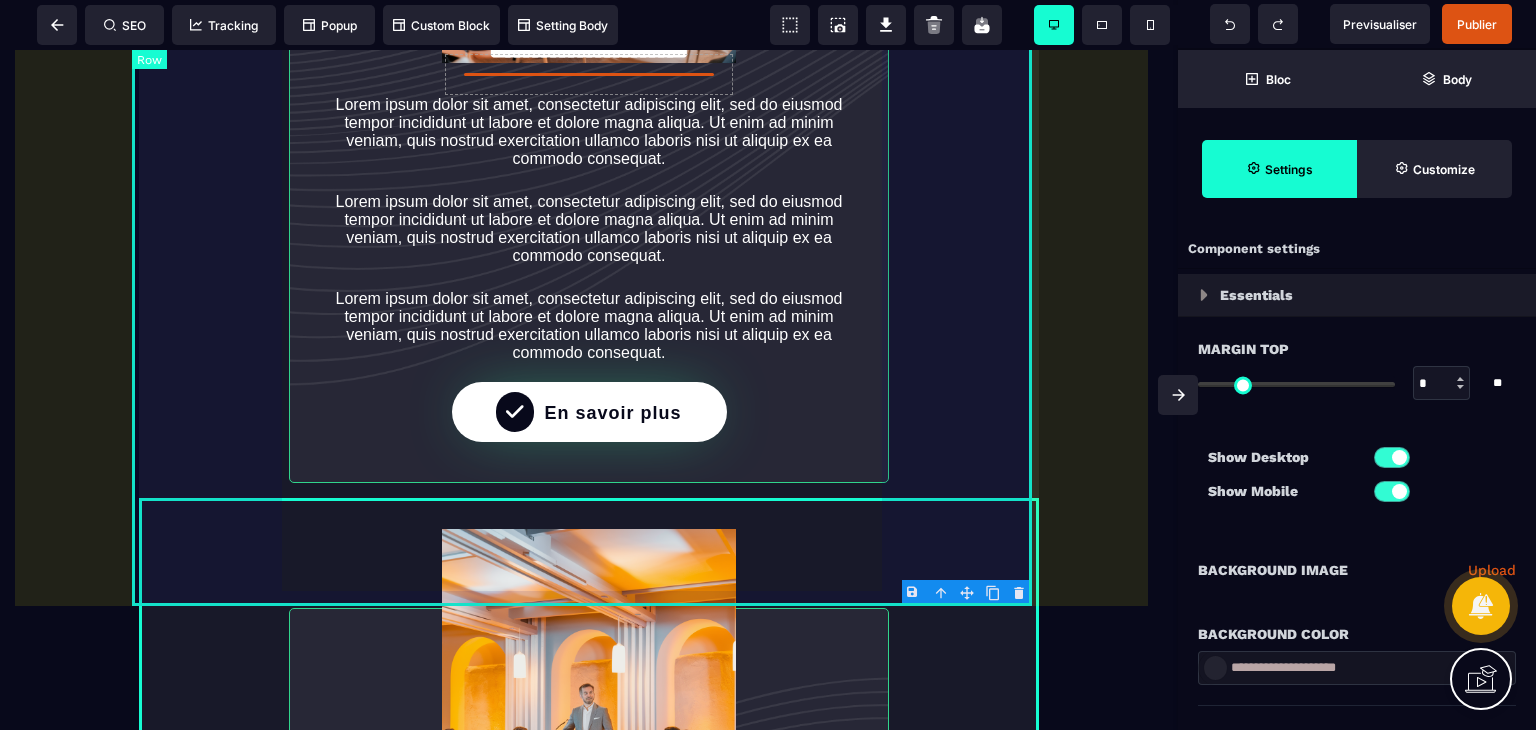 scroll, scrollTop: 4272, scrollLeft: 0, axis: vertical 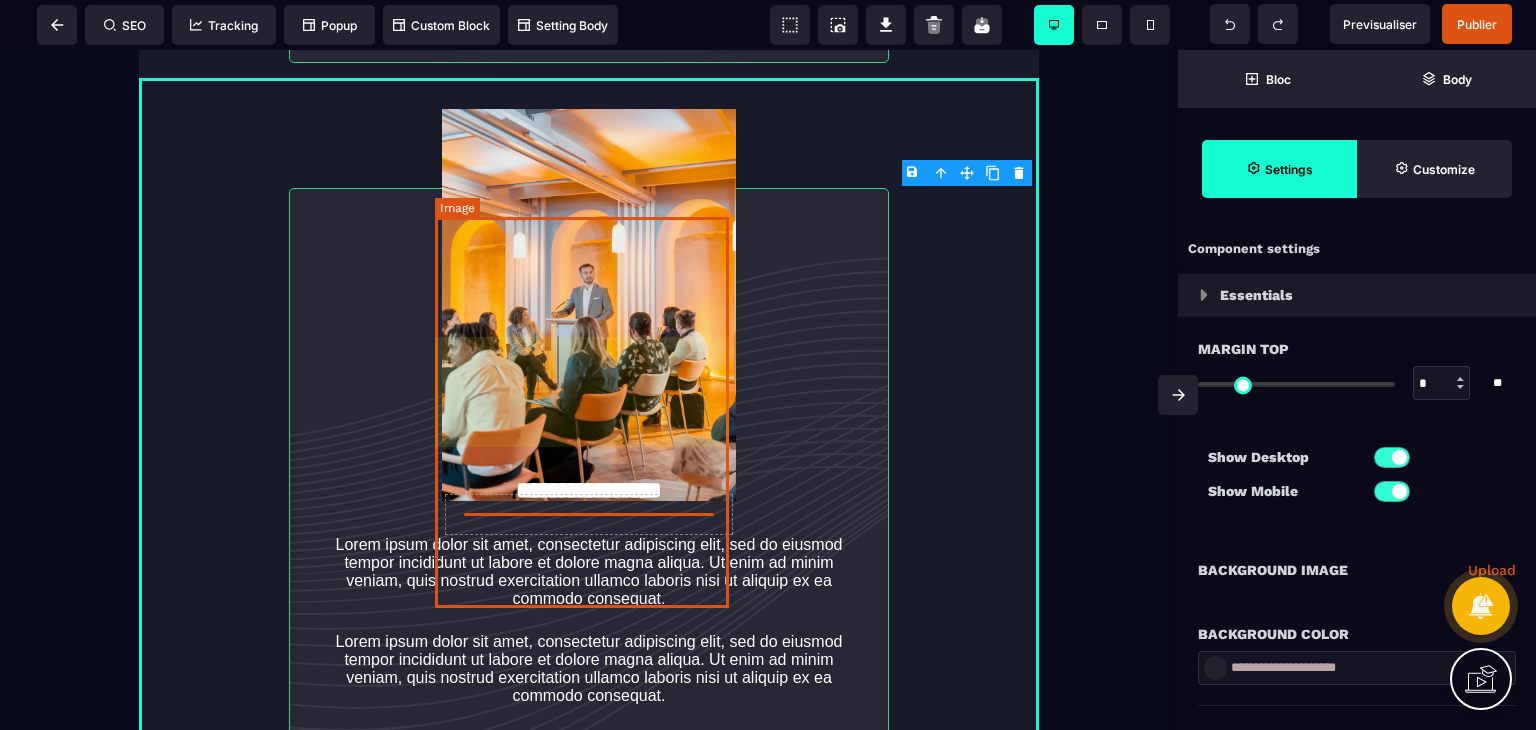click at bounding box center (589, 304) 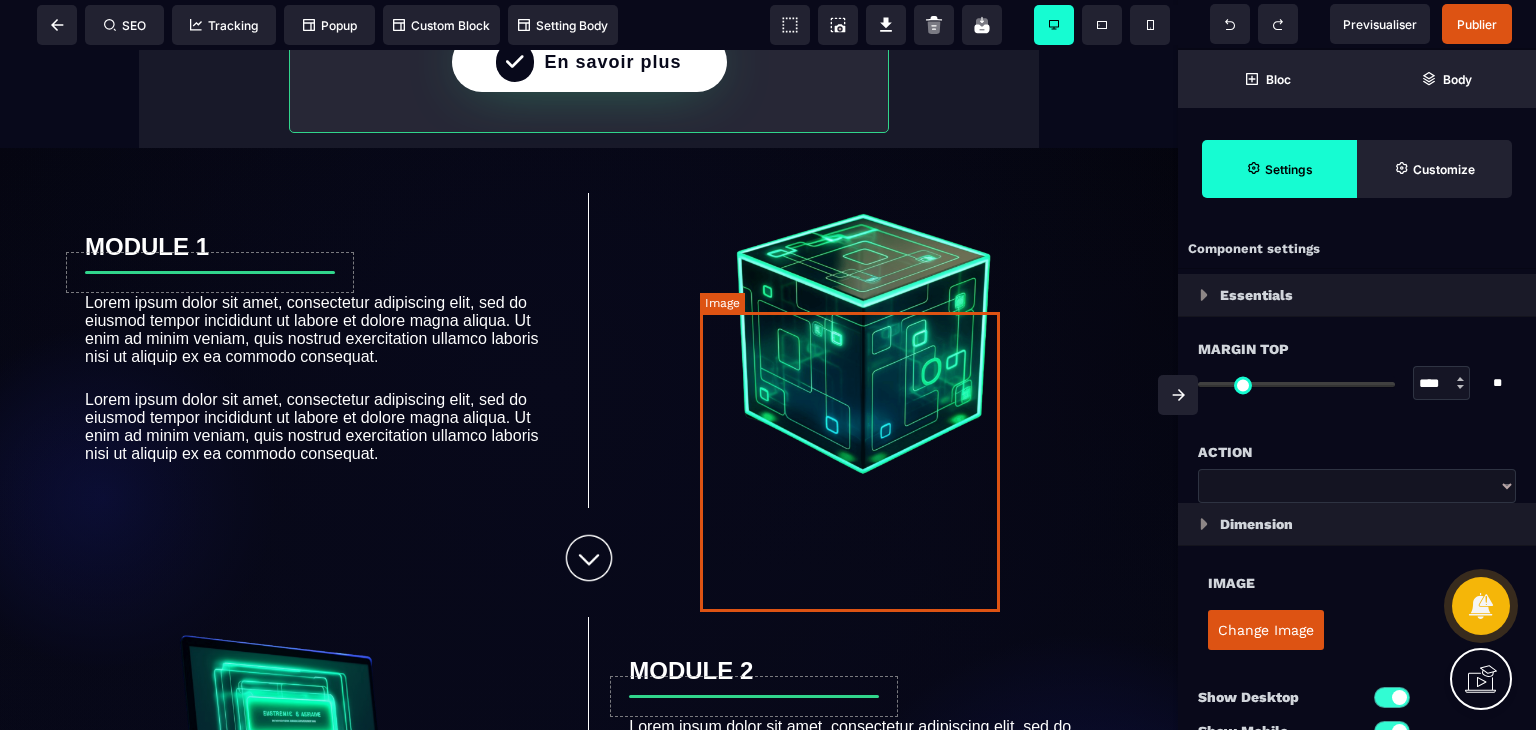 scroll, scrollTop: 5060, scrollLeft: 0, axis: vertical 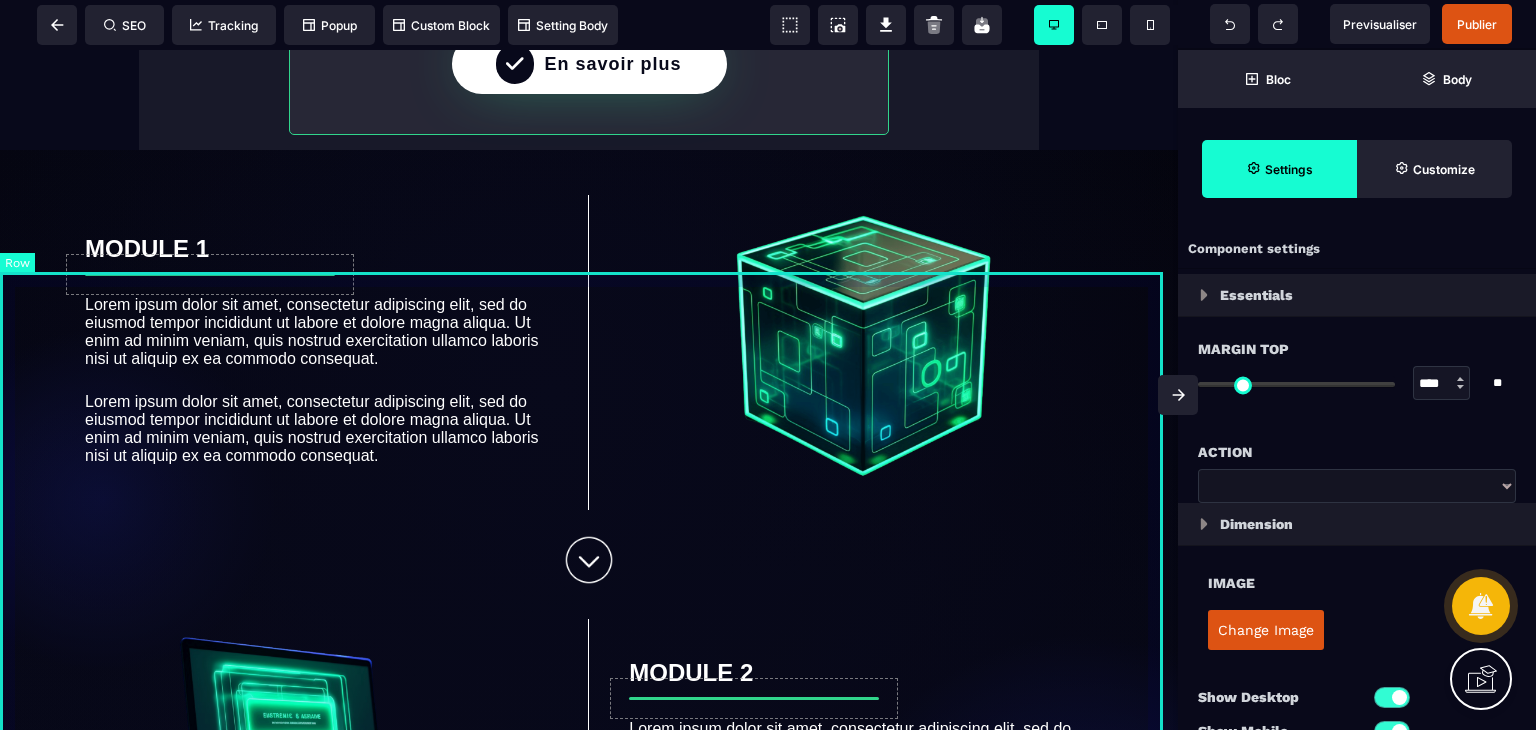 click on "MODULE 1 Lorem ipsum dolor sit amet, consectetur adipiscing elit, sed do eiusmod tempor incididunt ut labore et dolore magna aliqua. Ut enim ad minim veniam, quis nostrud exercitation ullamco laboris nisi ut aliquip ex ea commodo consequat. Lorem ipsum dolor sit amet, consectetur adipiscing elit, sed do eiusmod tempor incididunt ut labore et dolore magna aliqua. Ut enim ad minim veniam, quis nostrud exercitation ullamco laboris nisi ut aliquip ex ea commodo consequat. MODULE 2 Lorem ipsum dolor sit amet, consectetur adipiscing elit, sed do eiusmod tempor incididunt ut labore et dolore magna aliqua. Ut enim ad minim veniam, quis nostrud exercitation ullamco laboris nisi ut aliquip ex ea commodo consequat. Lorem ipsum dolor sit amet, consectetur adipiscing elit, sed do eiusmod tempor incididunt ut labore et dolore magna aliqua MODULE 3 Lorem ipsum dolor sit amet, consectetur adipiscing elit. En savoir plus" at bounding box center [589, 795] 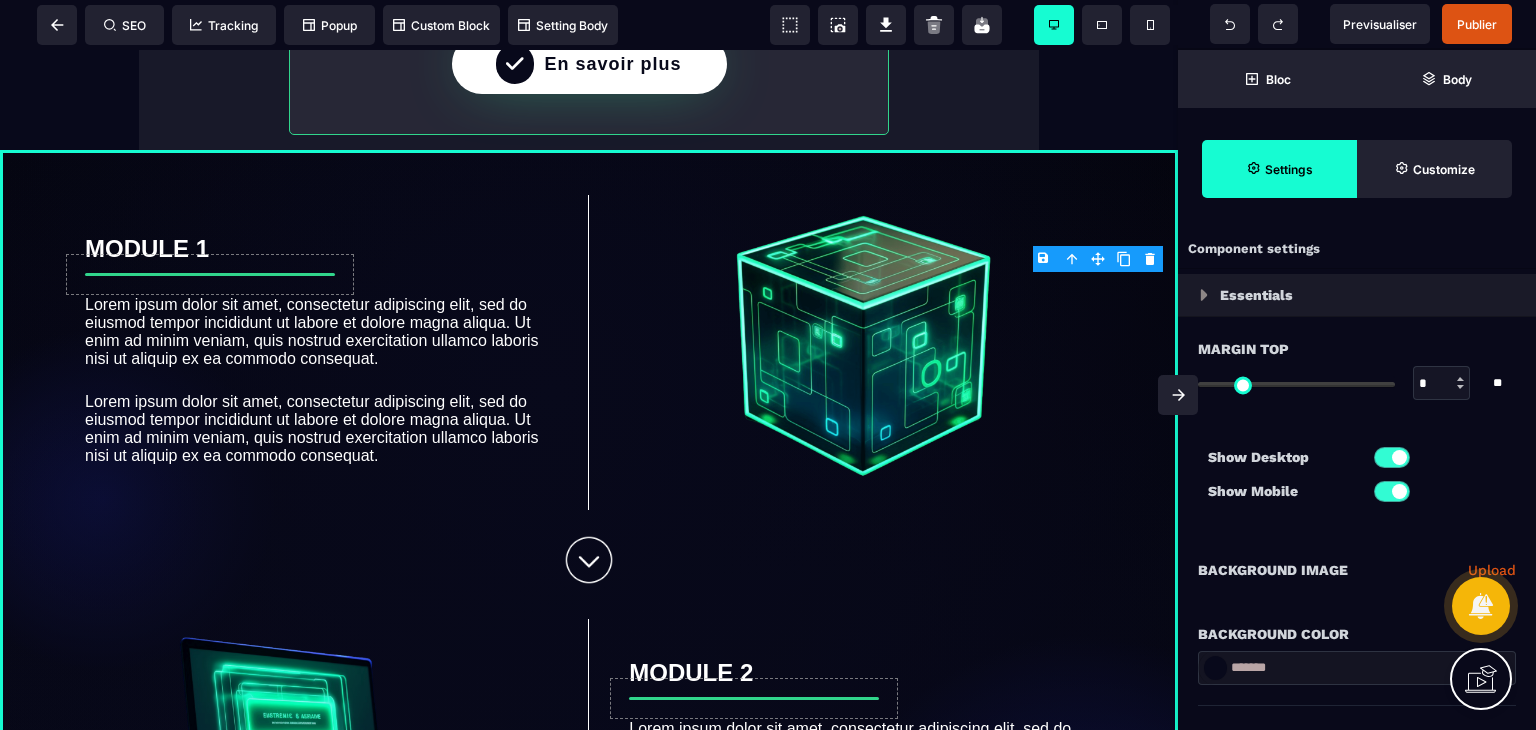 click on "B I U S
A *******
plus
Row
SEO
Big" at bounding box center [768, 365] 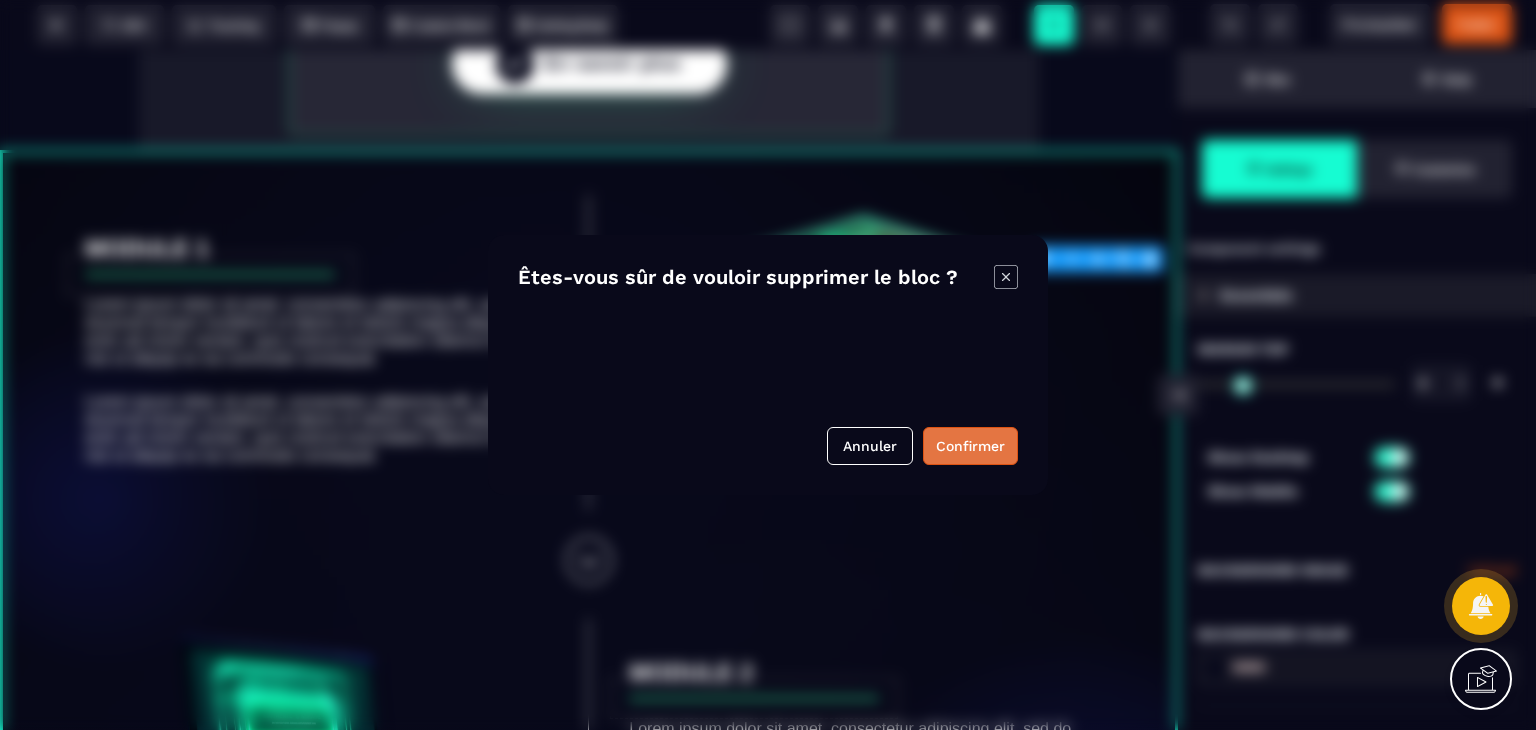 click on "Confirmer" at bounding box center [970, 446] 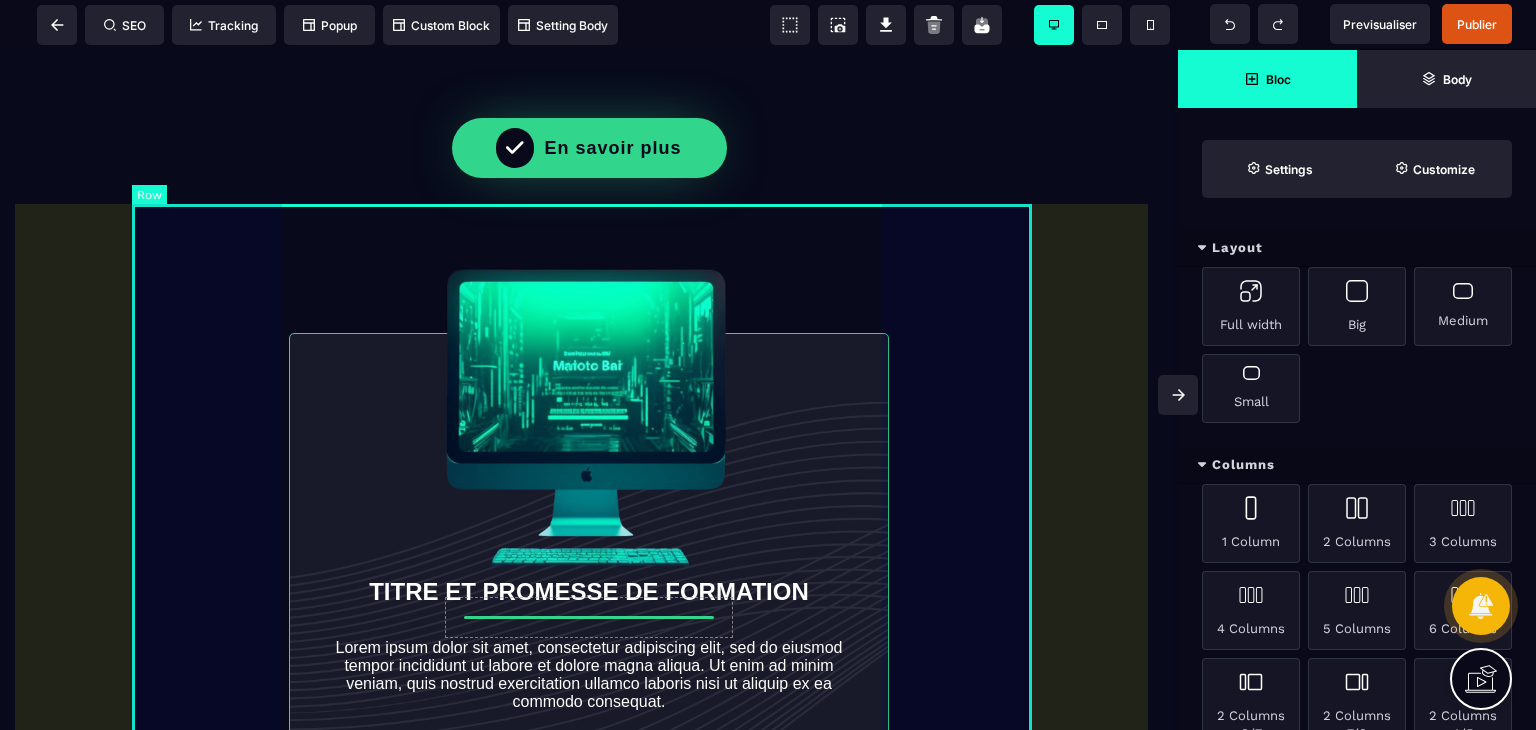 scroll, scrollTop: 6592, scrollLeft: 0, axis: vertical 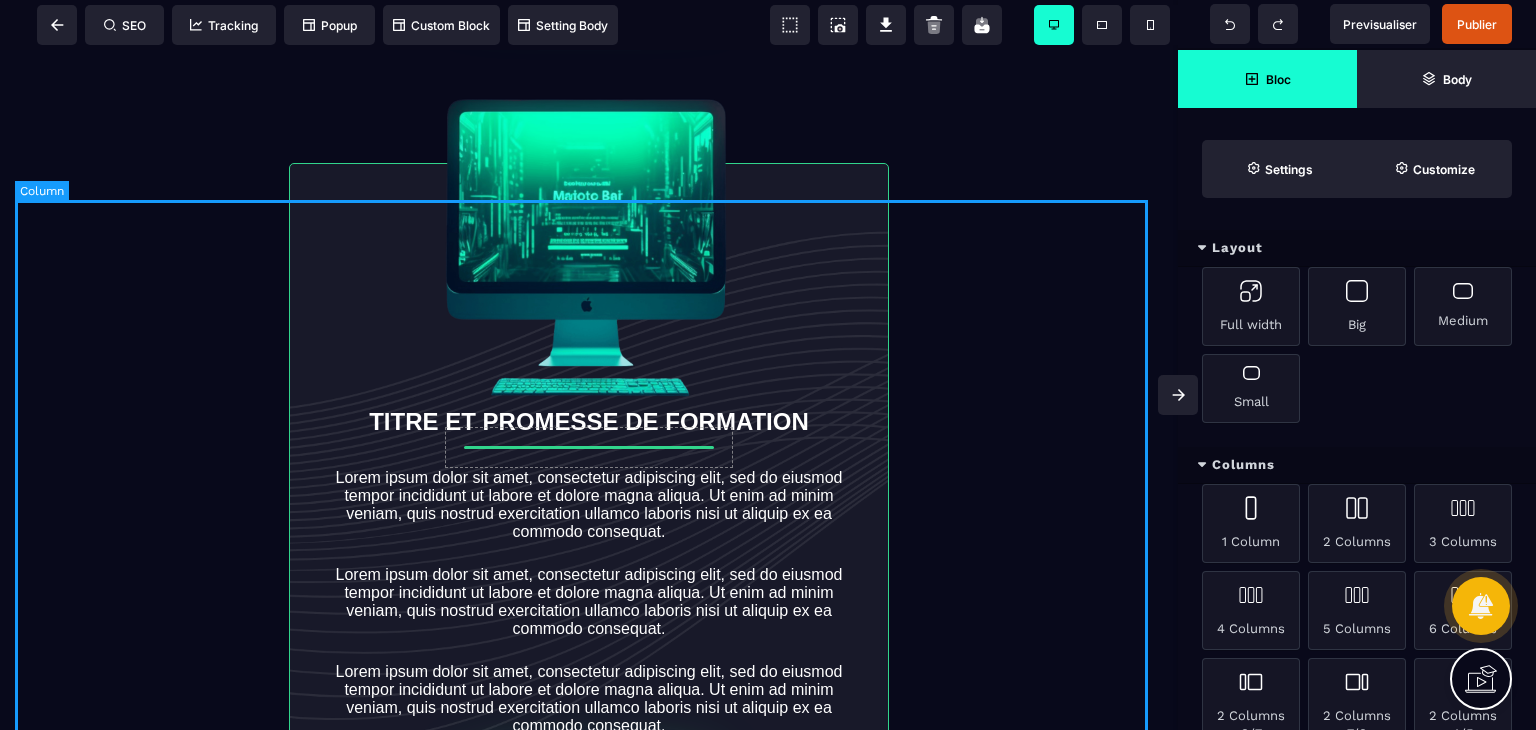click on "TITRE ET PROMESSE DE FORMATION Lorem ipsum dolor sit amet, consectetur adipiscing elit, sed do eiusmod tempor incididunt ut labore et dolore magna aliqua. Ut enim ad minim veniam, quis nostrud exercitation ullamco laboris nisi ut aliquip ex ea commodo consequat. Lorem ipsum dolor sit amet, consectetur adipiscing elit, sed do eiusmod tempor incididunt ut labore et dolore magna aliqua. Ut enim ad minim veniam, quis nostrud exercitation ullamco laboris nisi ut aliquip ex ea commodo consequat. Lorem ipsum dolor sit amet, consectetur adipiscing elit, sed do eiusmod tempor incididunt ut labore et dolore magna aliqua. Ut enim ad minim veniam, quis nostrud exercitation ullamco laboris nisi ut aliquip ex ea commodo consequat. En savoir plus" at bounding box center (589, 477) 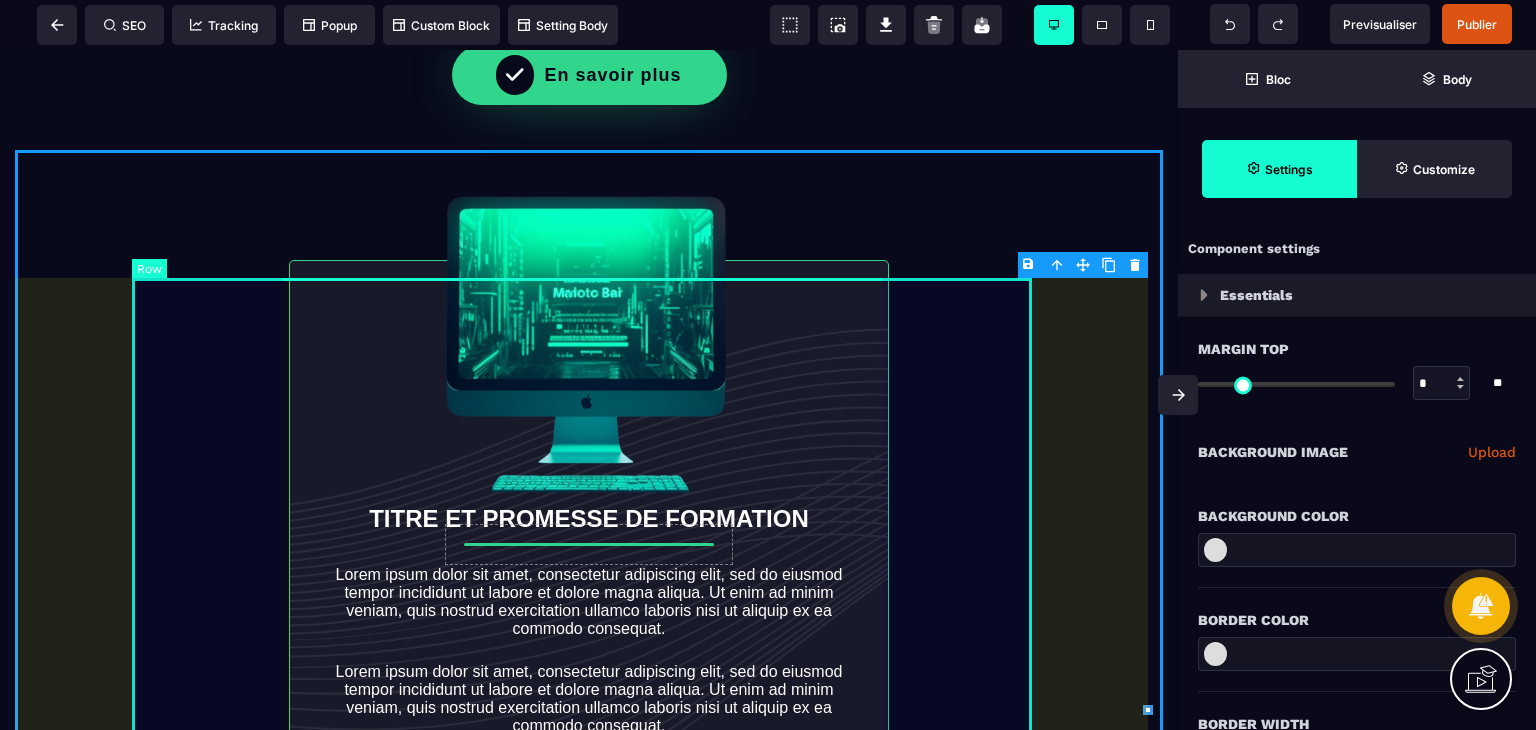 scroll, scrollTop: 6494, scrollLeft: 0, axis: vertical 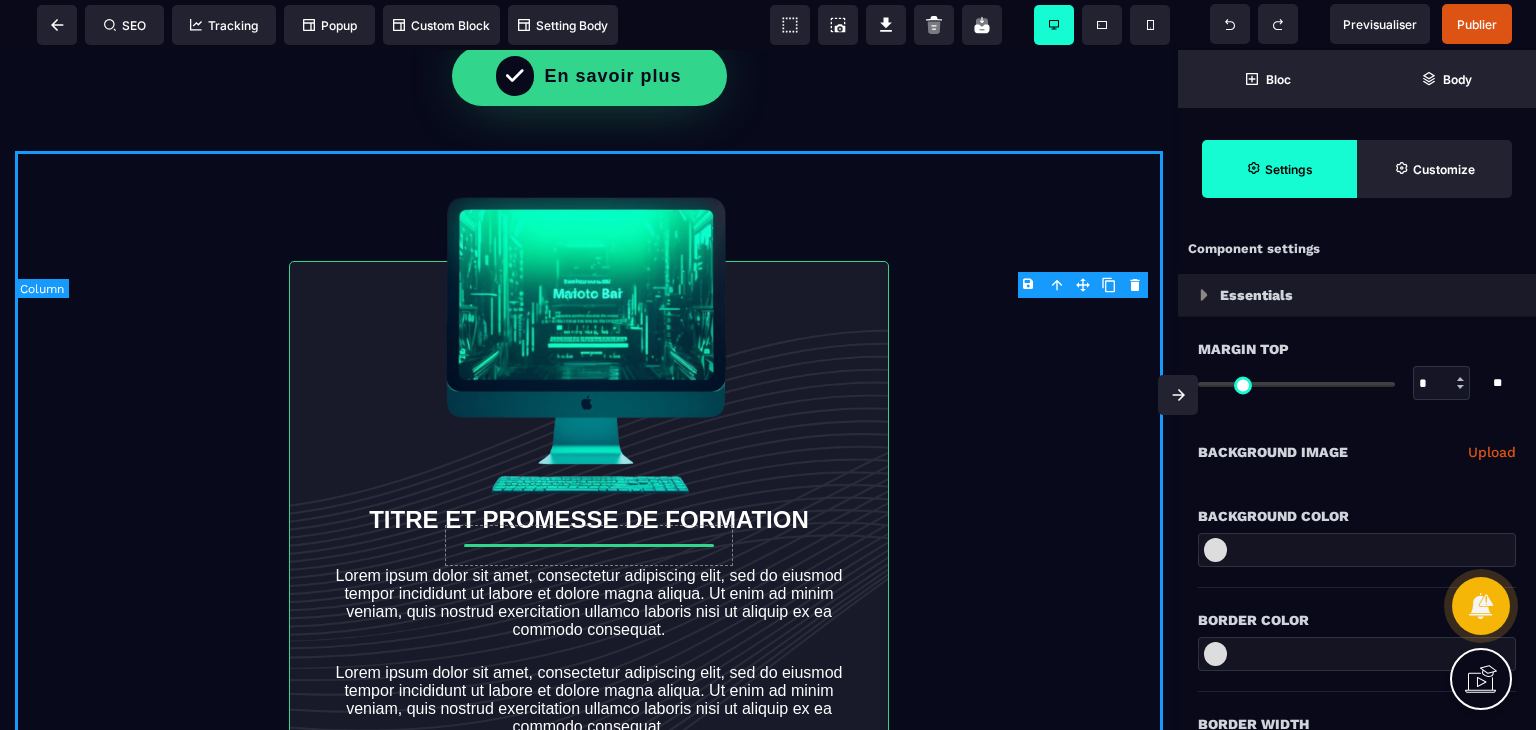 click on "TITRE ET PROMESSE DE FORMATION Lorem ipsum dolor sit amet, consectetur adipiscing elit, sed do eiusmod tempor incididunt ut labore et dolore magna aliqua. Ut enim ad minim veniam, quis nostrud exercitation ullamco laboris nisi ut aliquip ex ea commodo consequat. Lorem ipsum dolor sit amet, consectetur adipiscing elit, sed do eiusmod tempor incididunt ut labore et dolore magna aliqua. Ut enim ad minim veniam, quis nostrud exercitation ullamco laboris nisi ut aliquip ex ea commodo consequat. Lorem ipsum dolor sit amet, consectetur adipiscing elit, sed do eiusmod tempor incididunt ut labore et dolore magna aliqua. Ut enim ad minim veniam, quis nostrud exercitation ullamco laboris nisi ut aliquip ex ea commodo consequat. En savoir plus" at bounding box center (589, 575) 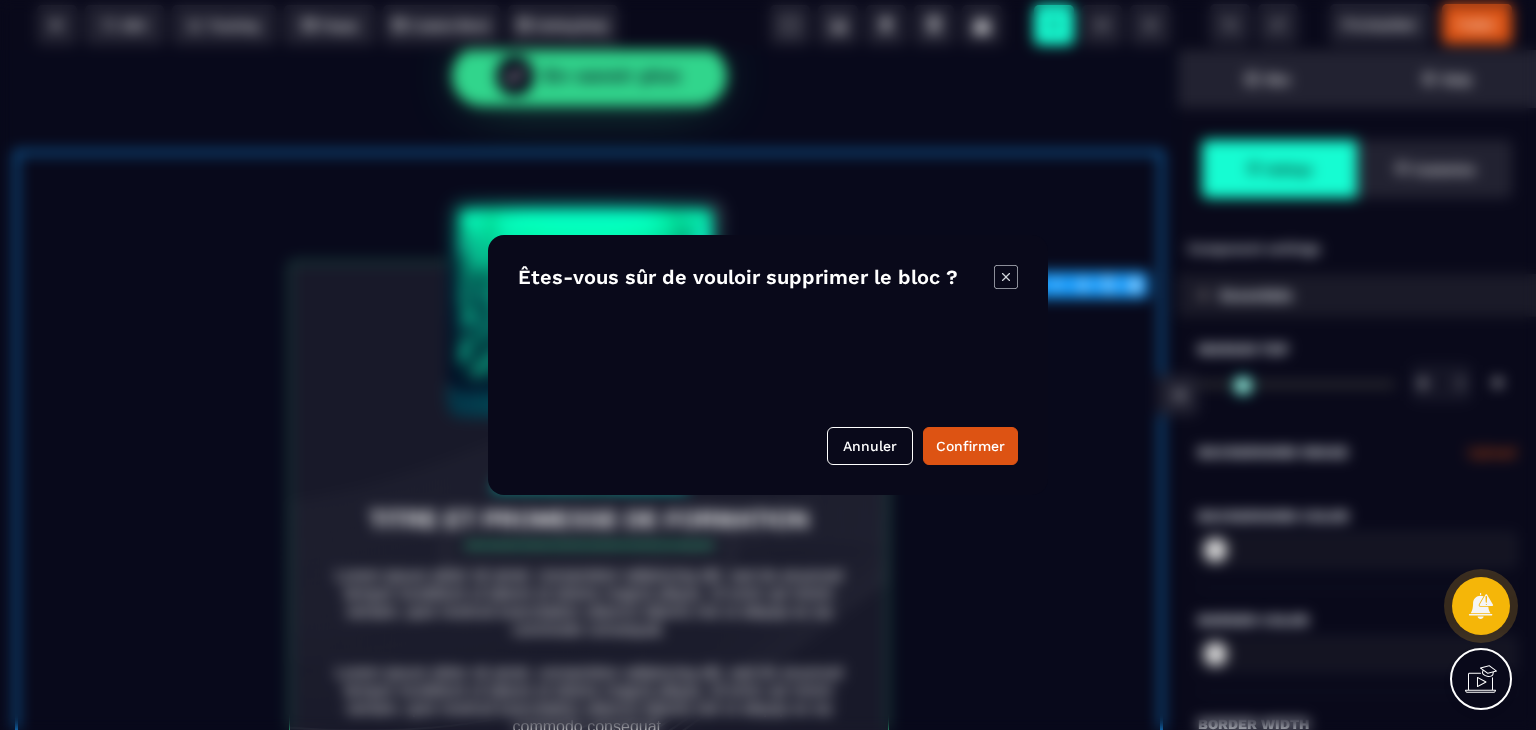 click on "B I U S
A *******
plus
Column
SEO" at bounding box center [768, 365] 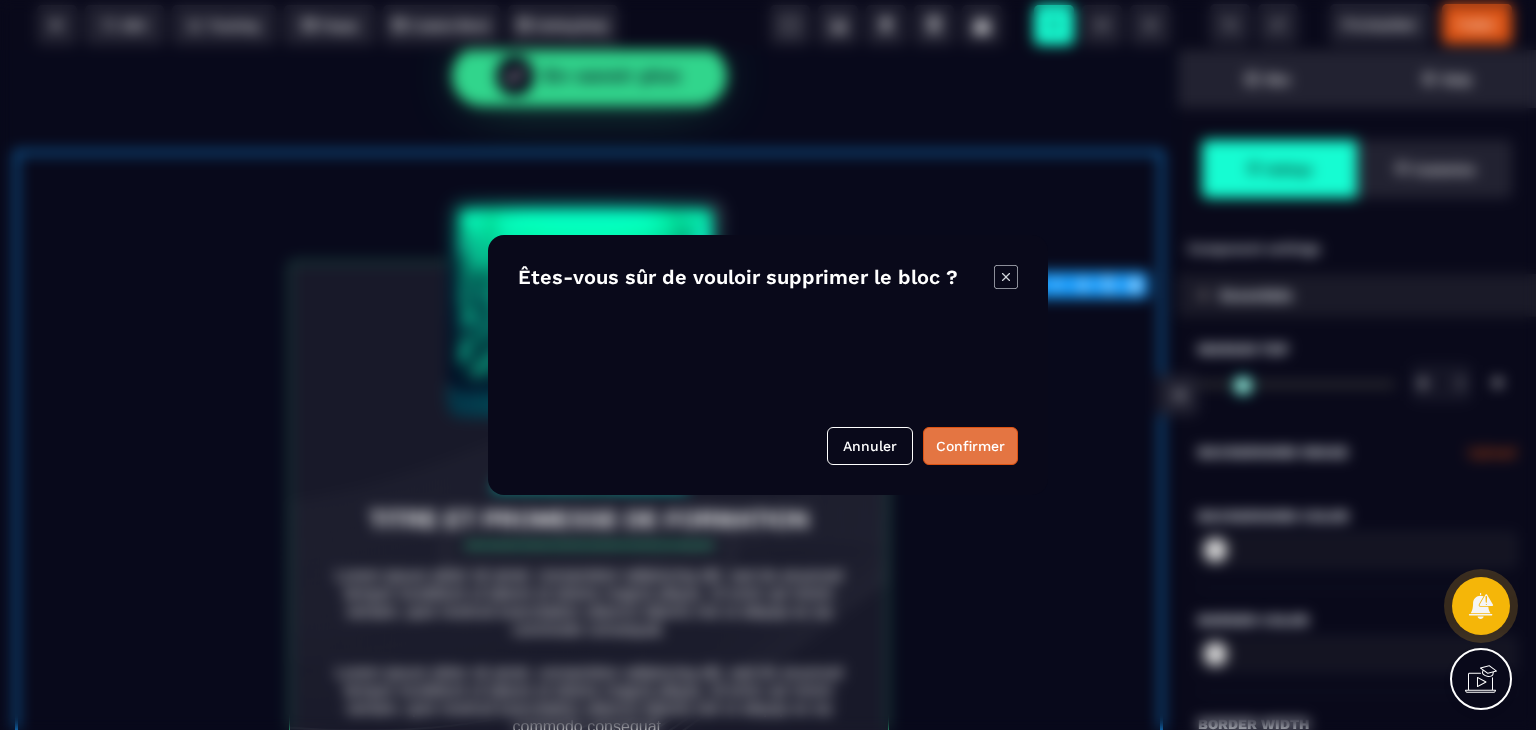 click on "Confirmer" at bounding box center (970, 446) 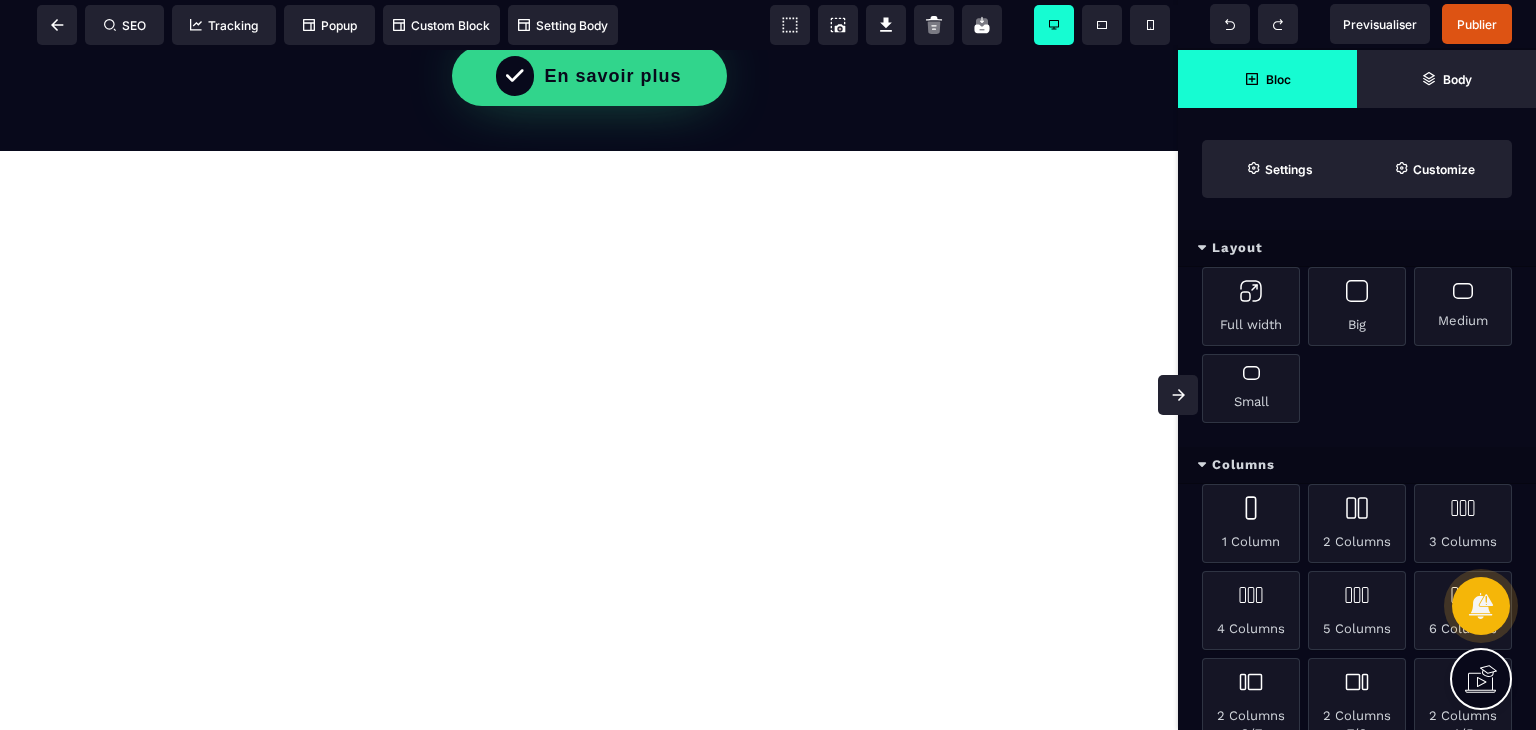 click on "Devenir formateur Vous voulez devenir formateur , mais tous vous semble complexe ? Statut juridique, démarches, Qualiopi vs portage … Proxiane vous guide pas à pas 👉 Avec Proxiane, bâtissez votre activité en 3 étapes claires sans perdre de temps ni d'argent Si tout vous semble flou et complexe : Comment devenir formateur (occasionnel ou professionnel) ? Choisir son statut juridique ? Maîtriser les démarches administratives ? Travailler en sous-traitance ou démarcher ses propres clients ? Obtenir Qualiopi ou opter pour le portage Qualiopi ? Lancez-vous dès aujourd’hui : préparez votre certification Qualiopi en 30 jours ou choisissez le portage Qualiopi, et passez du positionnement de votre offre à la signature de vos premiers clients.. Vous débutez ? Nos experts vous guident pas à pas pour intégrer les fondamentaux pédagogiques, adopter les meilleures pratiques et maîtriser les outils, afin de concevoir et animer vos formations en toute confiance. Etape 1 Etape 2 Etape 3 Valider" at bounding box center [589, -2852] 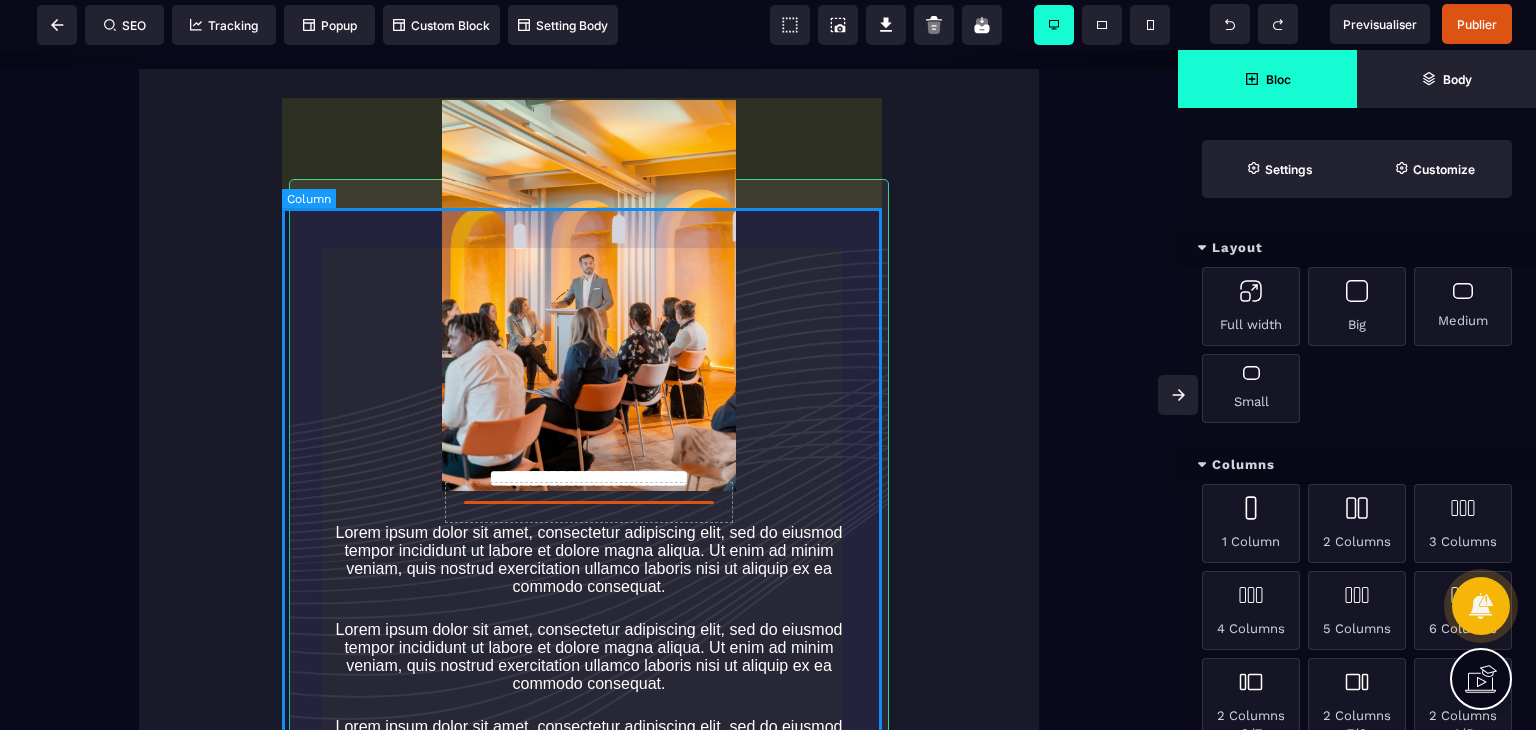 scroll, scrollTop: 3424, scrollLeft: 0, axis: vertical 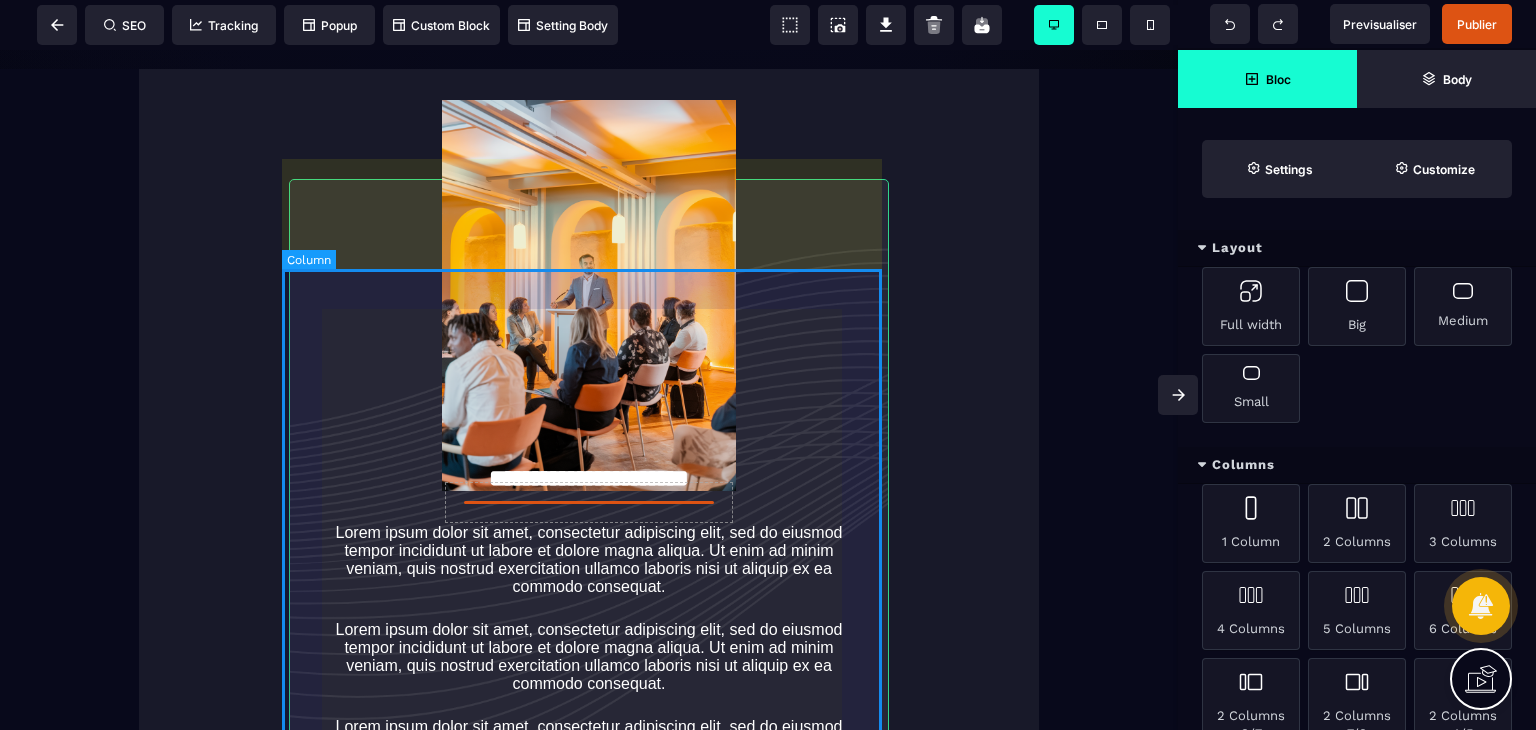drag, startPoint x: 842, startPoint y: 454, endPoint x: 505, endPoint y: 115, distance: 478.0063 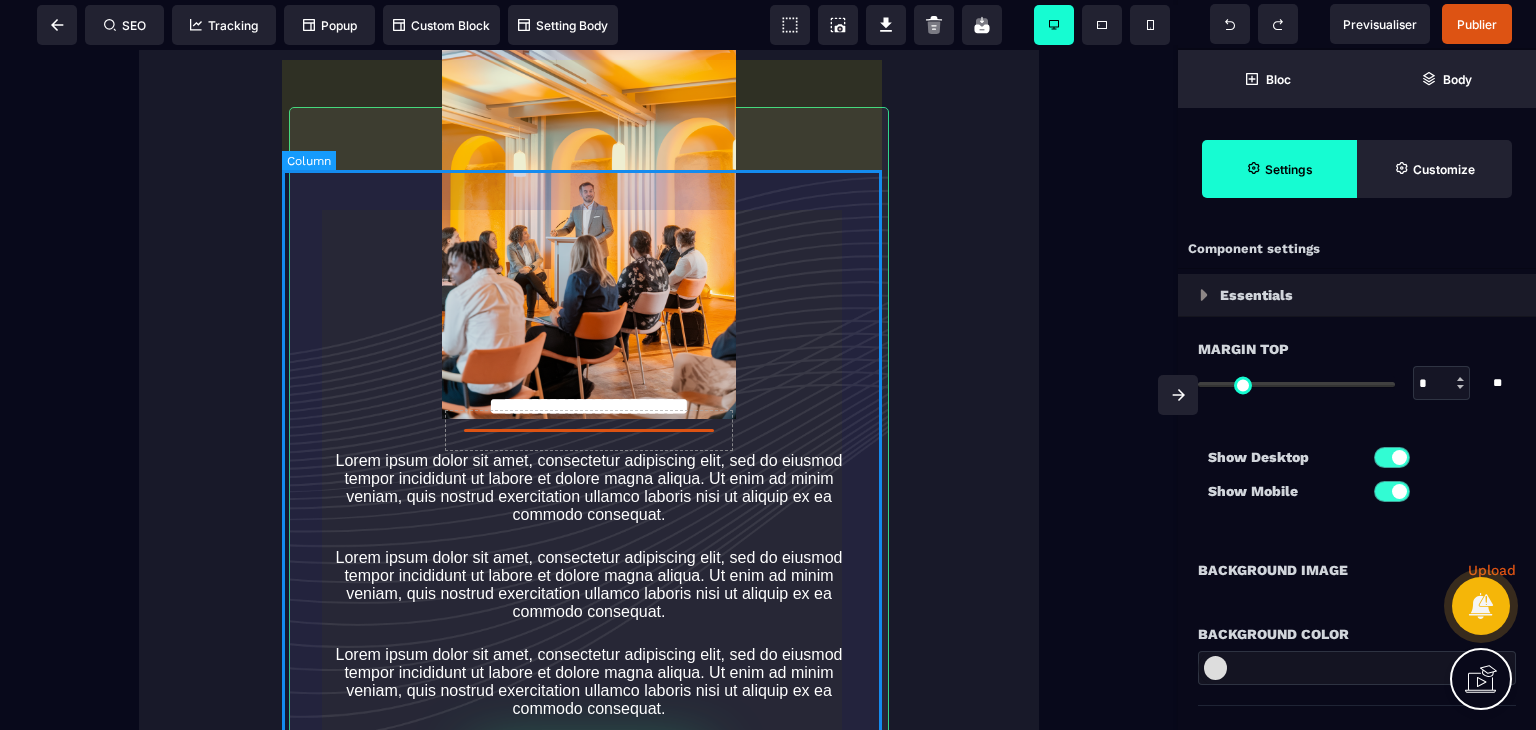 scroll, scrollTop: 3496, scrollLeft: 0, axis: vertical 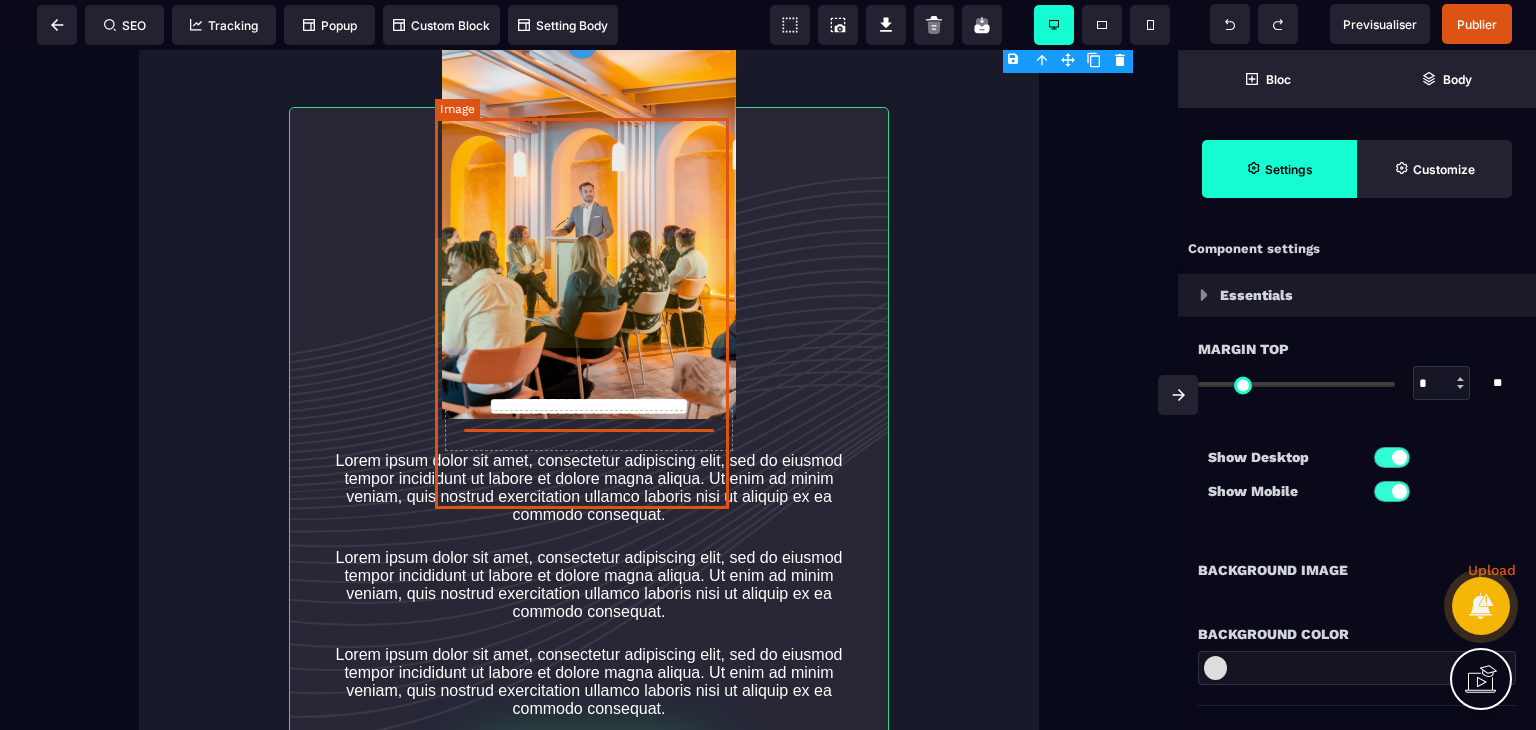 click at bounding box center (589, 223) 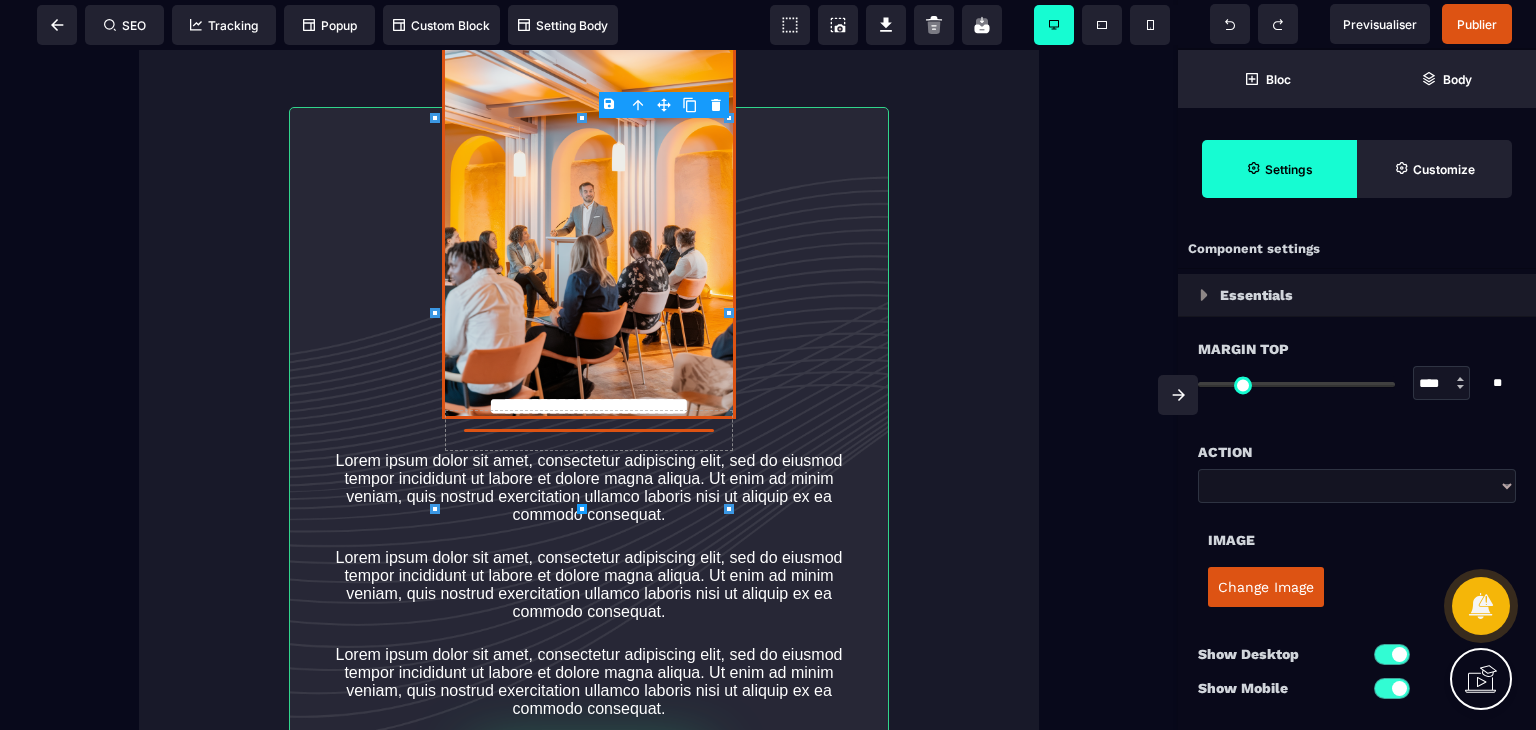 click on "Change Image" at bounding box center (1266, 587) 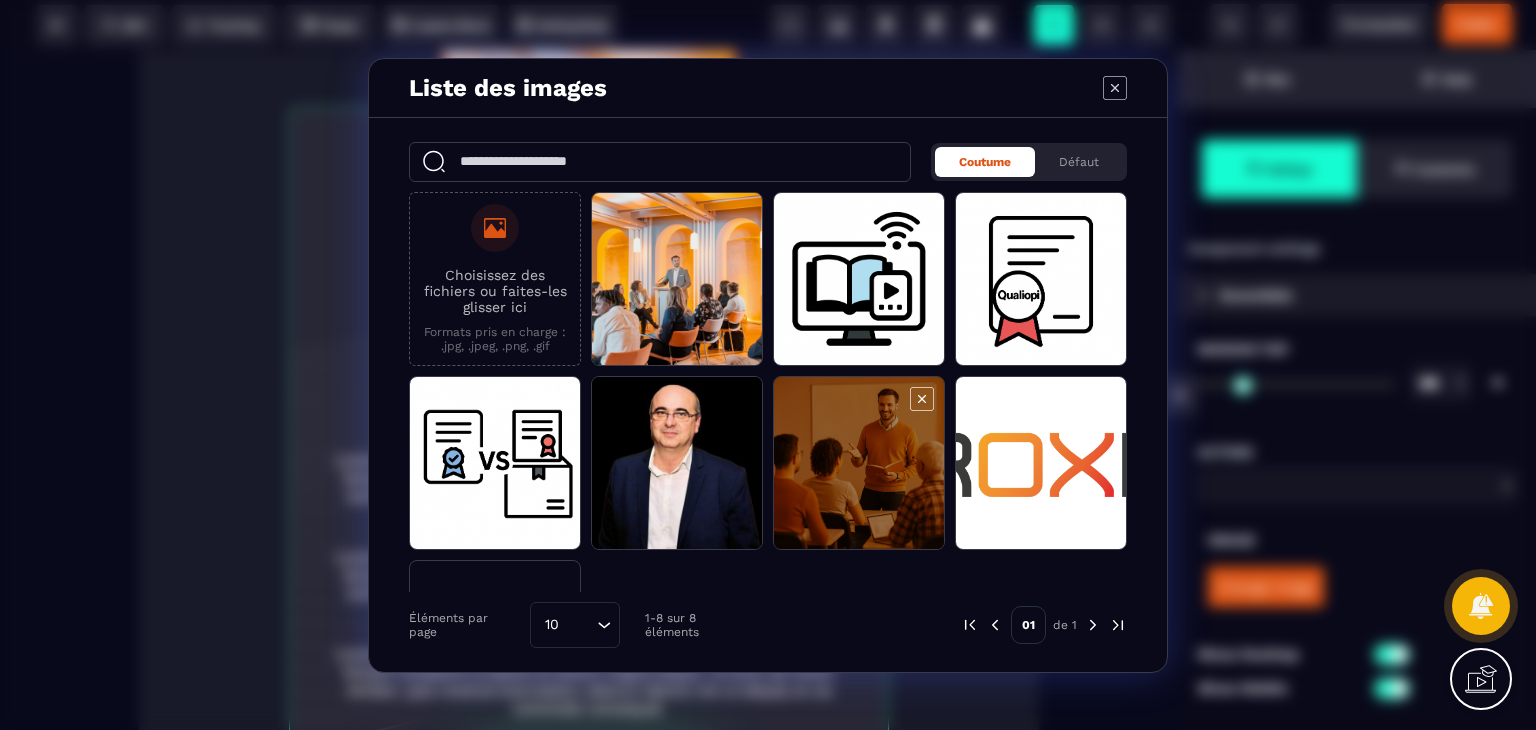 click at bounding box center [859, 464] 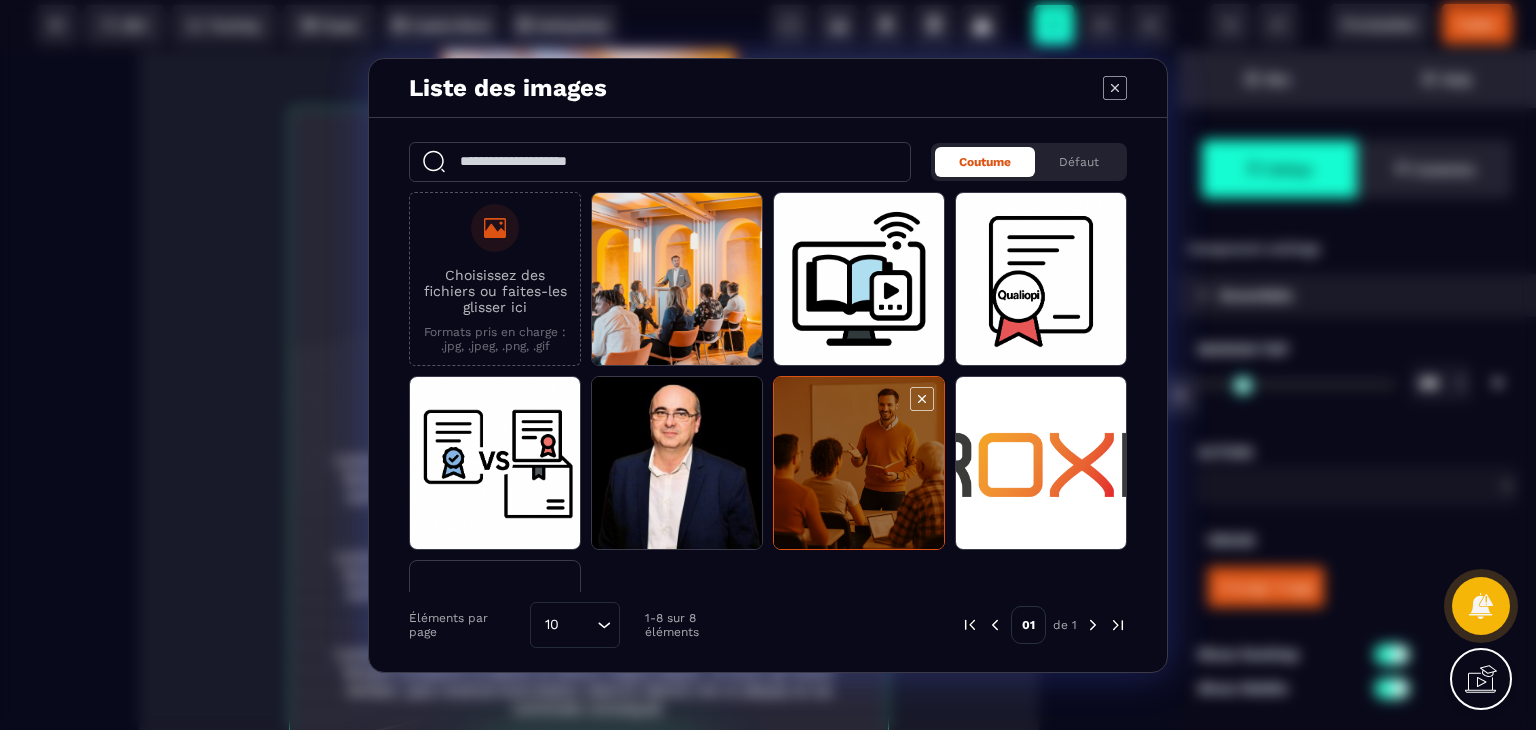 click at bounding box center [859, 464] 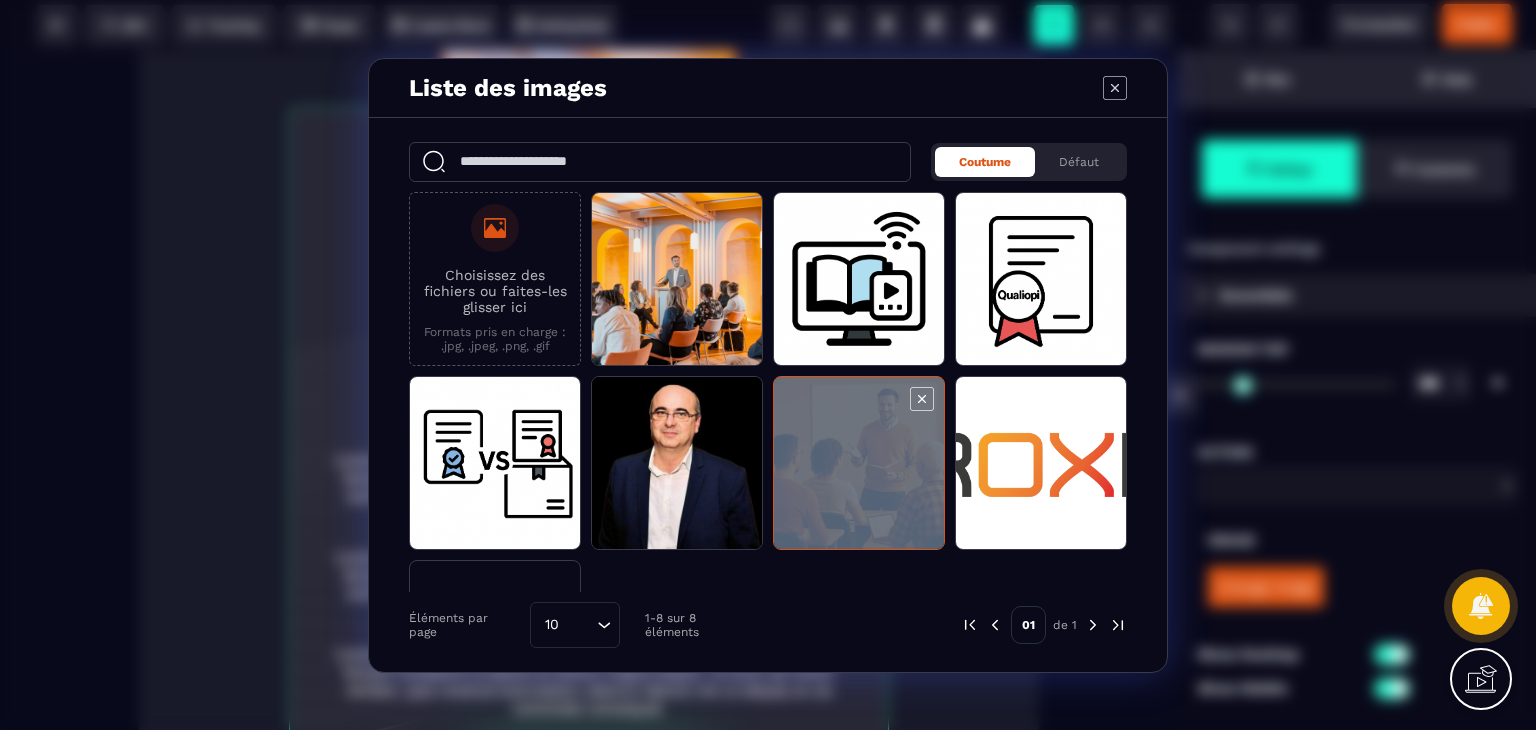 click at bounding box center (859, 464) 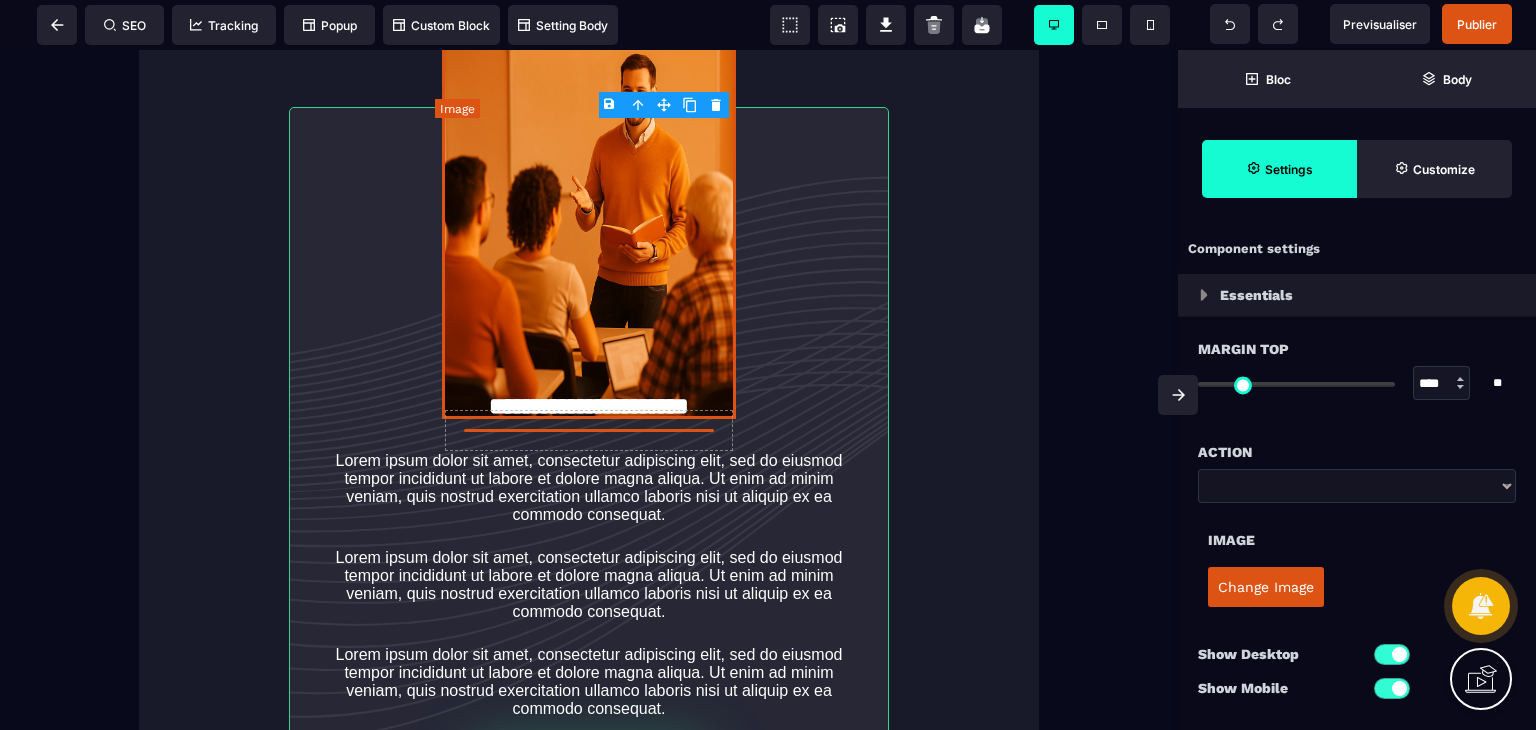 click at bounding box center [589, 223] 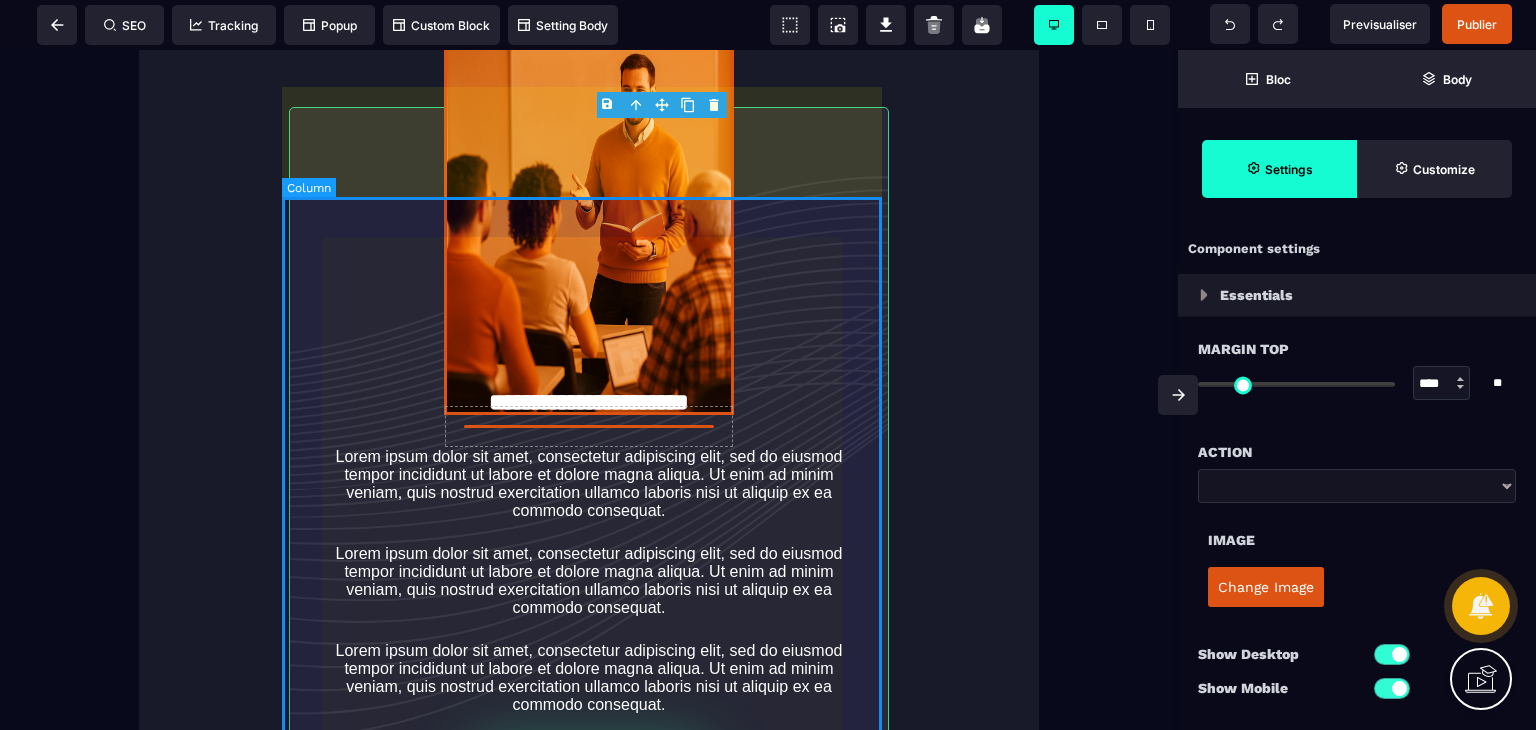 click on "**********" at bounding box center (589, 471) 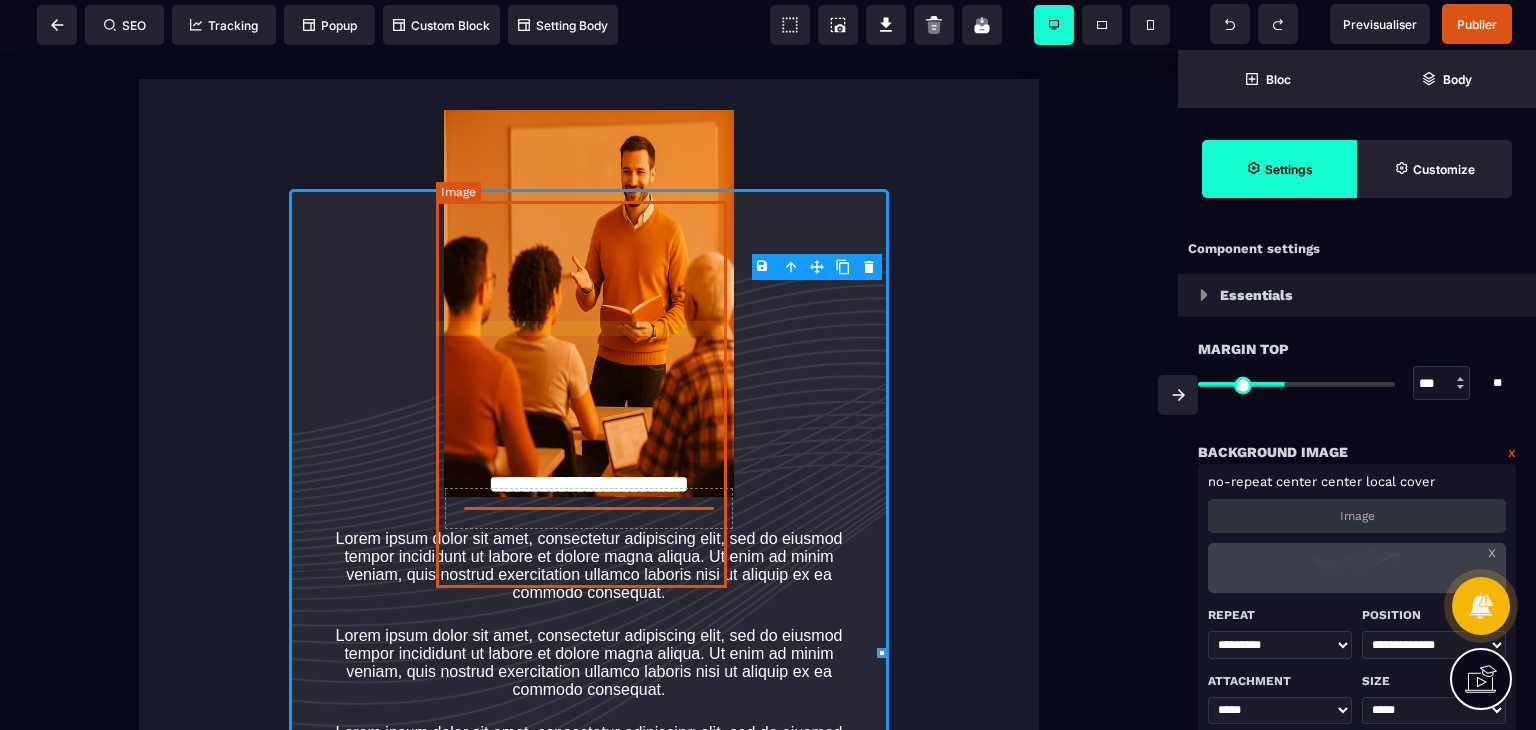 scroll, scrollTop: 3415, scrollLeft: 0, axis: vertical 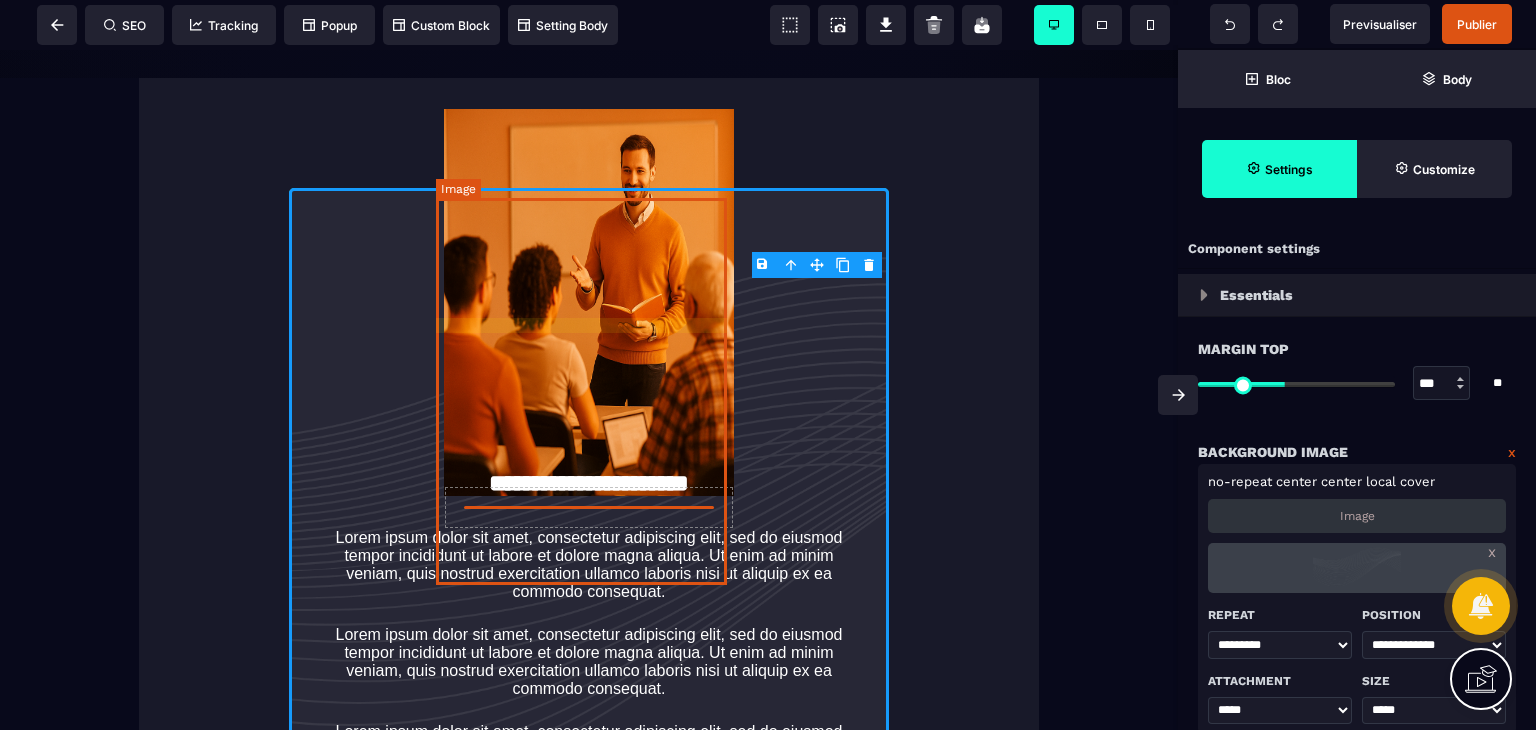 click at bounding box center (589, 302) 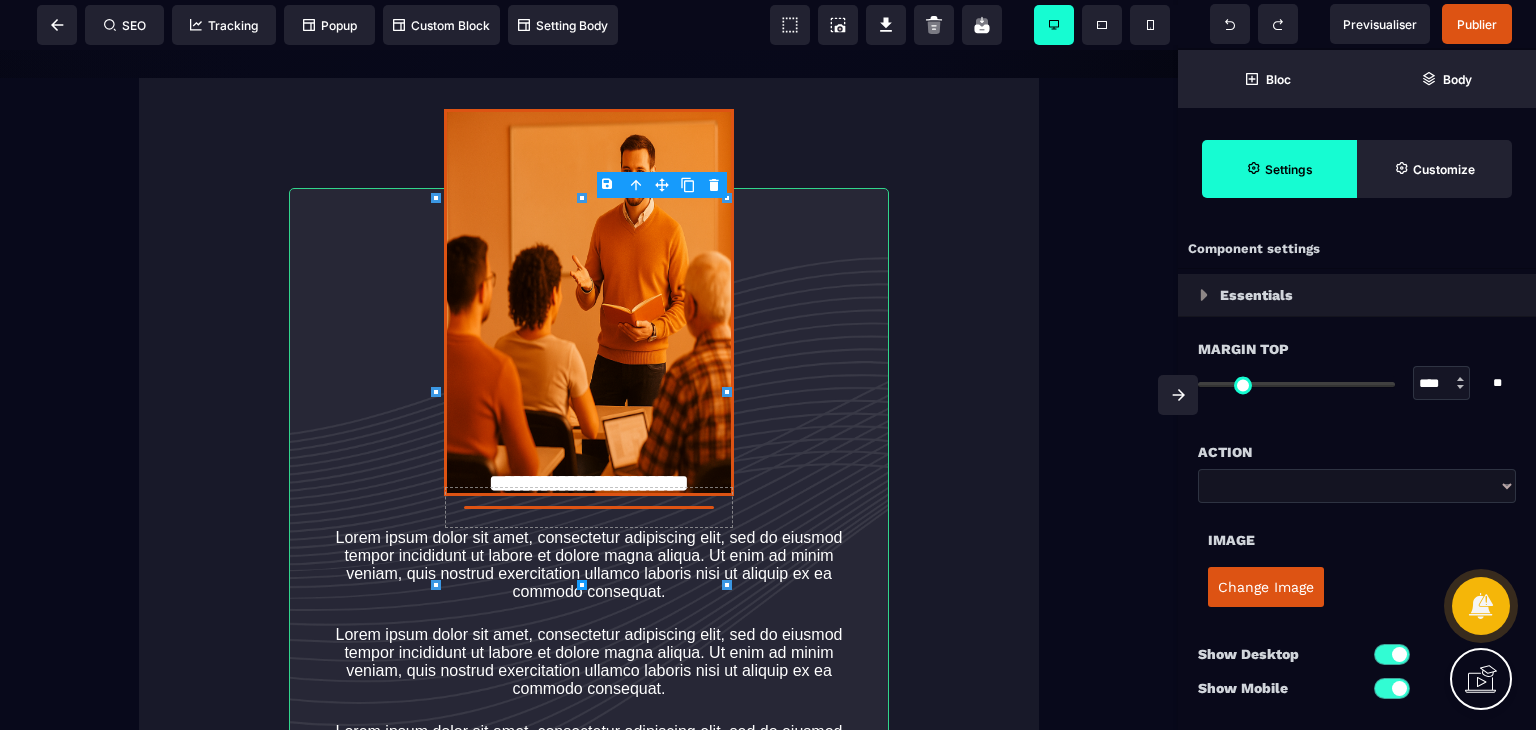 click on "Change Image" at bounding box center (1266, 587) 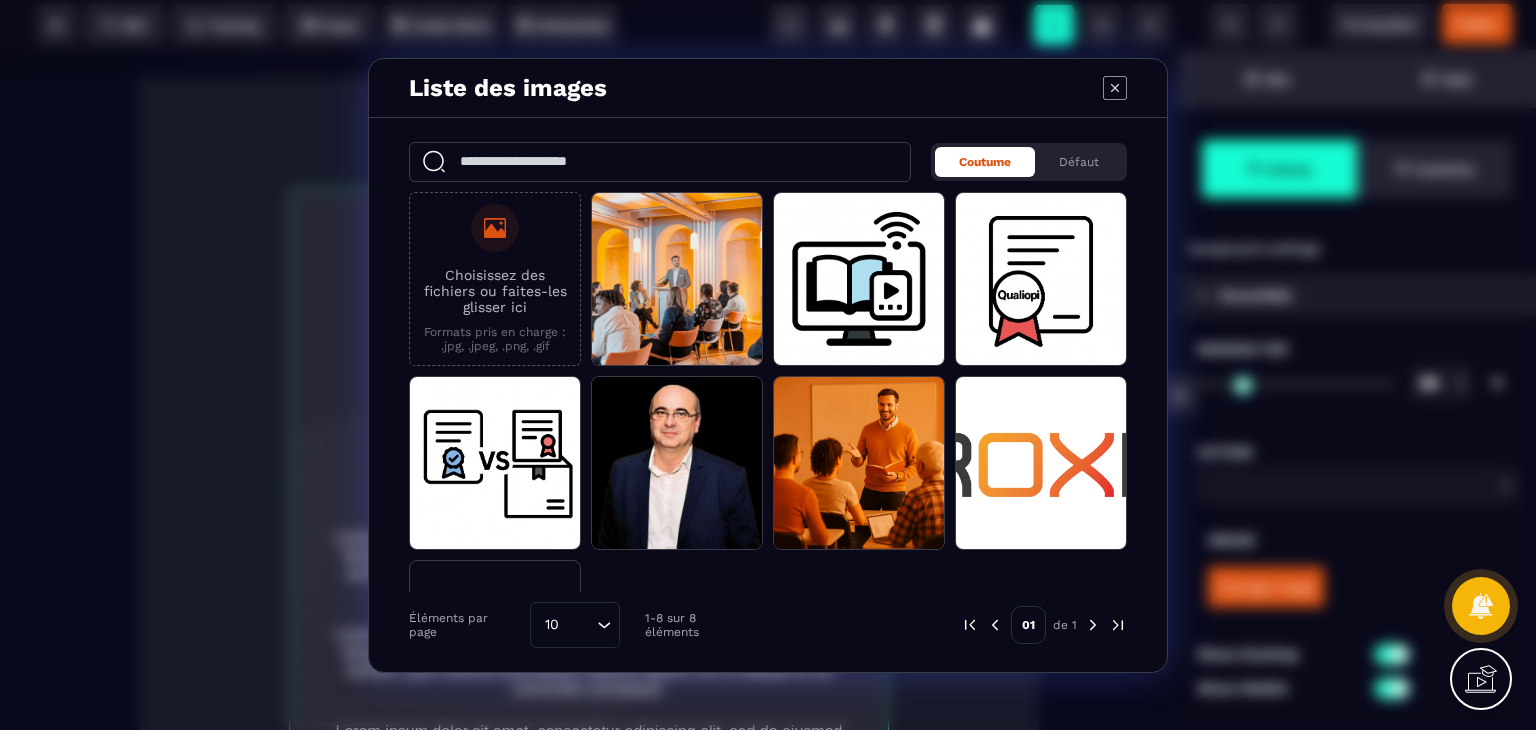 click on "Choisissez des fichiers ou faites-les glisser ici Formats pris en charge : .jpg, .jpeg, .png, .gif" at bounding box center [495, 278] 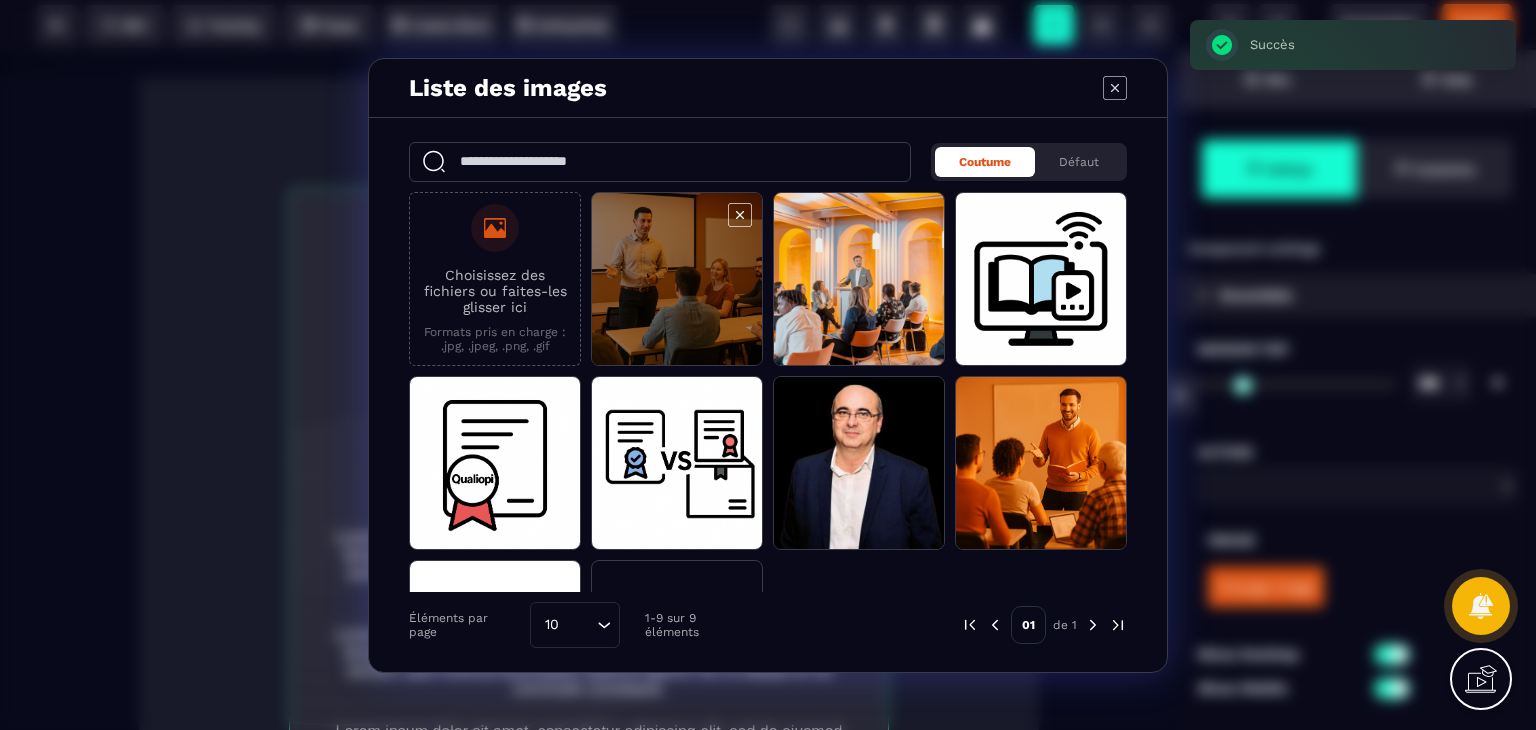 click at bounding box center (677, 280) 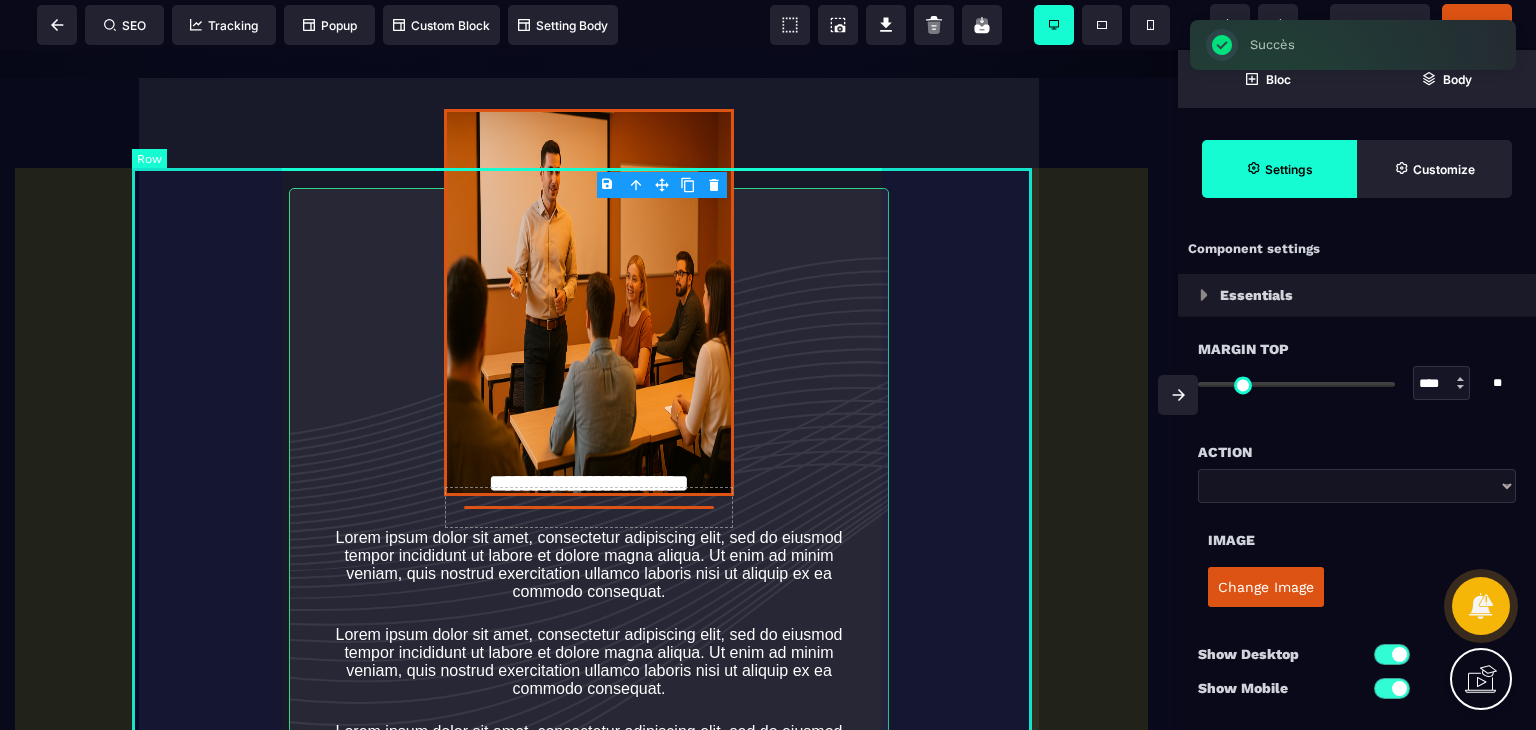 click on "**********" at bounding box center (589, 504) 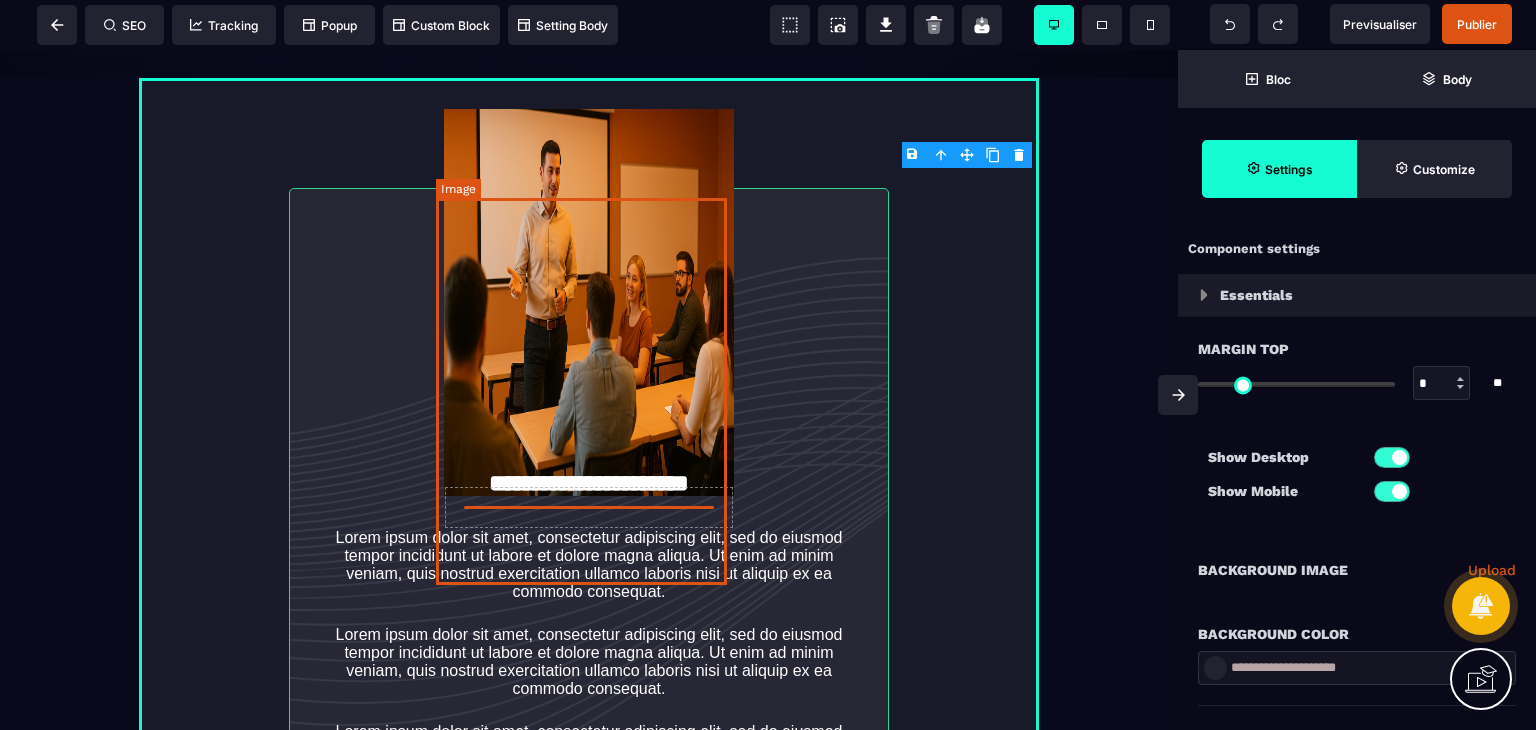 click at bounding box center [589, 302] 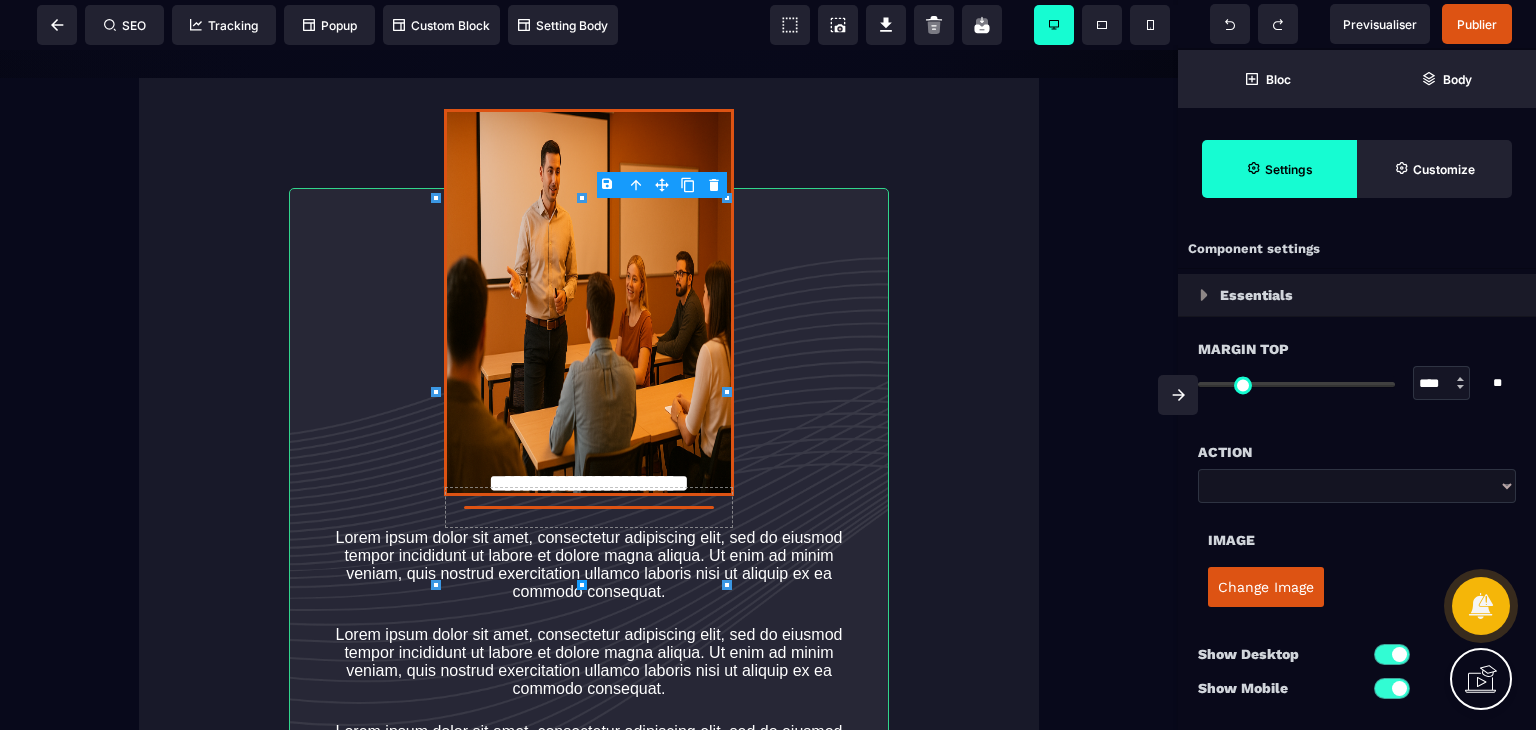 click on "Change Image" at bounding box center (1266, 587) 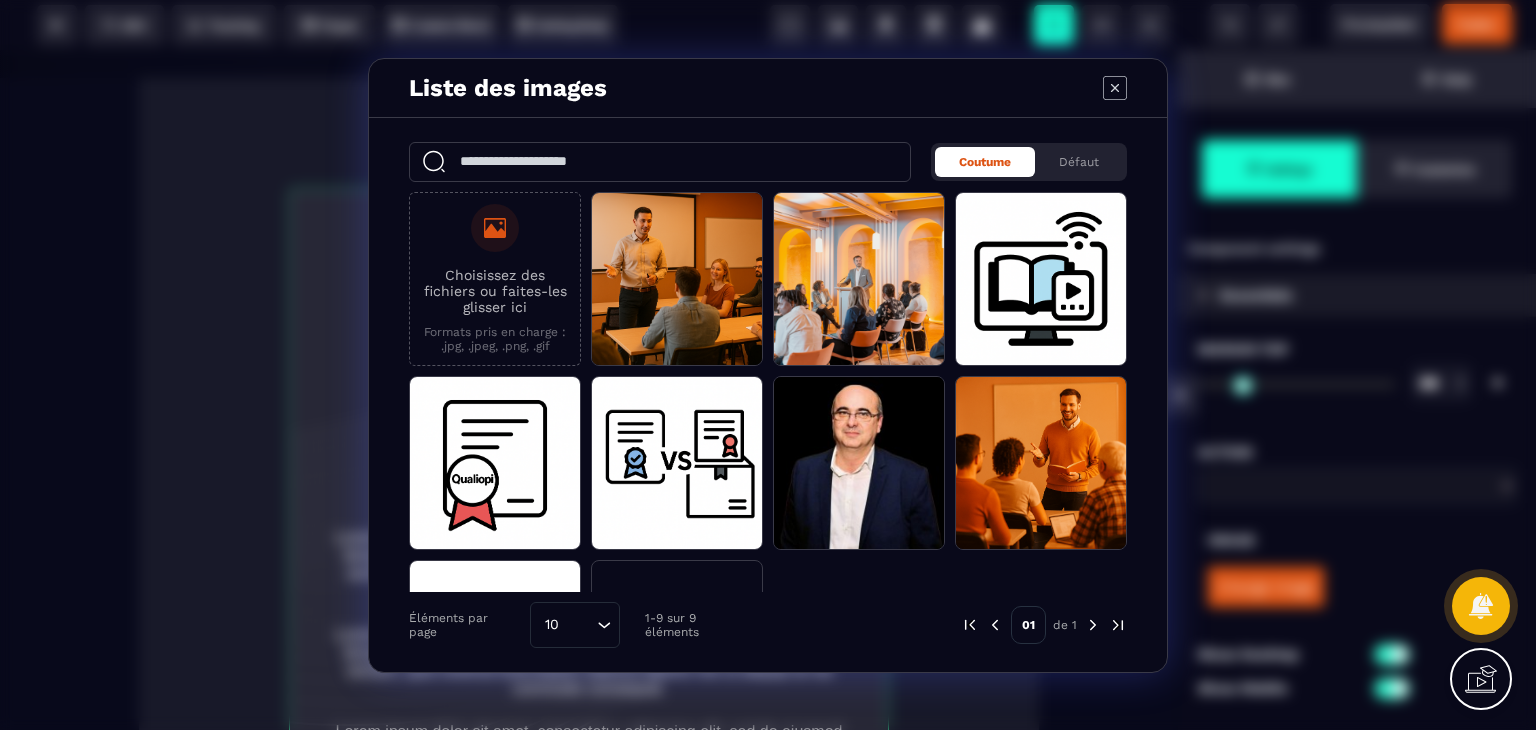 click on "Choisissez des fichiers ou faites-les glisser ici" at bounding box center (495, 291) 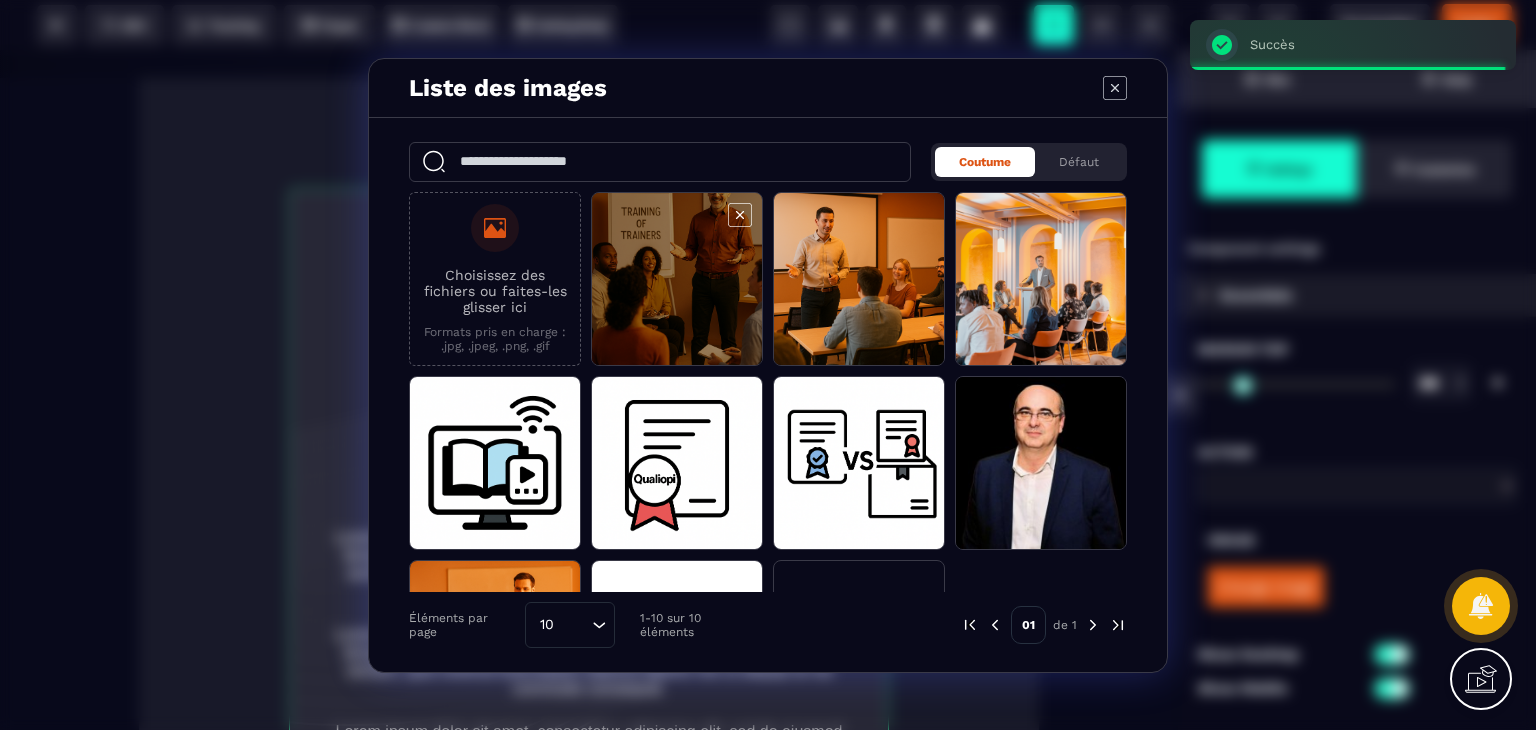 click at bounding box center (677, 280) 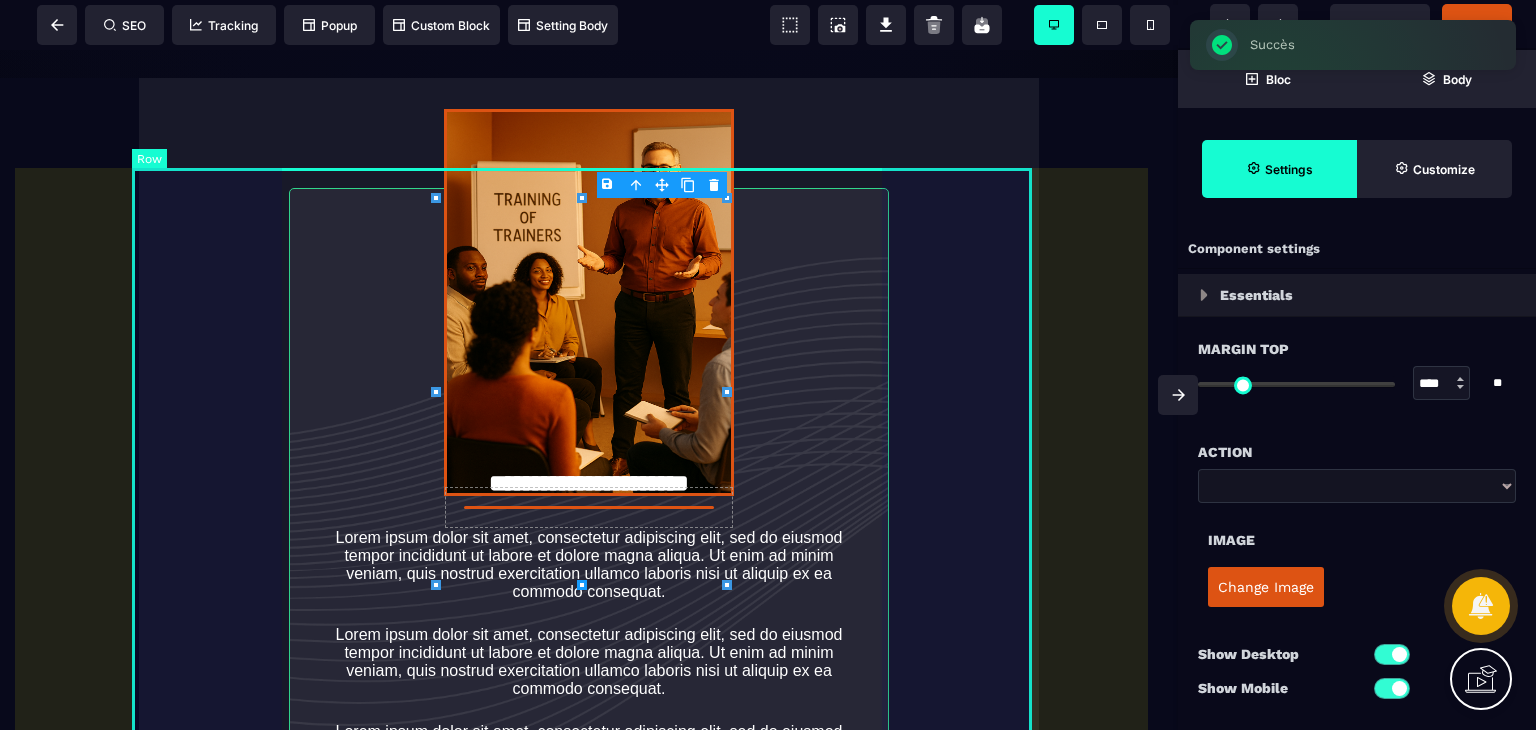 click on "**********" at bounding box center (589, 504) 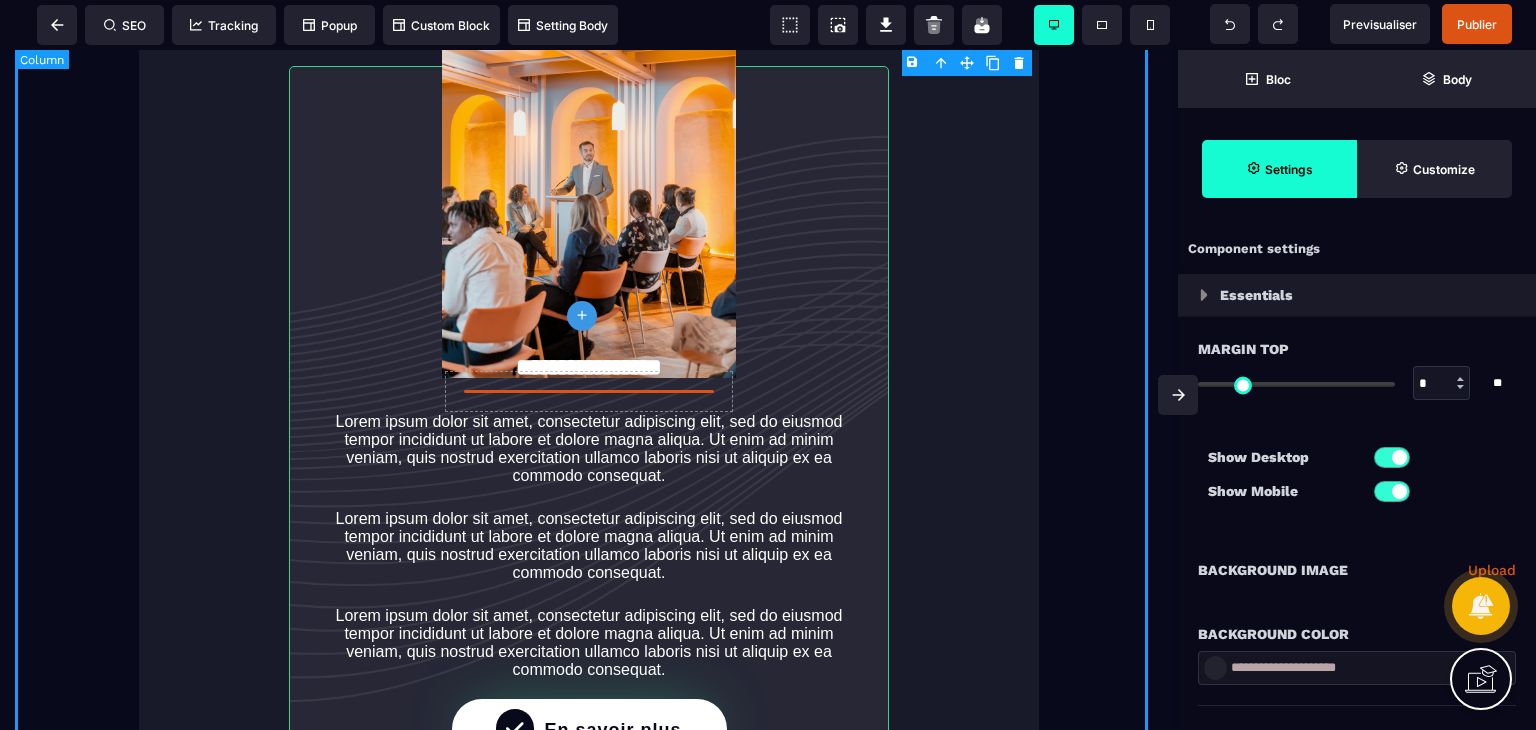 scroll, scrollTop: 4391, scrollLeft: 0, axis: vertical 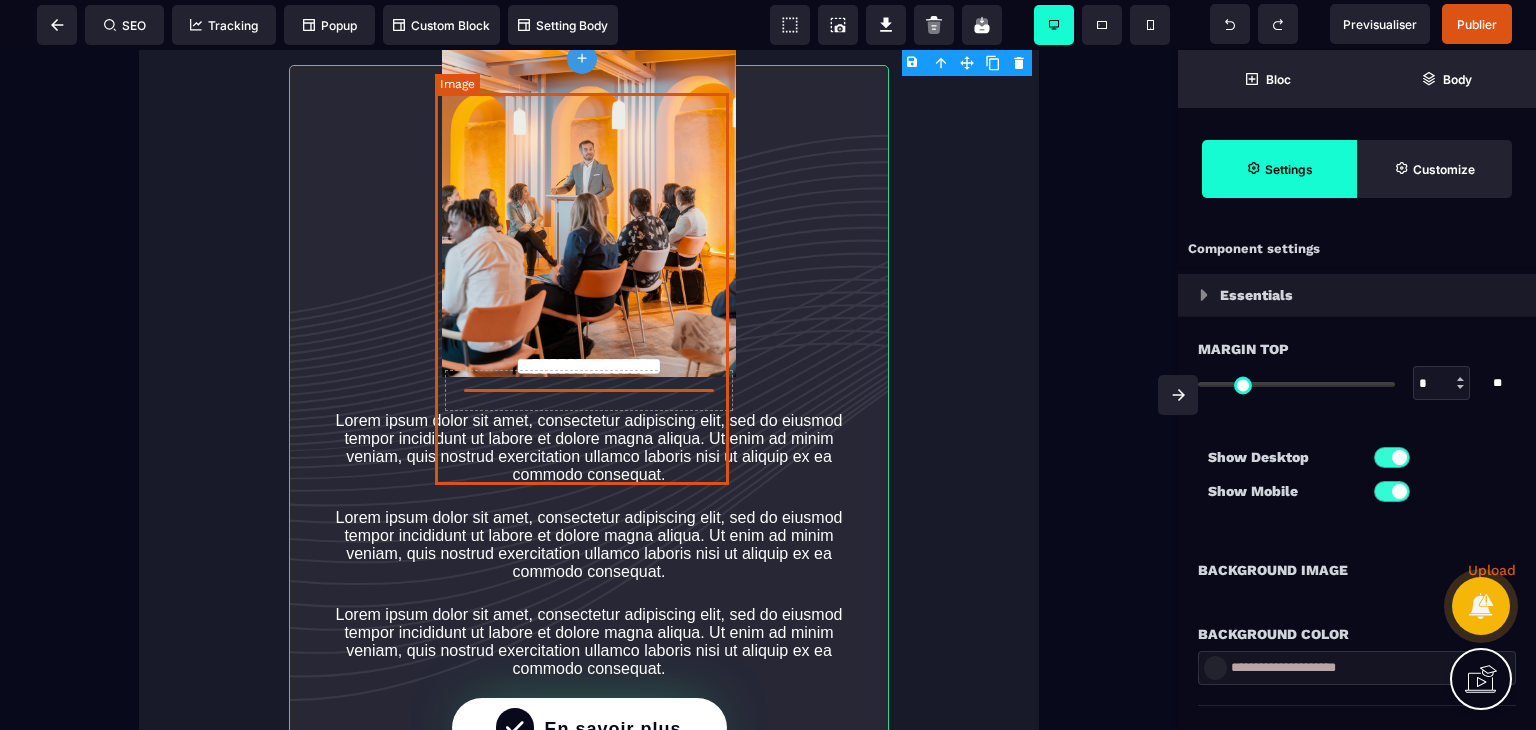 click at bounding box center (589, 181) 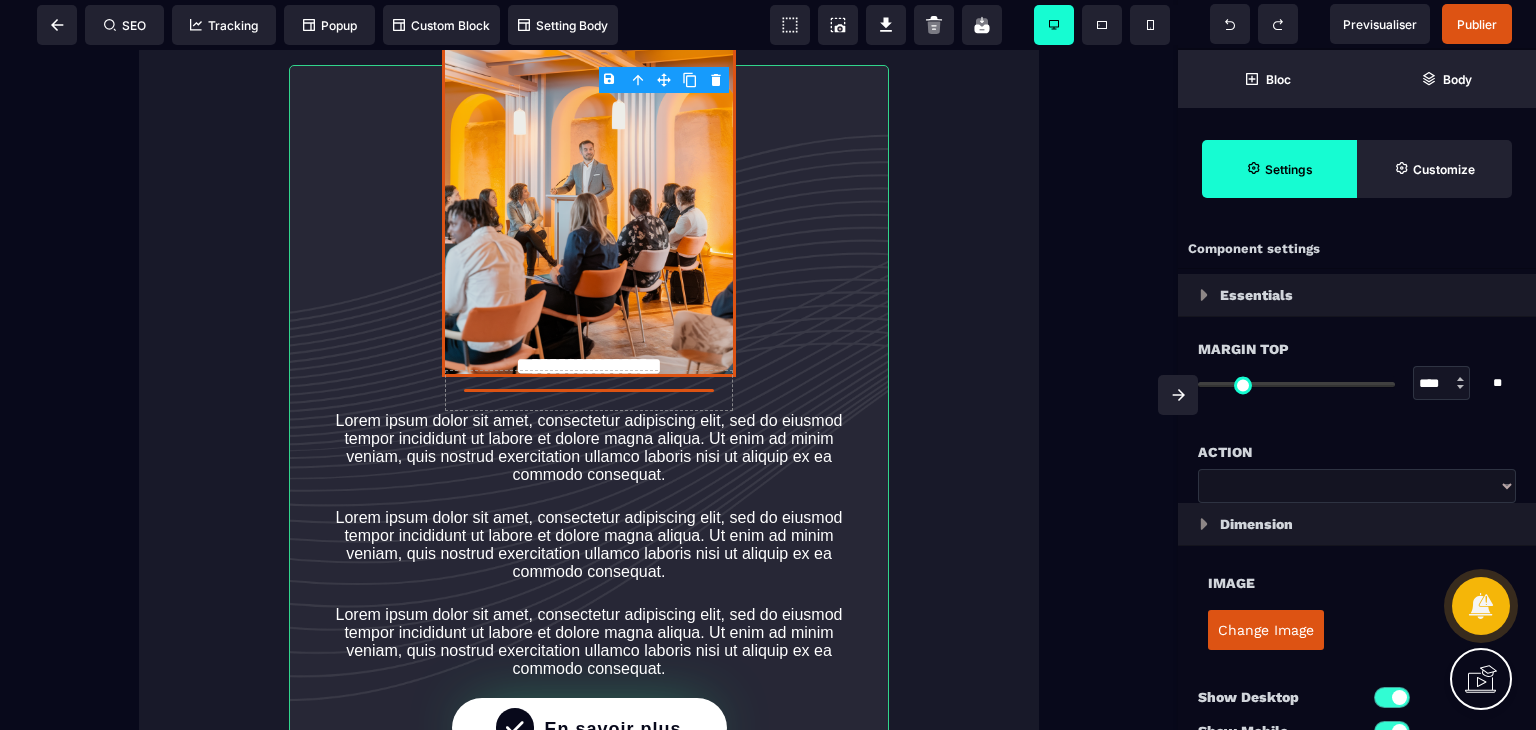 click on "Change Image" at bounding box center (1266, 630) 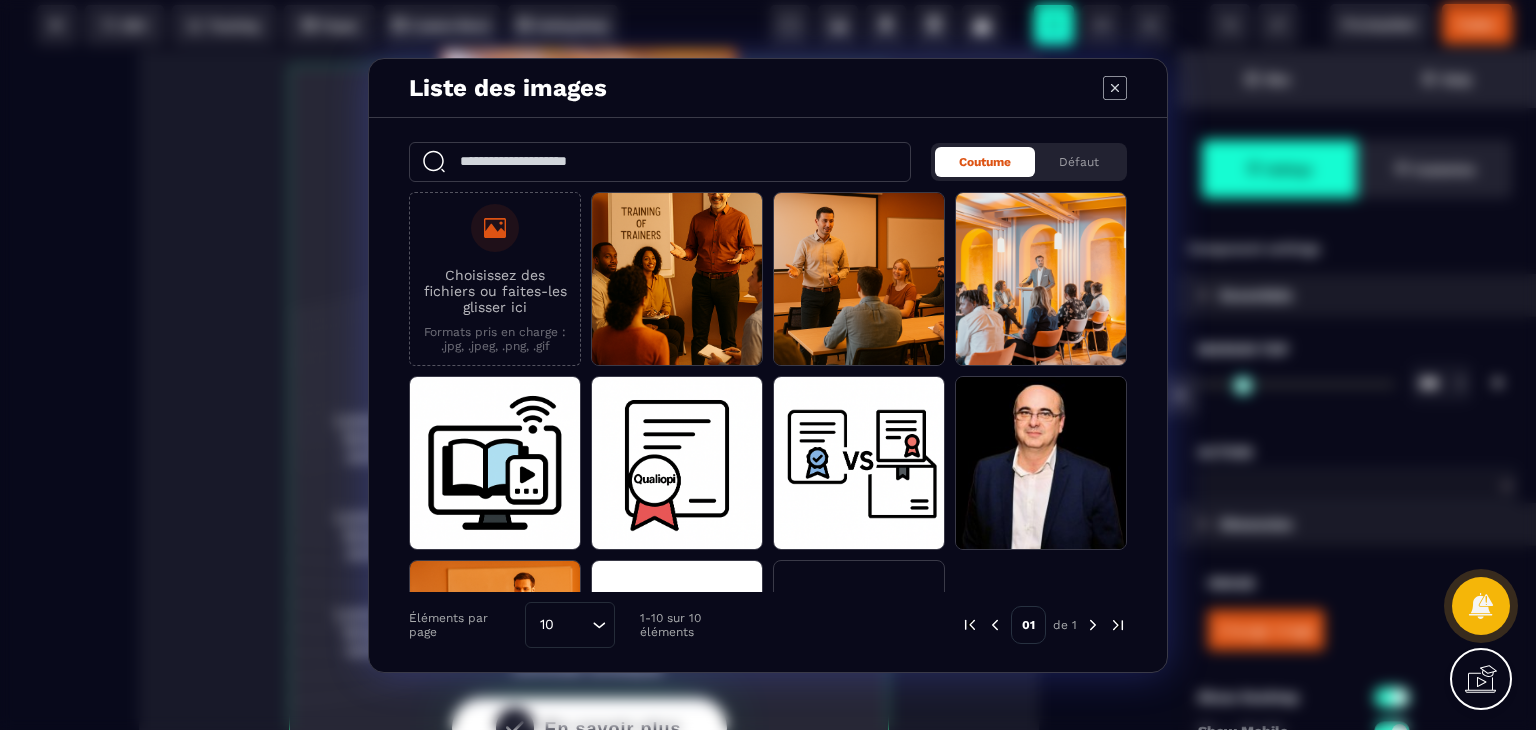click on "Choisissez des fichiers ou faites-les glisser ici" at bounding box center [495, 291] 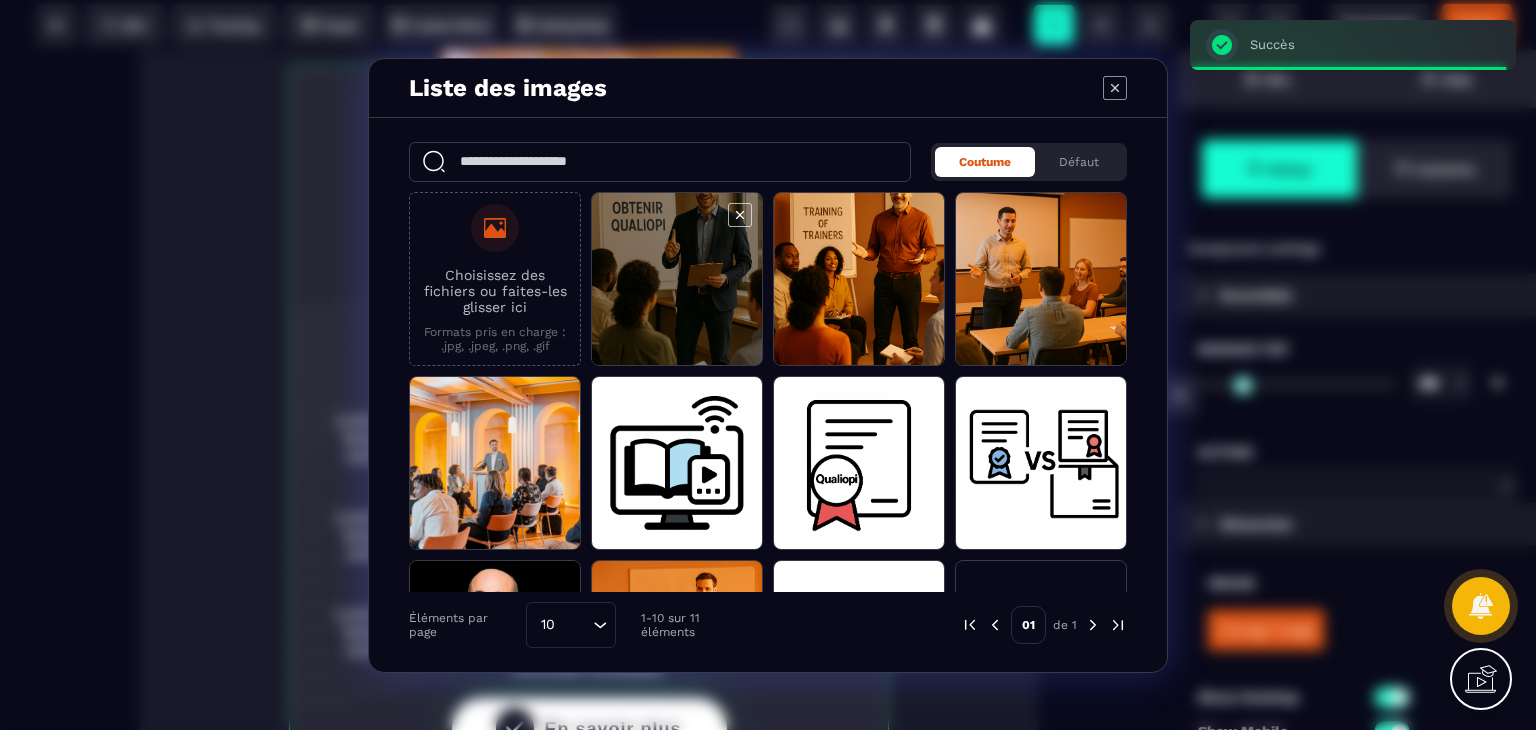 click at bounding box center [677, 280] 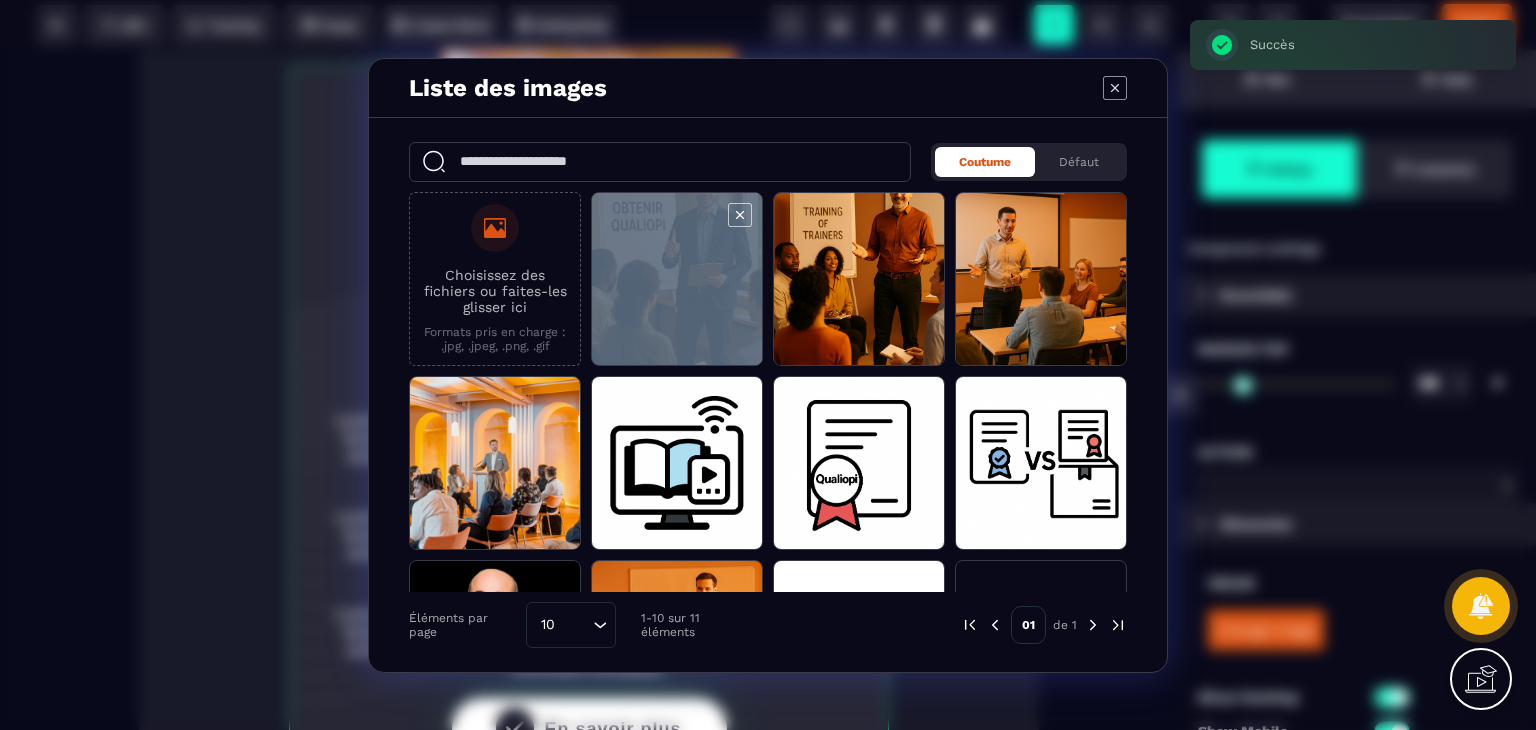 click at bounding box center [677, 280] 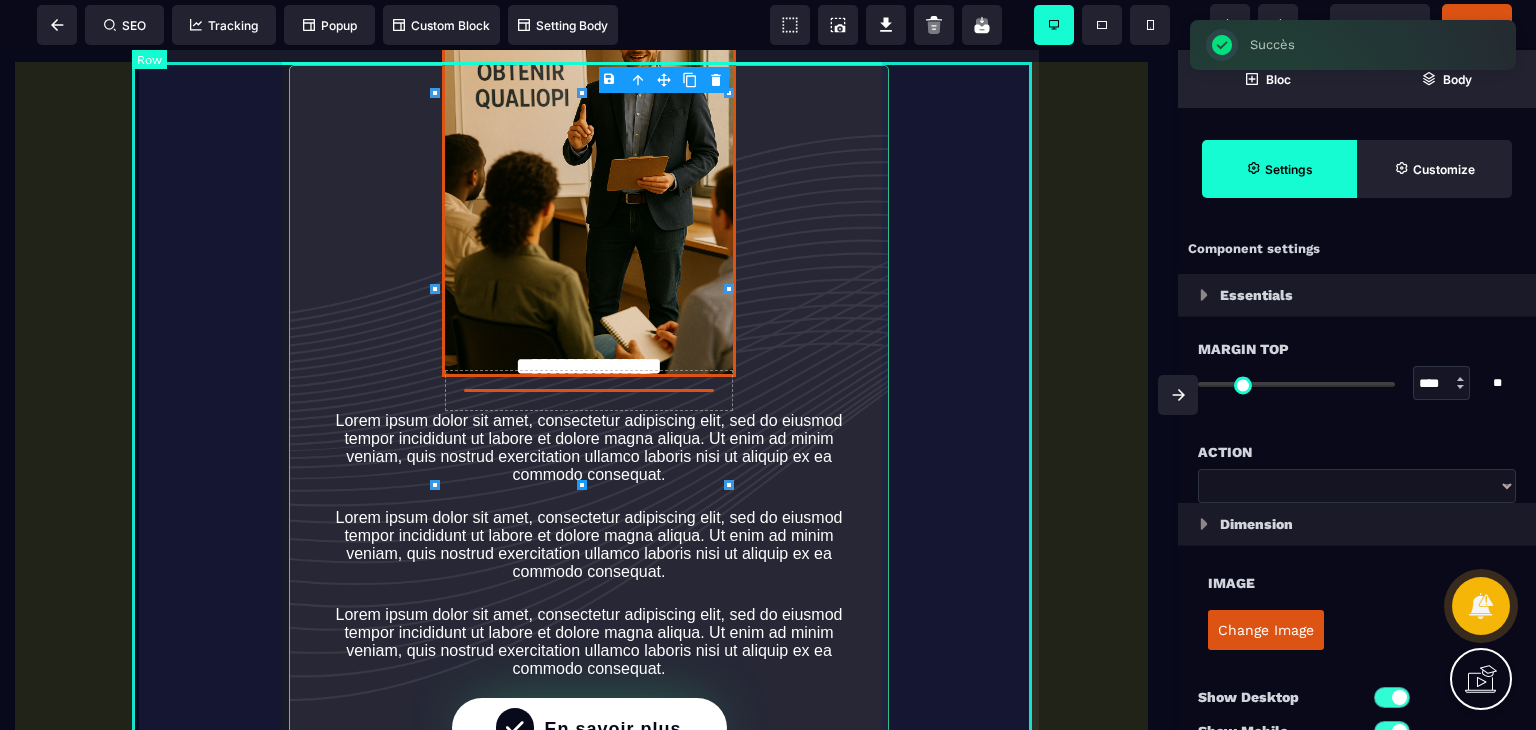 click on "**********" at bounding box center (589, 384) 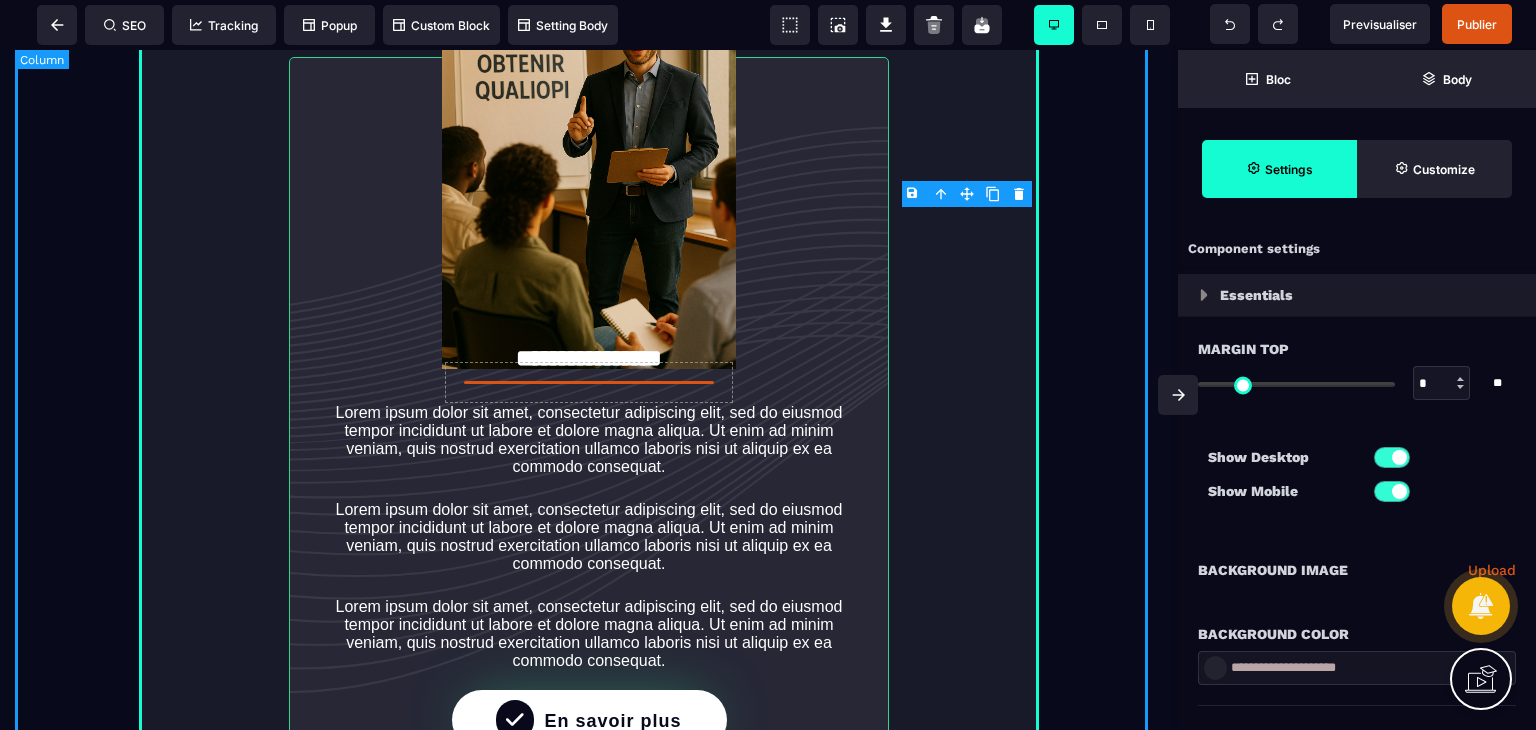 scroll, scrollTop: 4223, scrollLeft: 0, axis: vertical 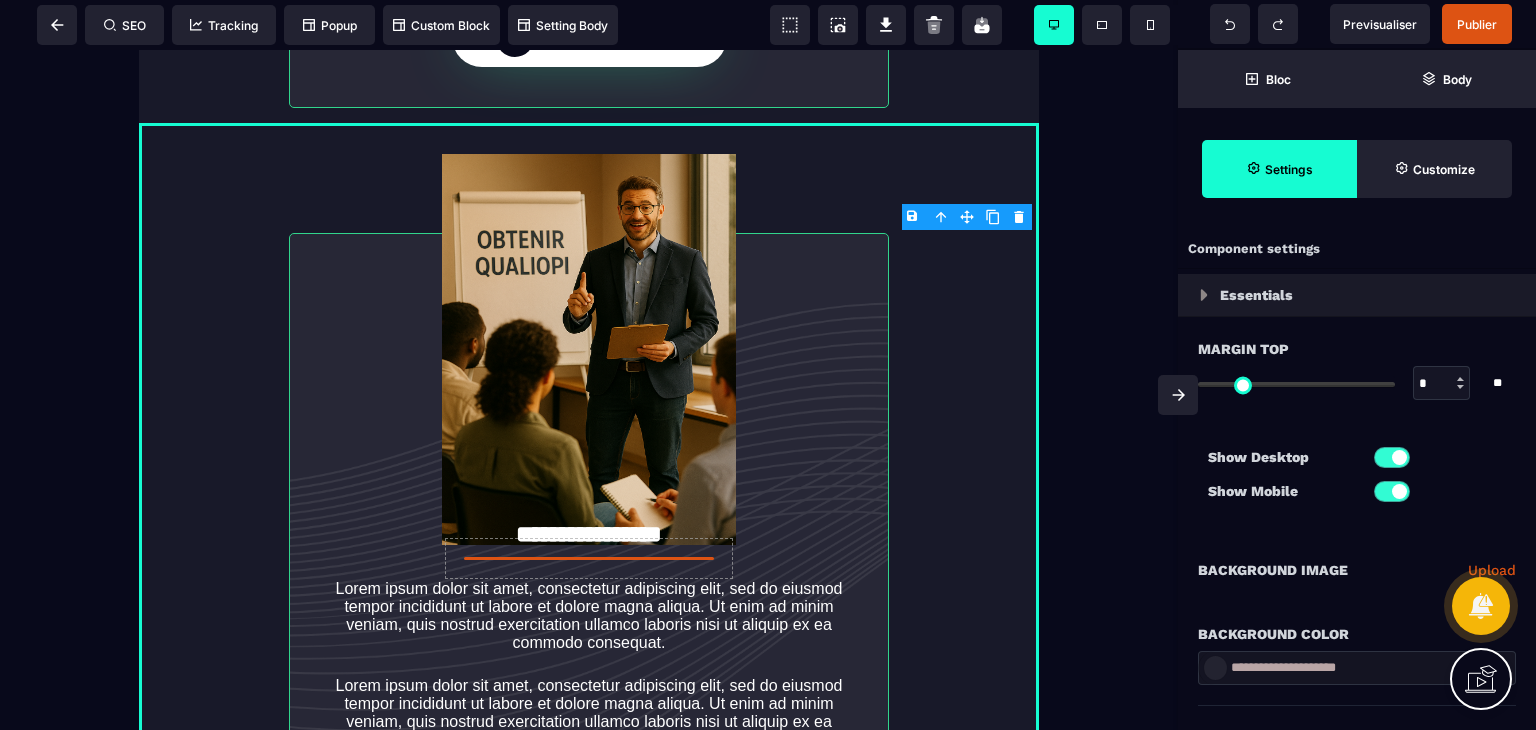 click at bounding box center (993, 217) 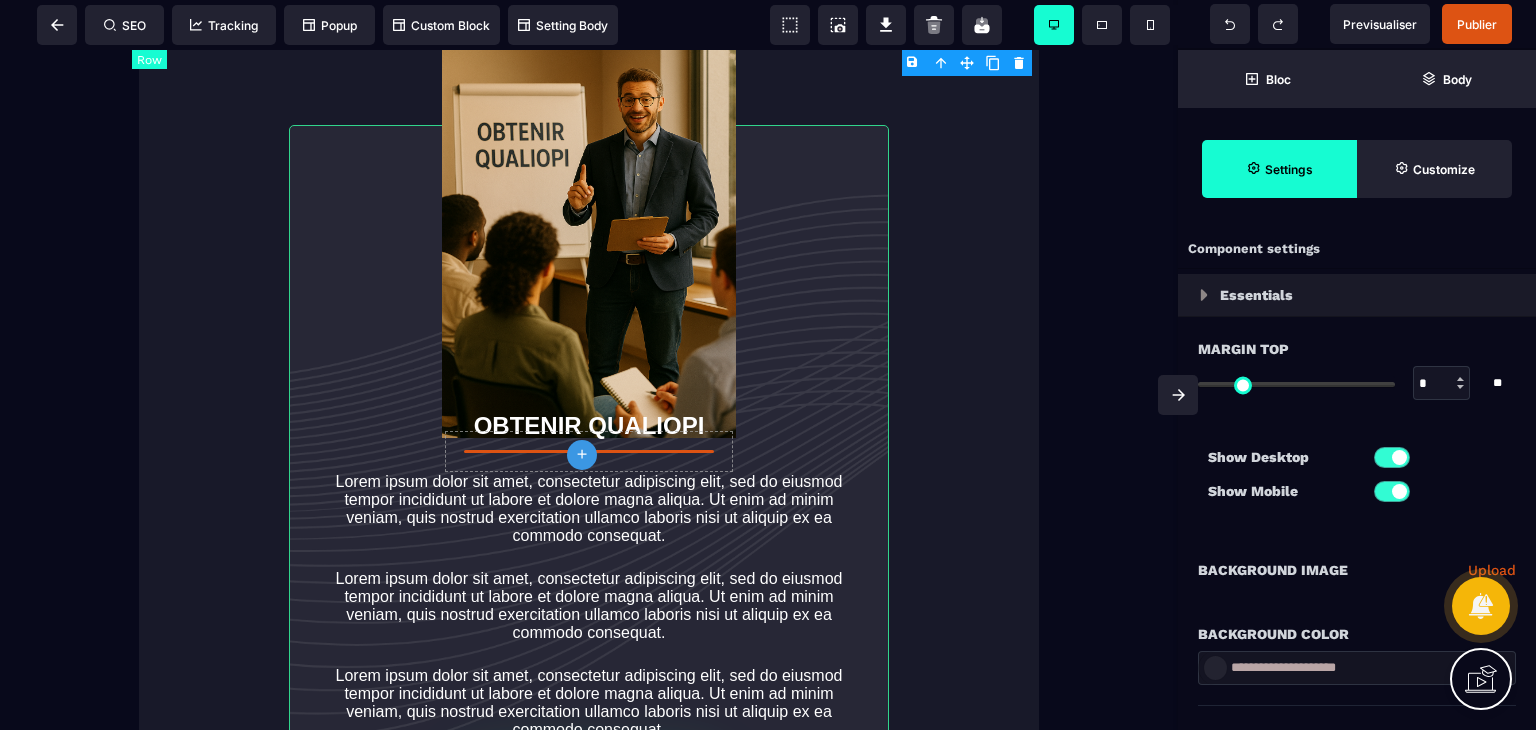 scroll, scrollTop: 5292, scrollLeft: 0, axis: vertical 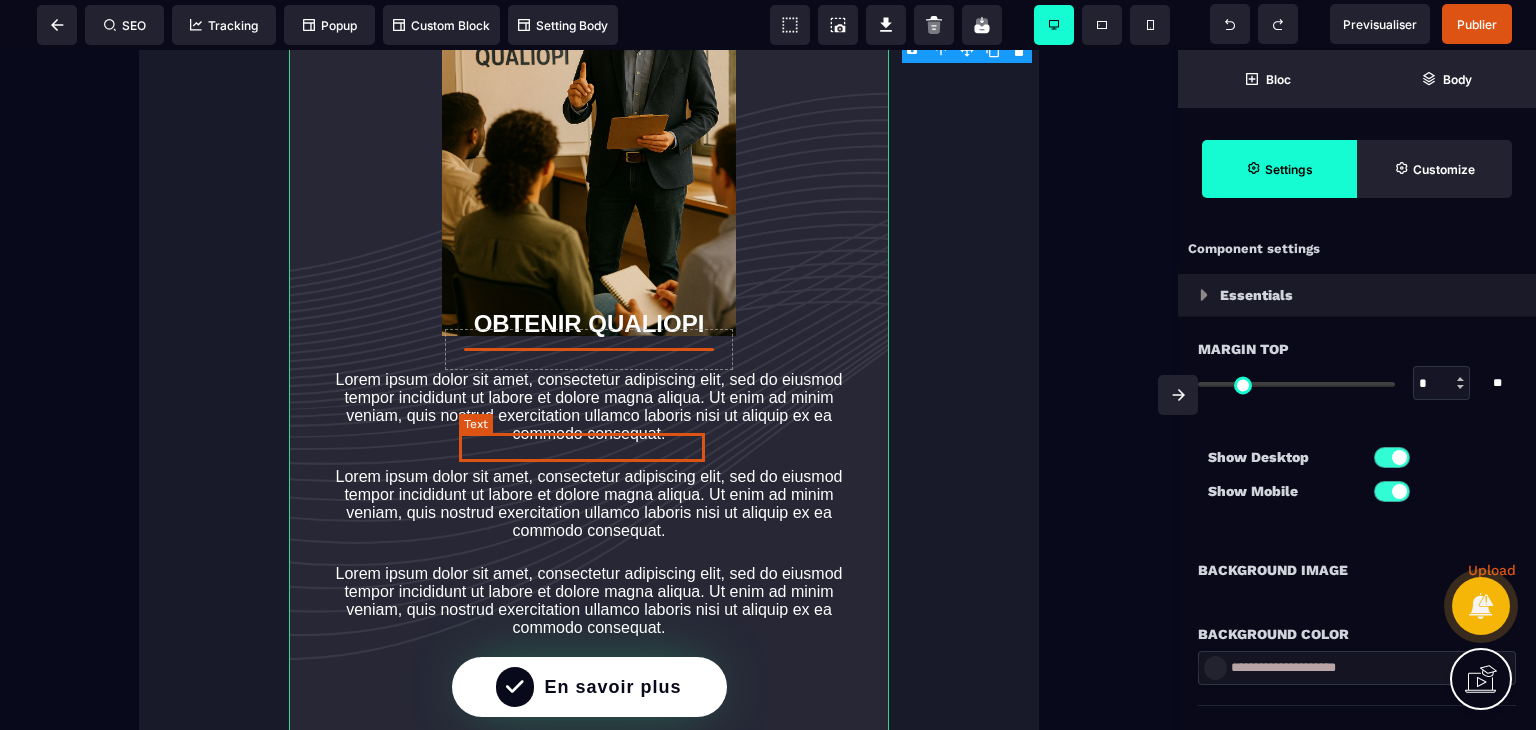 click on "OBTENIR QUALIOPI" at bounding box center [589, 323] 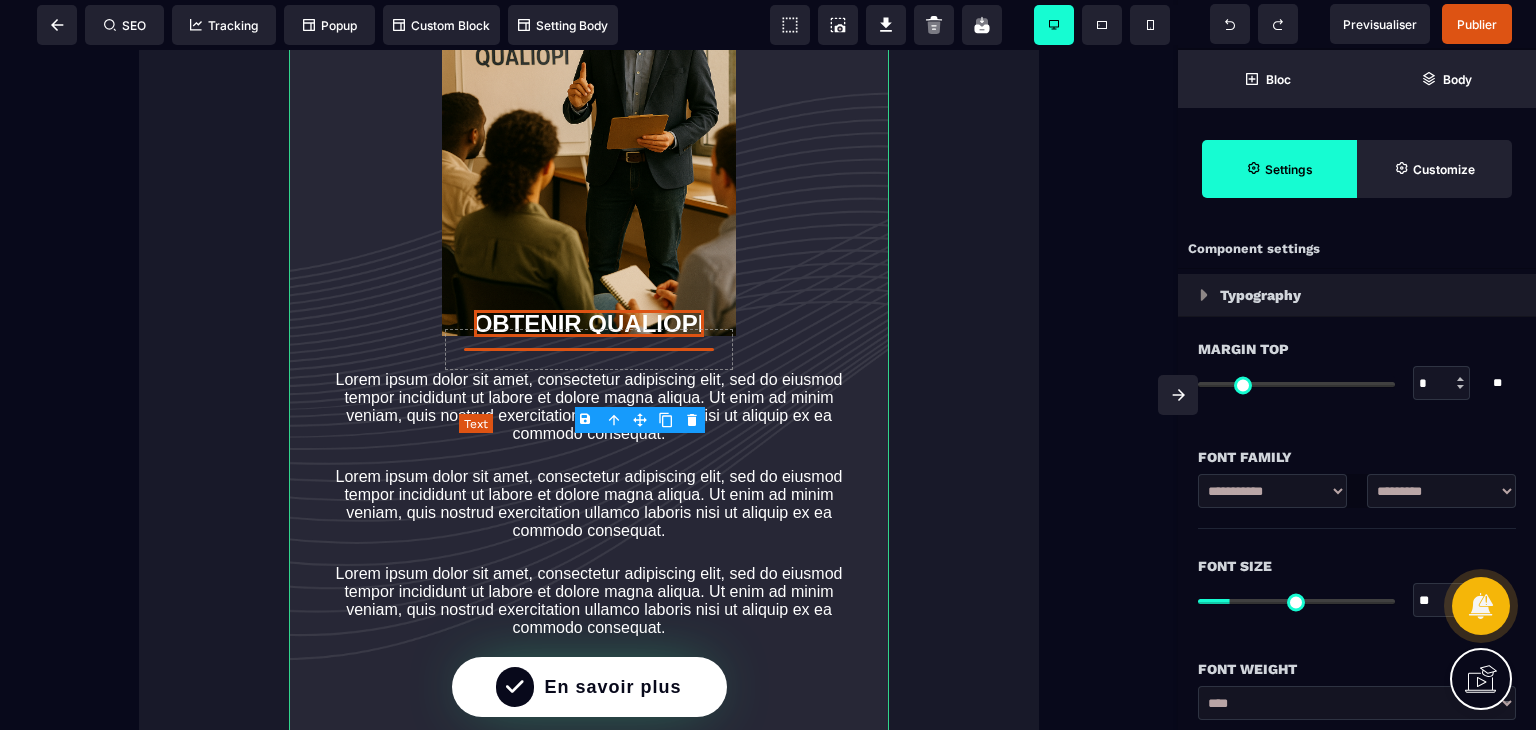 click on "OBTENIR QUALIOPI" at bounding box center [589, 323] 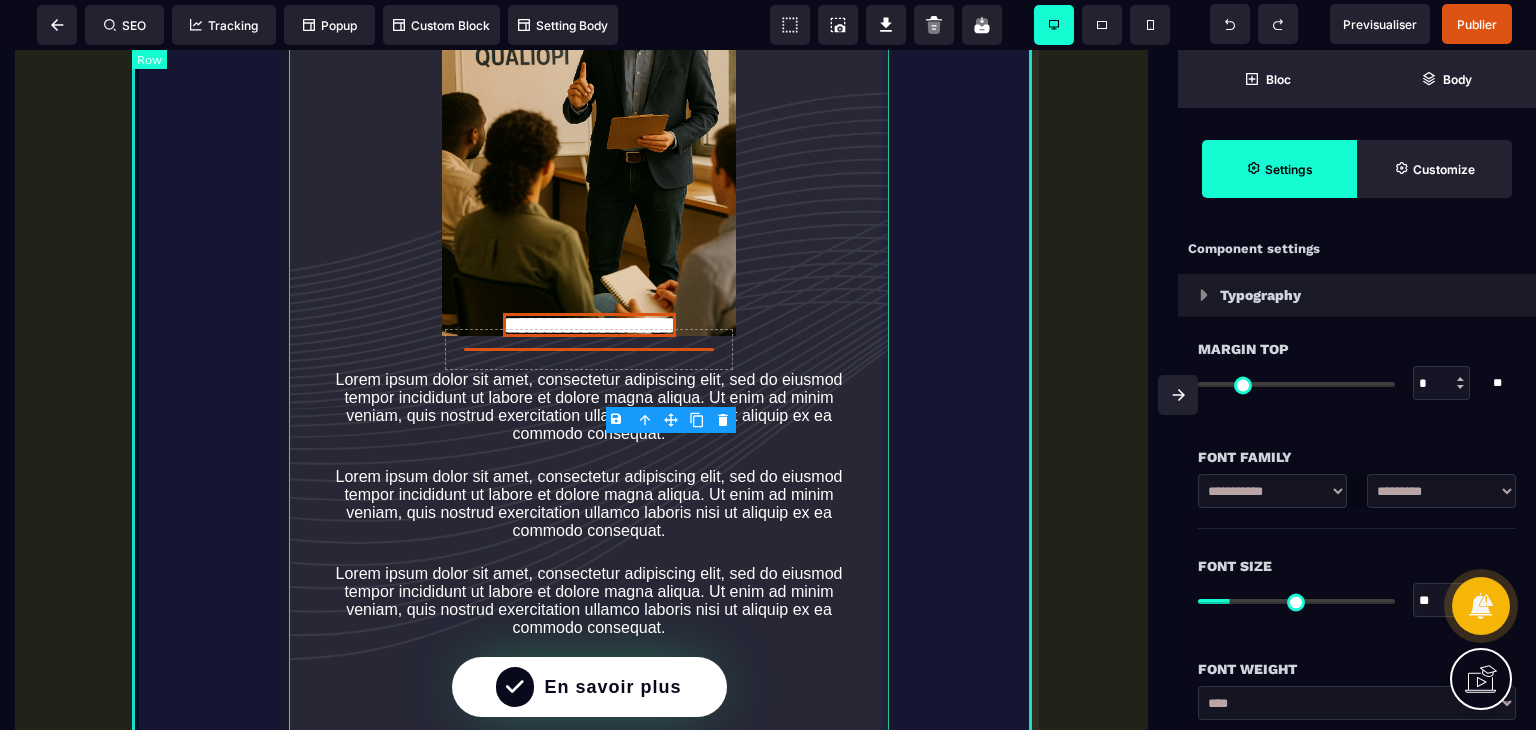 click on "**********" at bounding box center (589, 342) 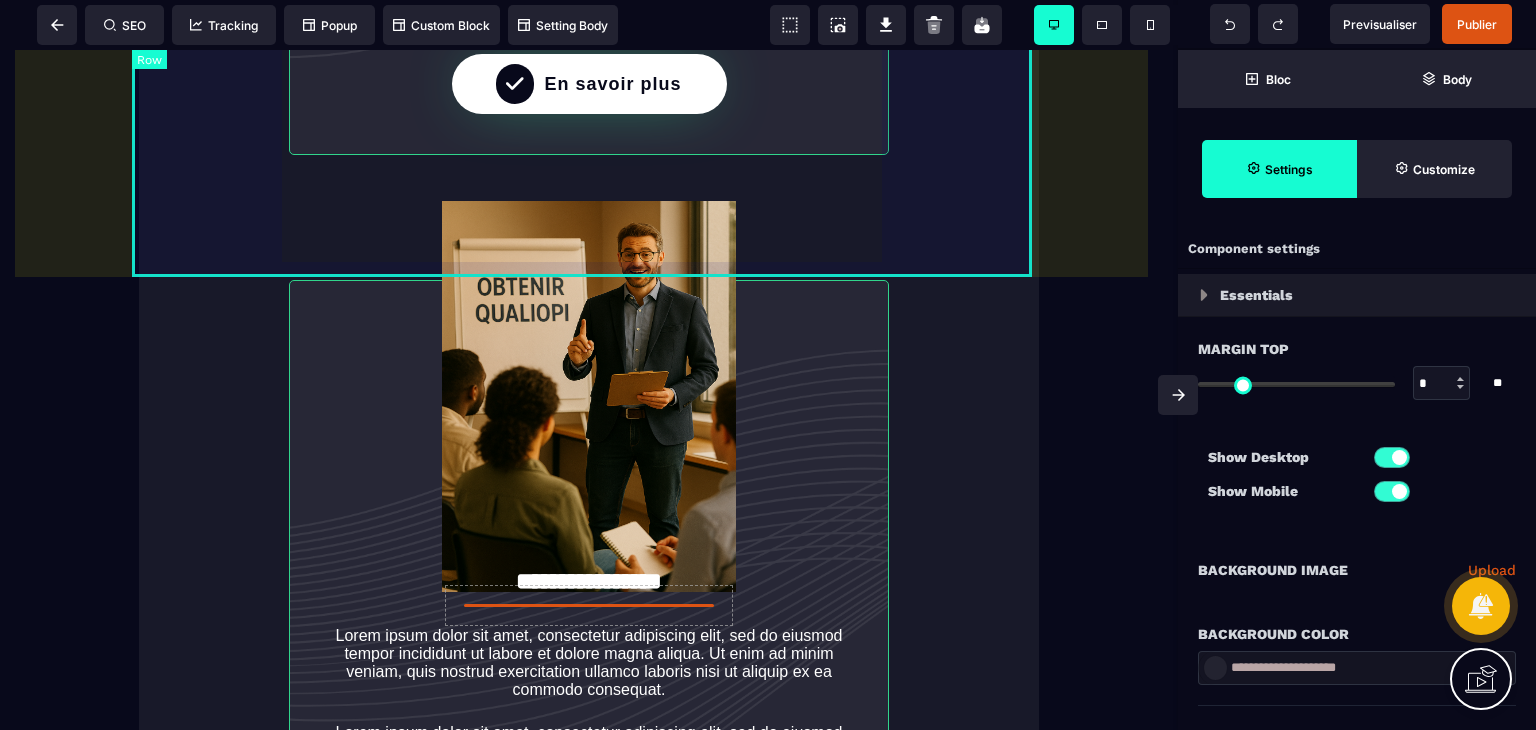 scroll, scrollTop: 4176, scrollLeft: 0, axis: vertical 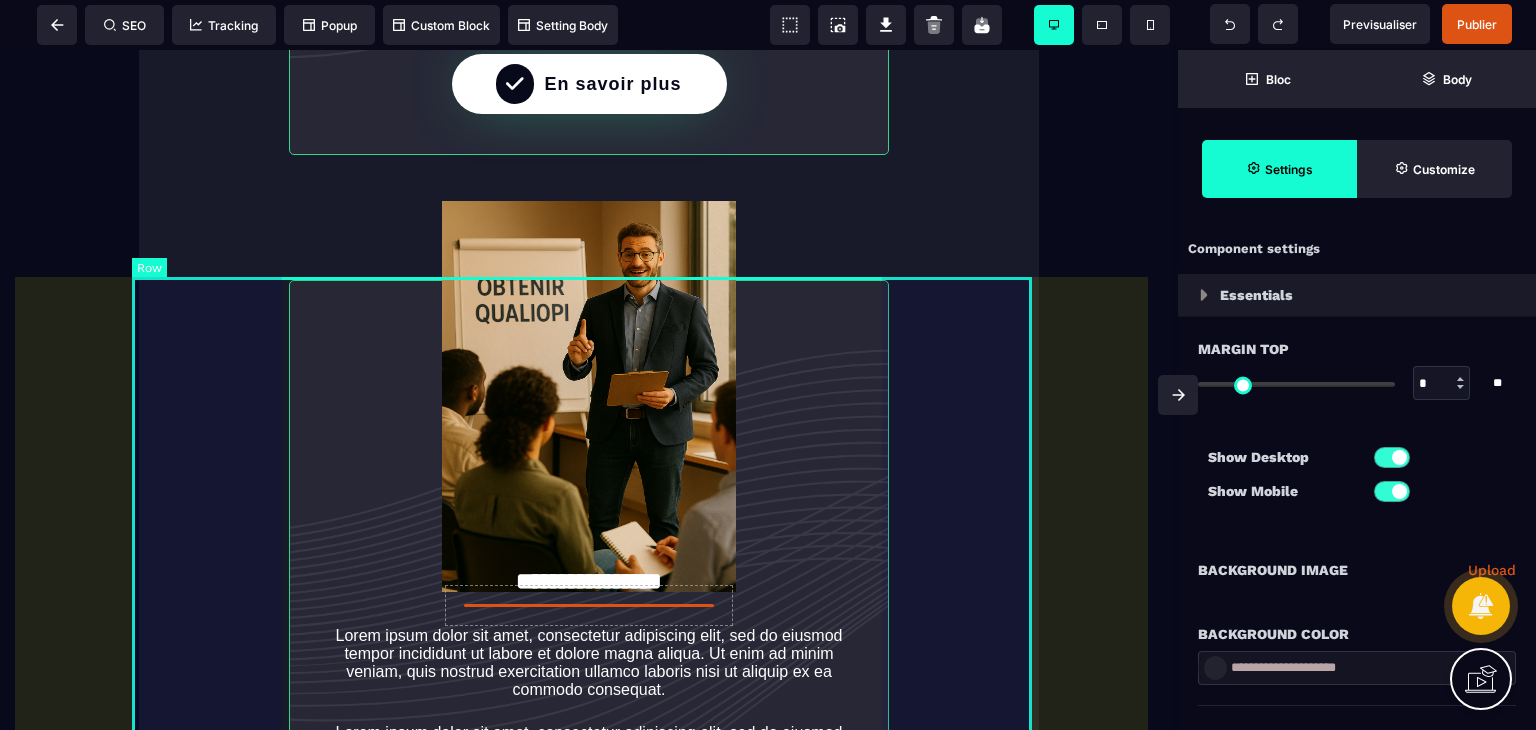 click on "**********" at bounding box center (589, 599) 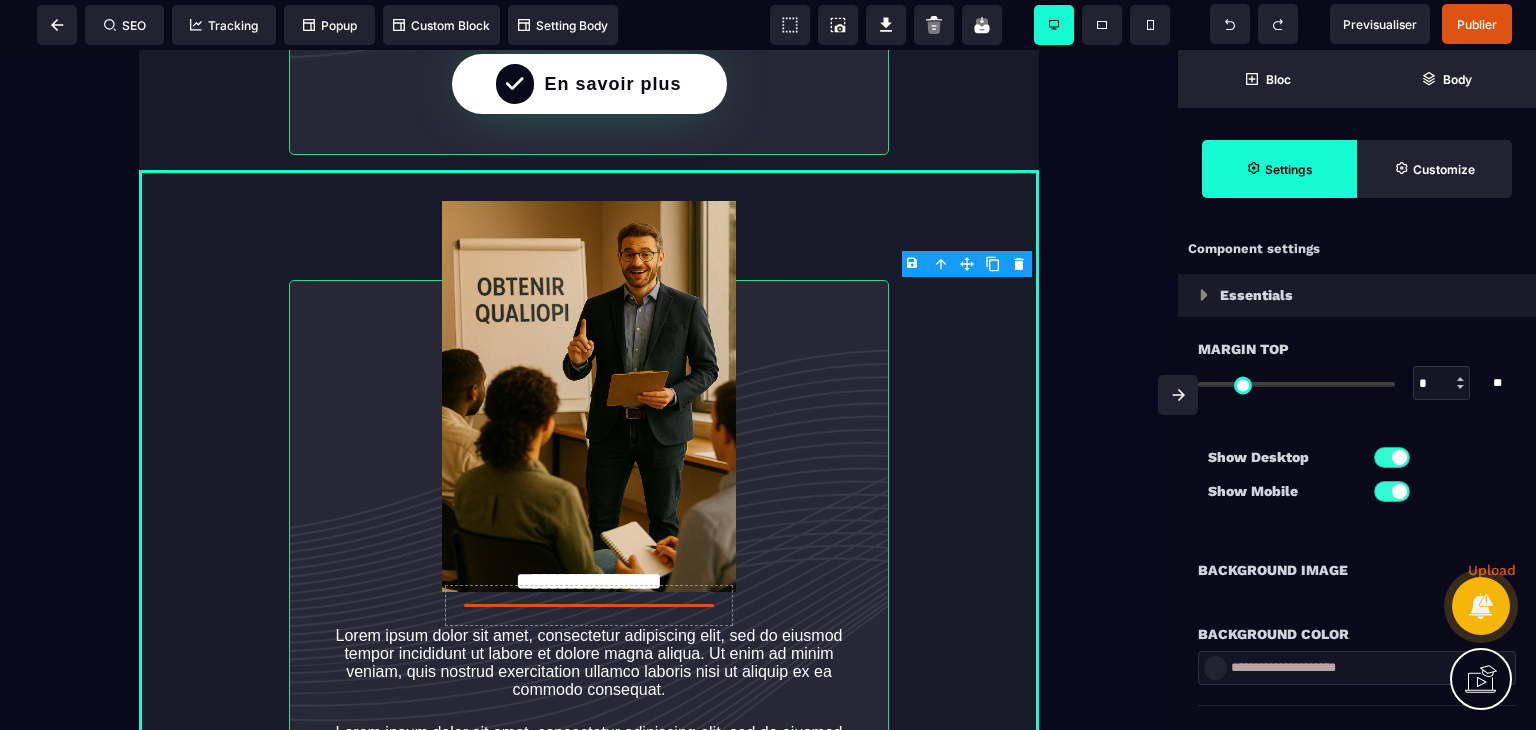 click 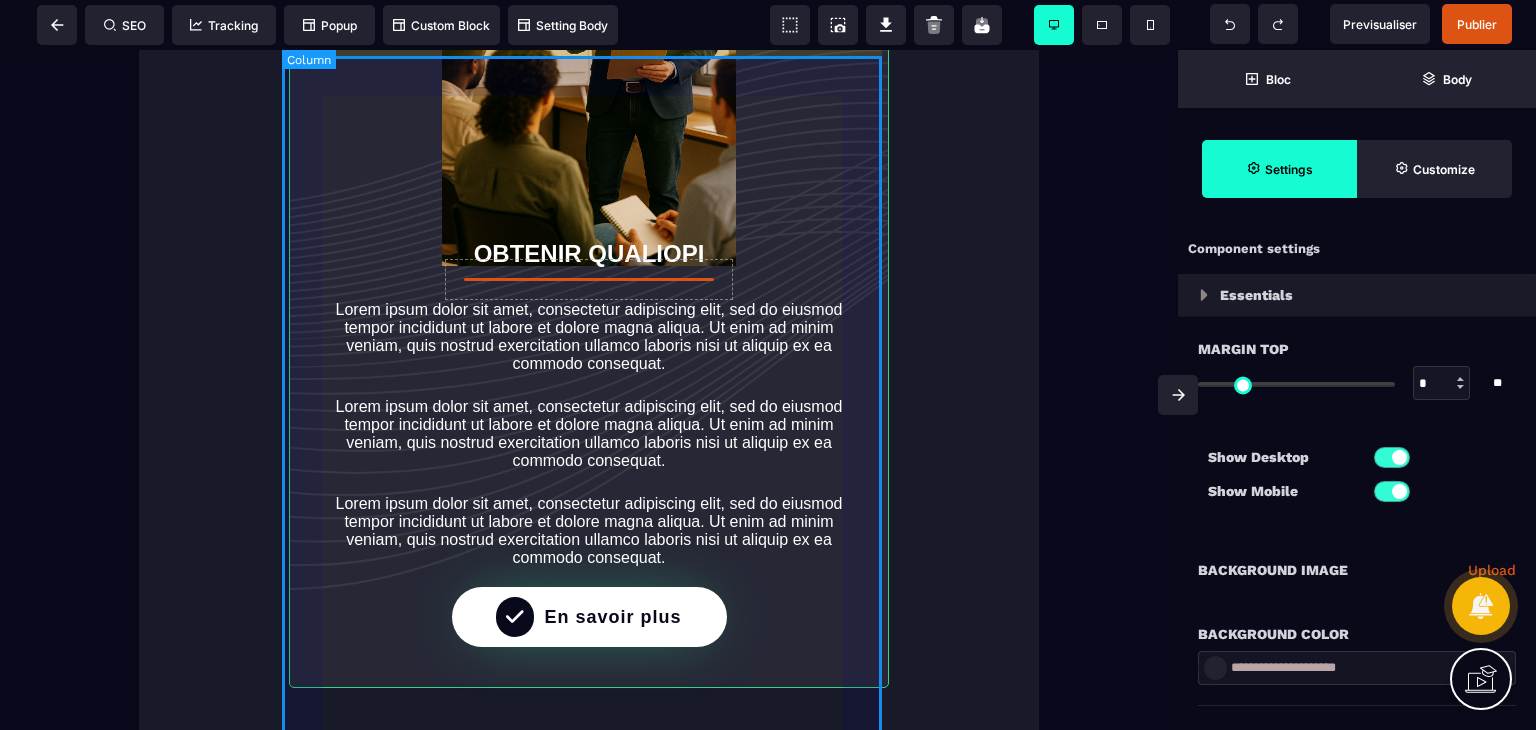 scroll, scrollTop: 5360, scrollLeft: 0, axis: vertical 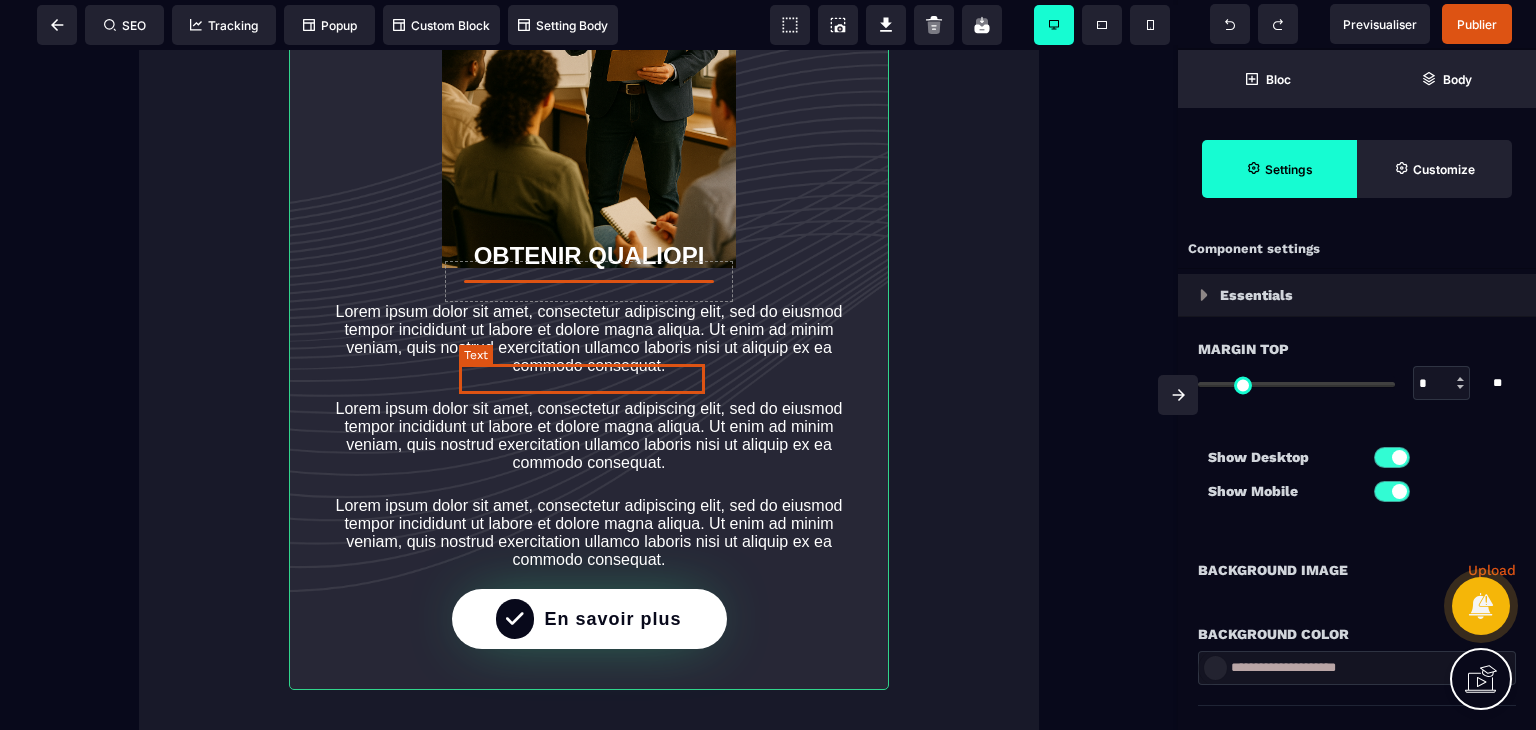 click on "OBTENIR QUALIOPI" at bounding box center (589, 255) 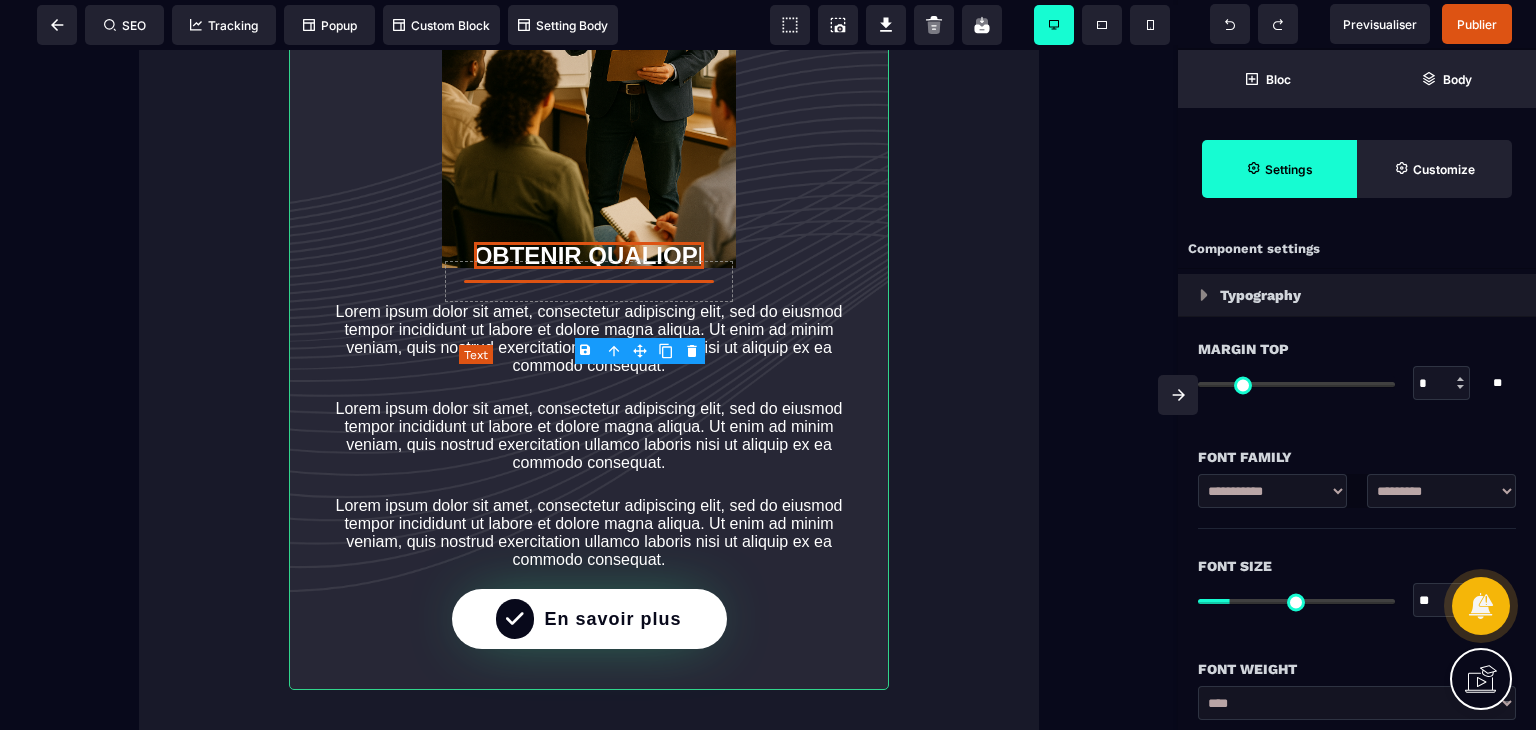 click on "OBTENIR QUALIOPI" at bounding box center (589, 255) 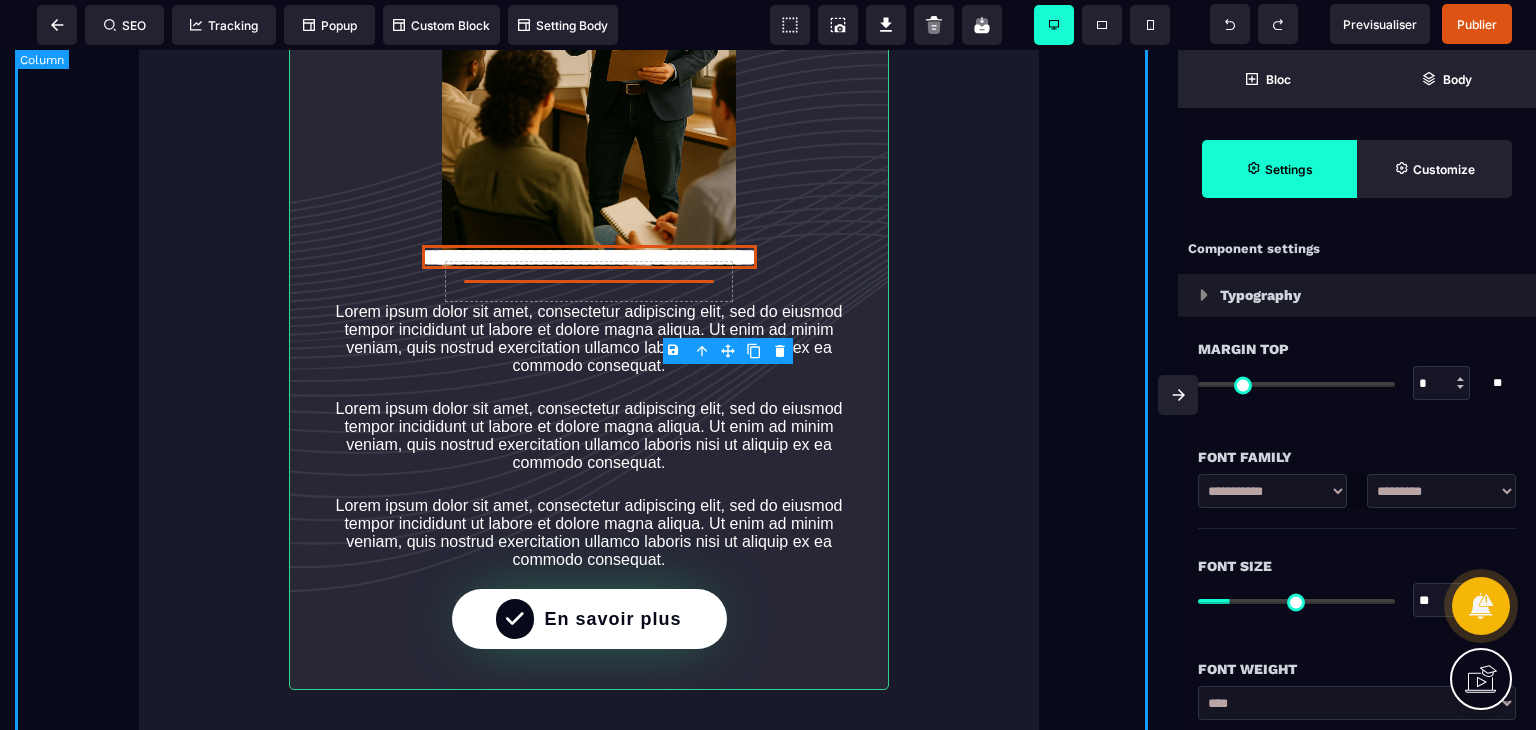 click on "**********" at bounding box center (589, -152) 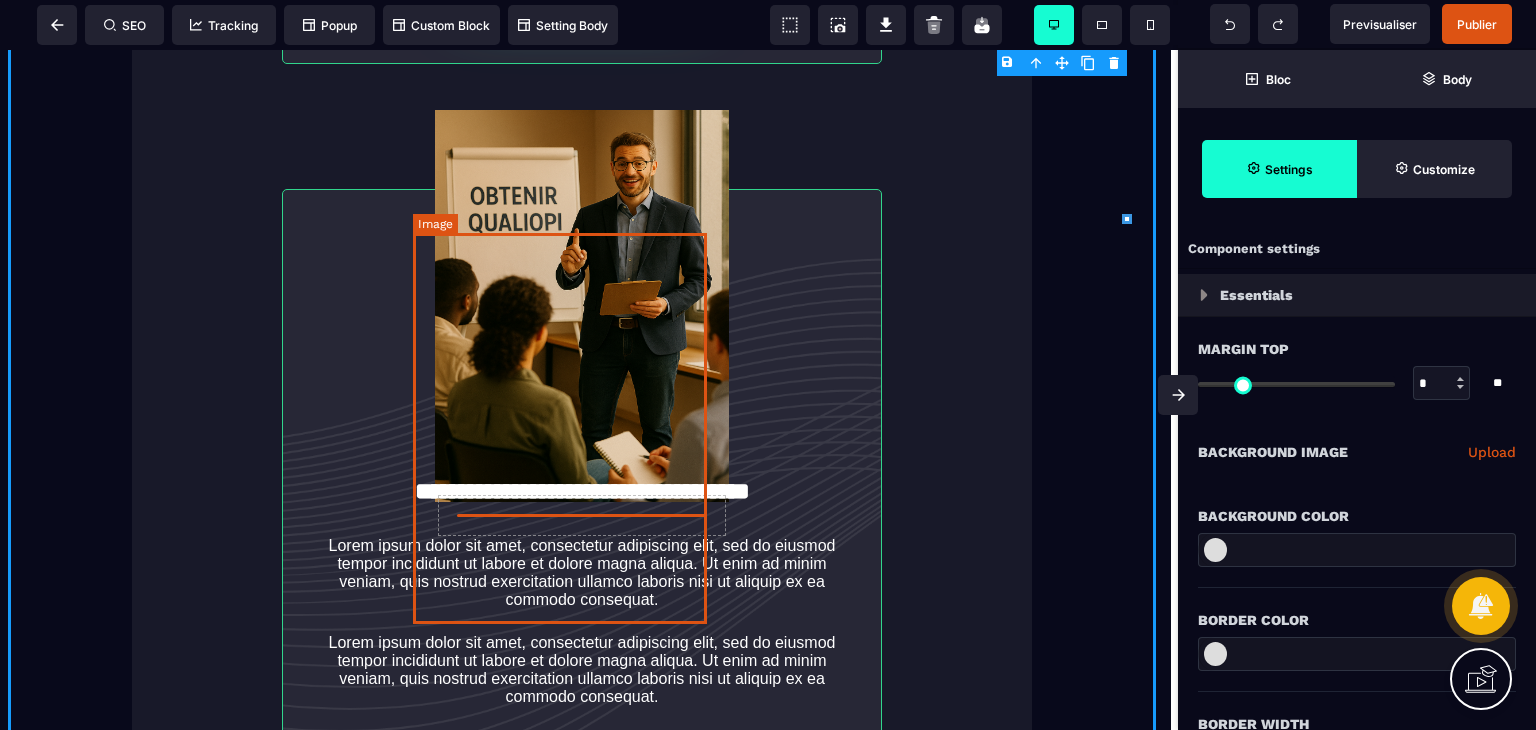 scroll, scrollTop: 5190, scrollLeft: 21, axis: both 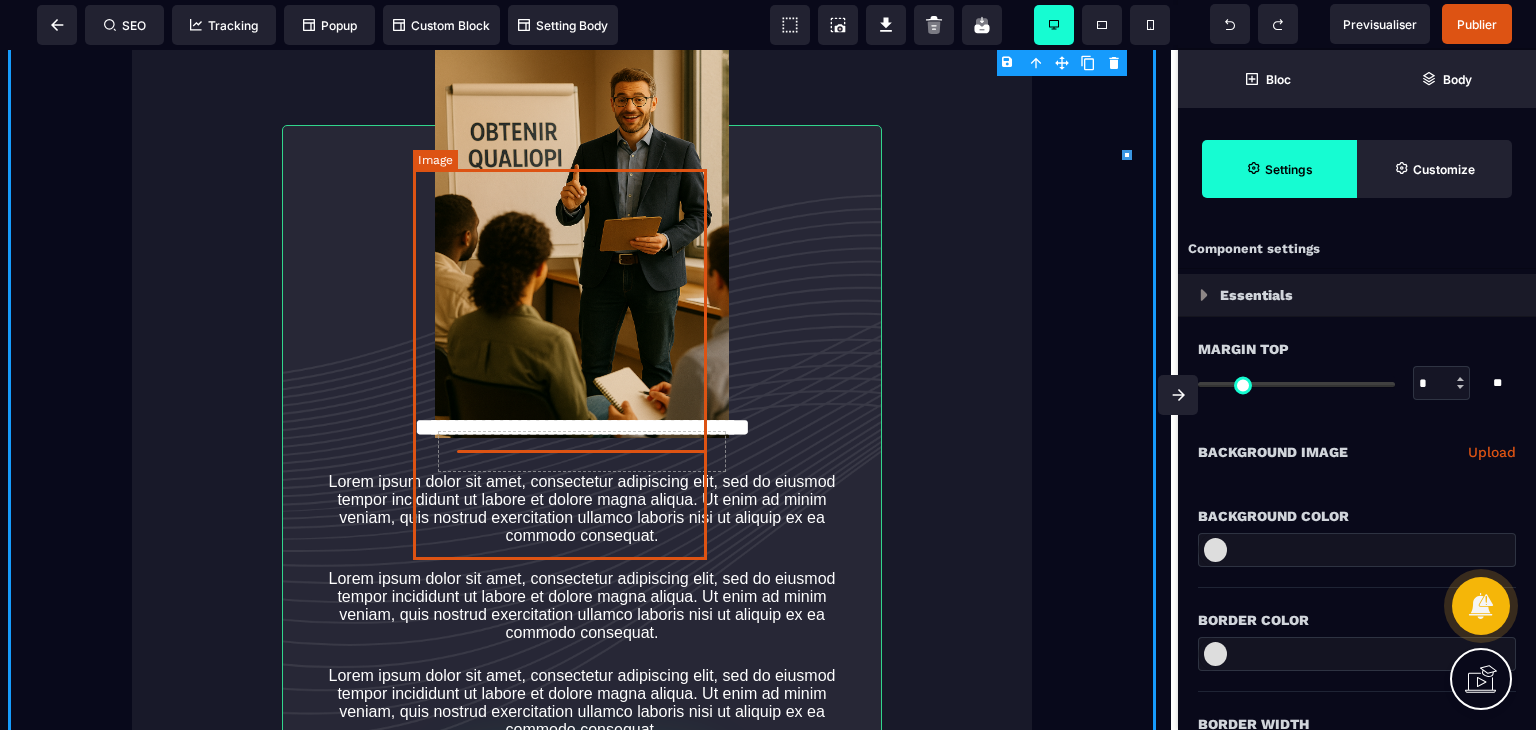 click at bounding box center (582, 241) 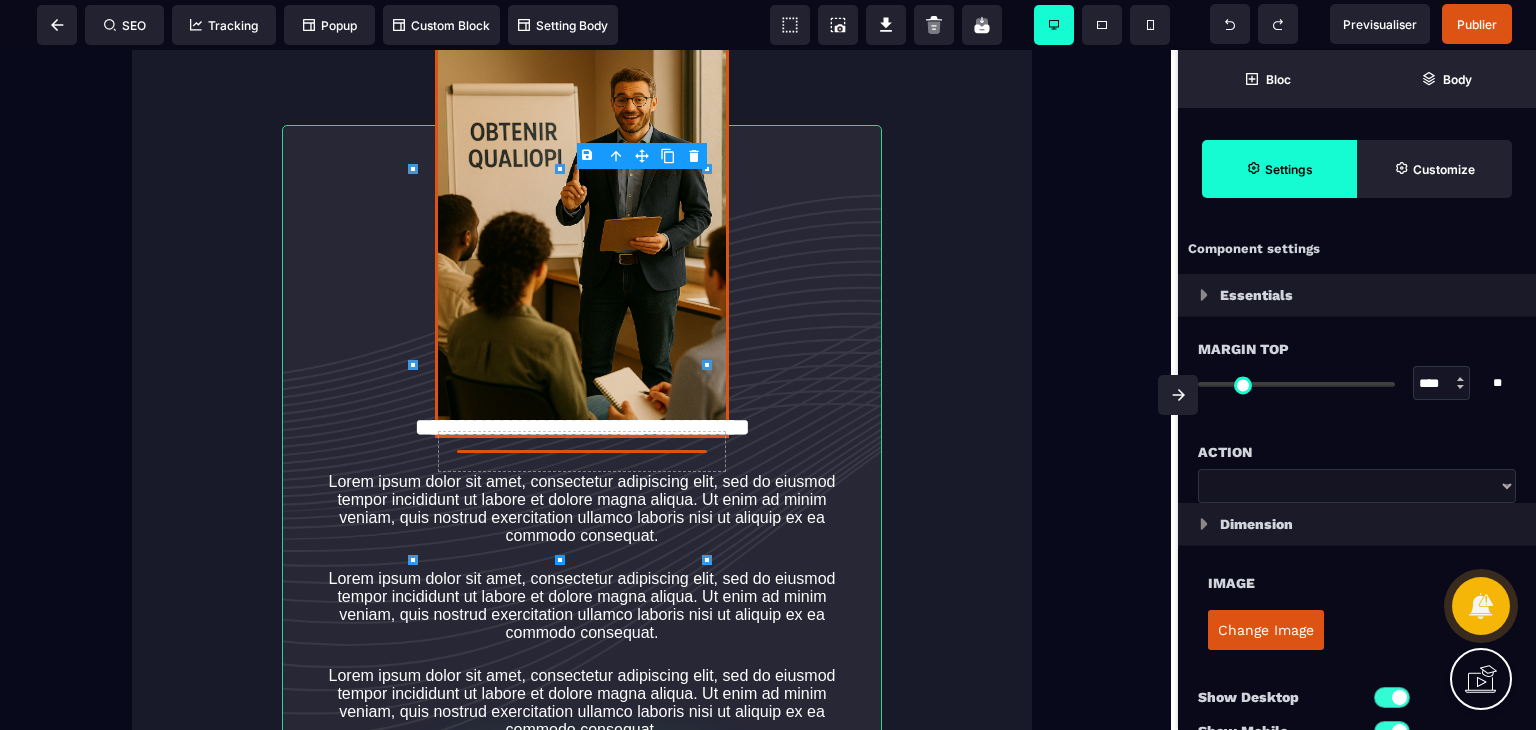 click on "Change Image" at bounding box center (1266, 630) 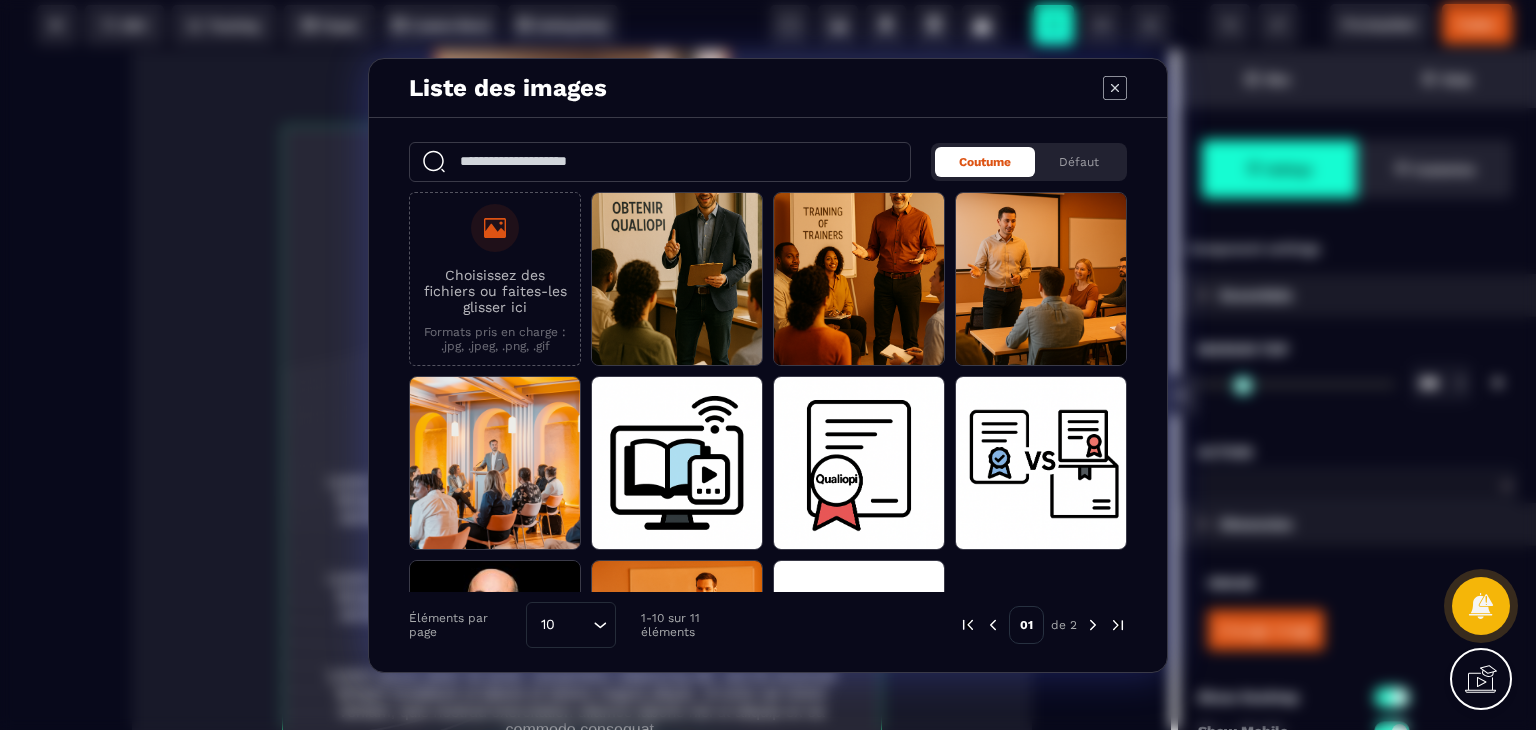 click on "Choisissez des fichiers ou faites-les glisser ici" at bounding box center [495, 291] 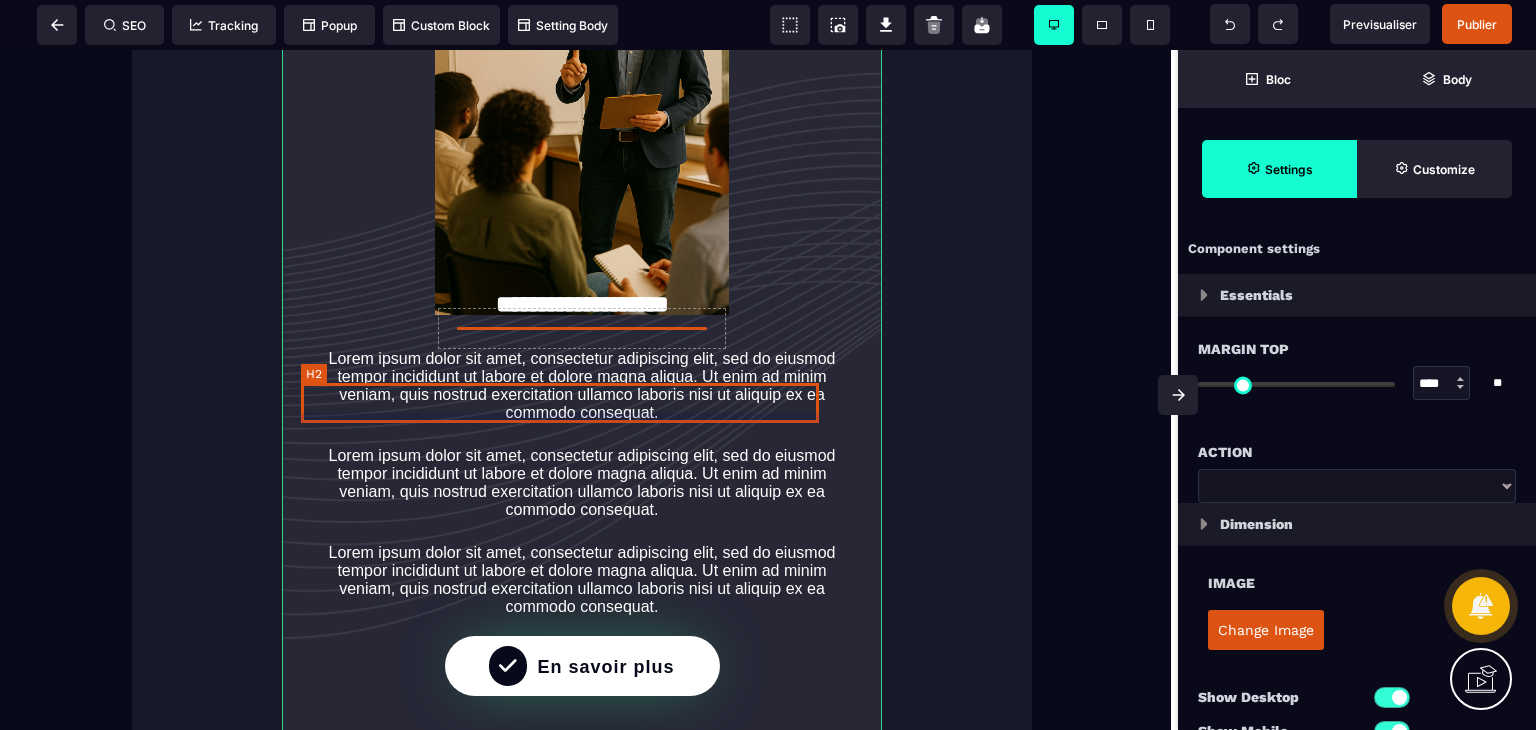 scroll, scrollTop: 6252, scrollLeft: 21, axis: both 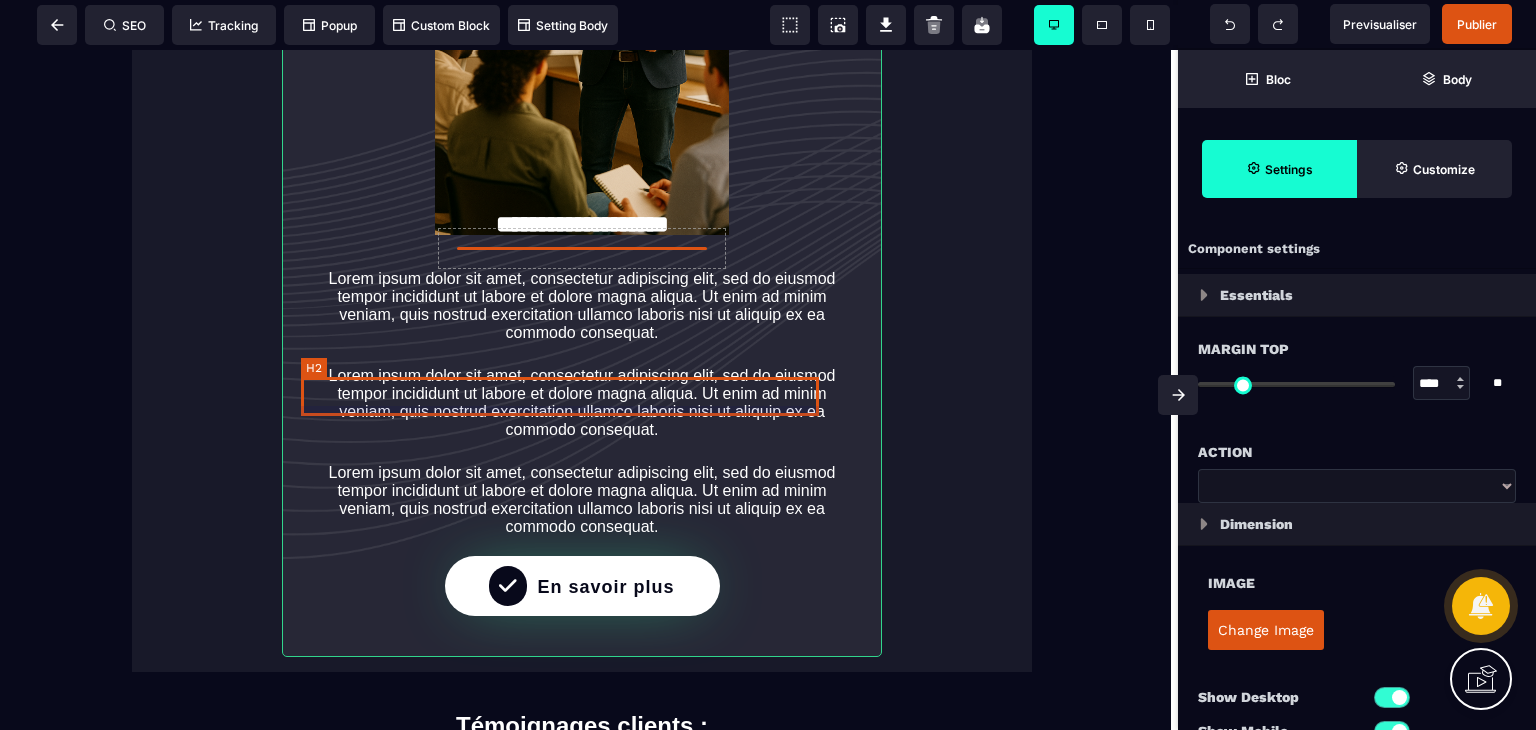 drag, startPoint x: 709, startPoint y: 413, endPoint x: 708, endPoint y: 424, distance: 11.045361 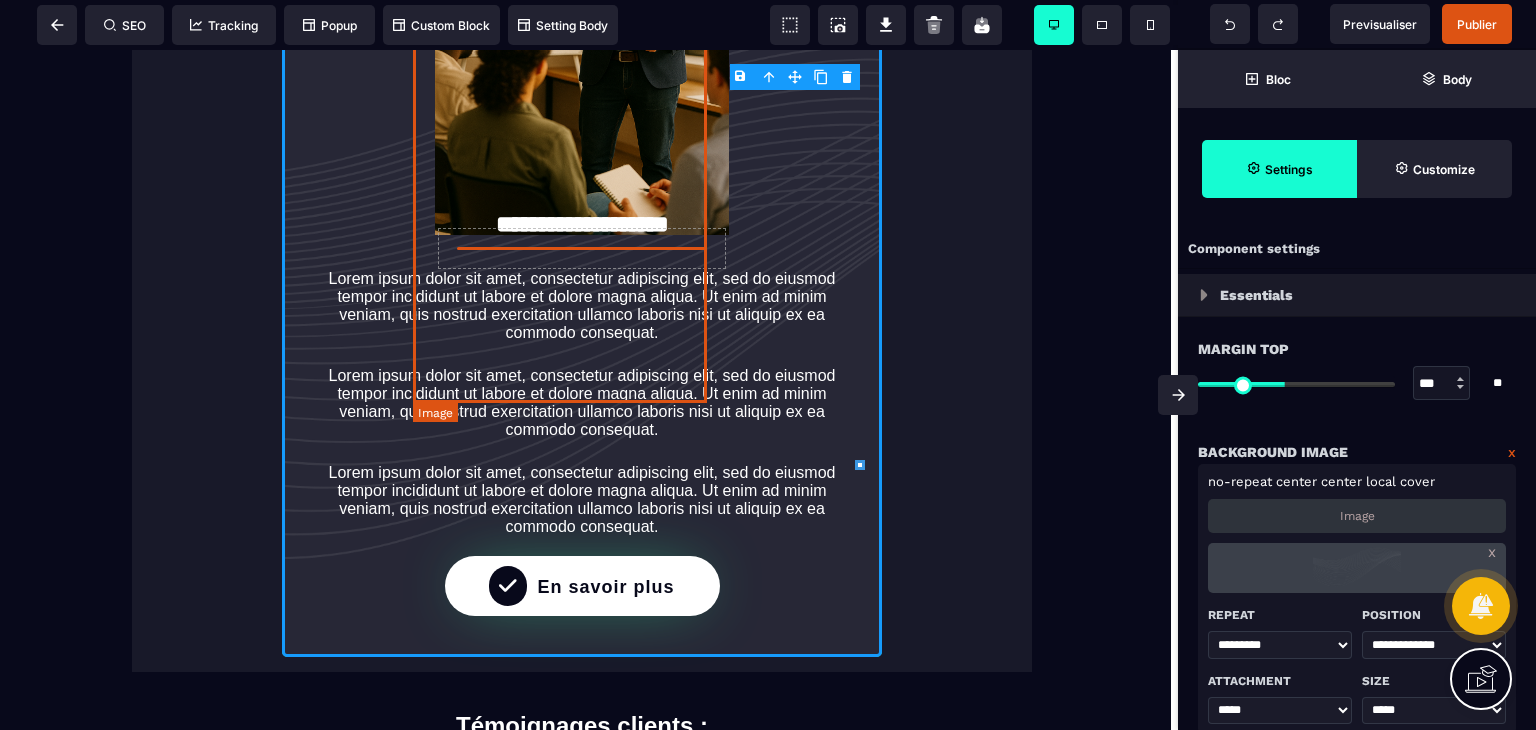 click at bounding box center [582, 39] 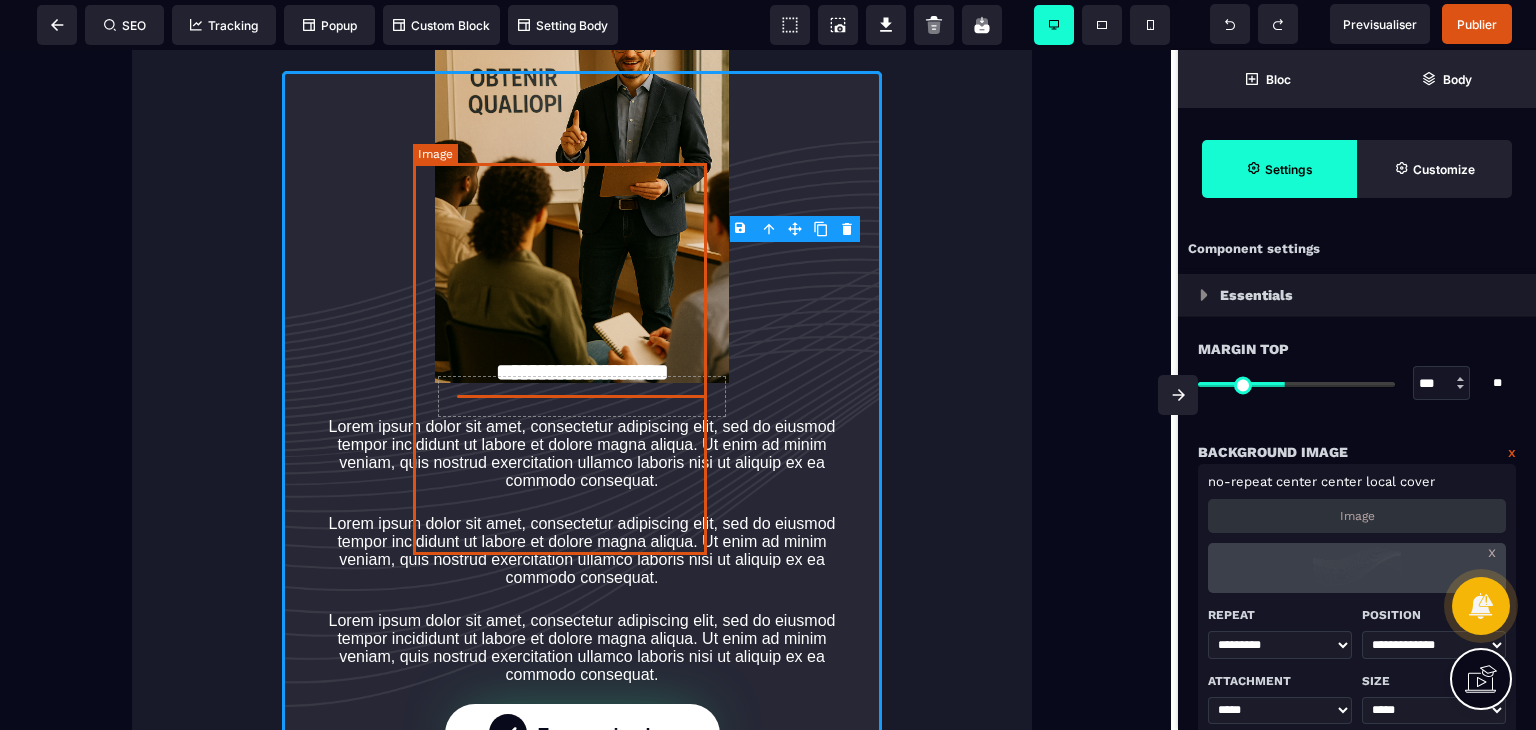 scroll, scrollTop: 6100, scrollLeft: 21, axis: both 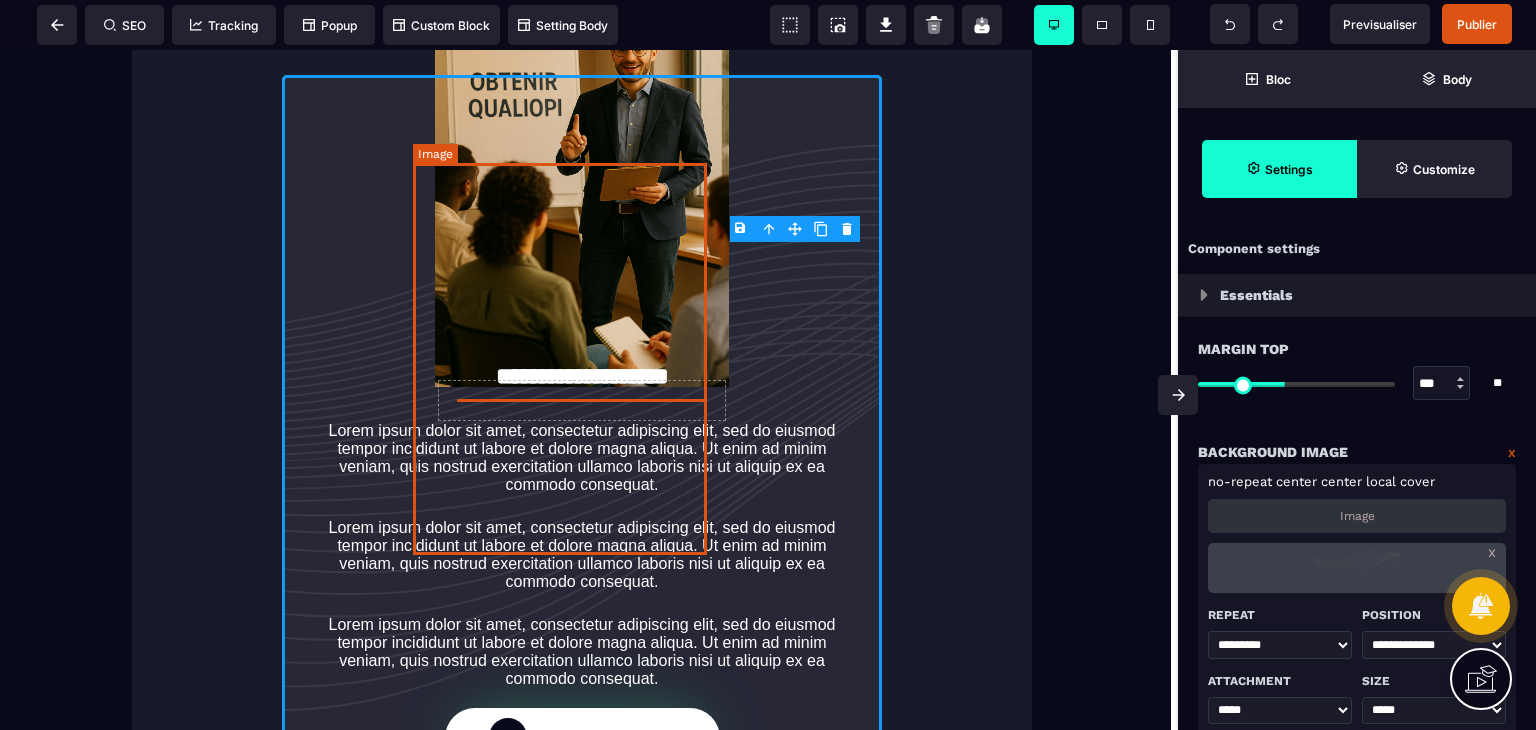 click at bounding box center [582, 191] 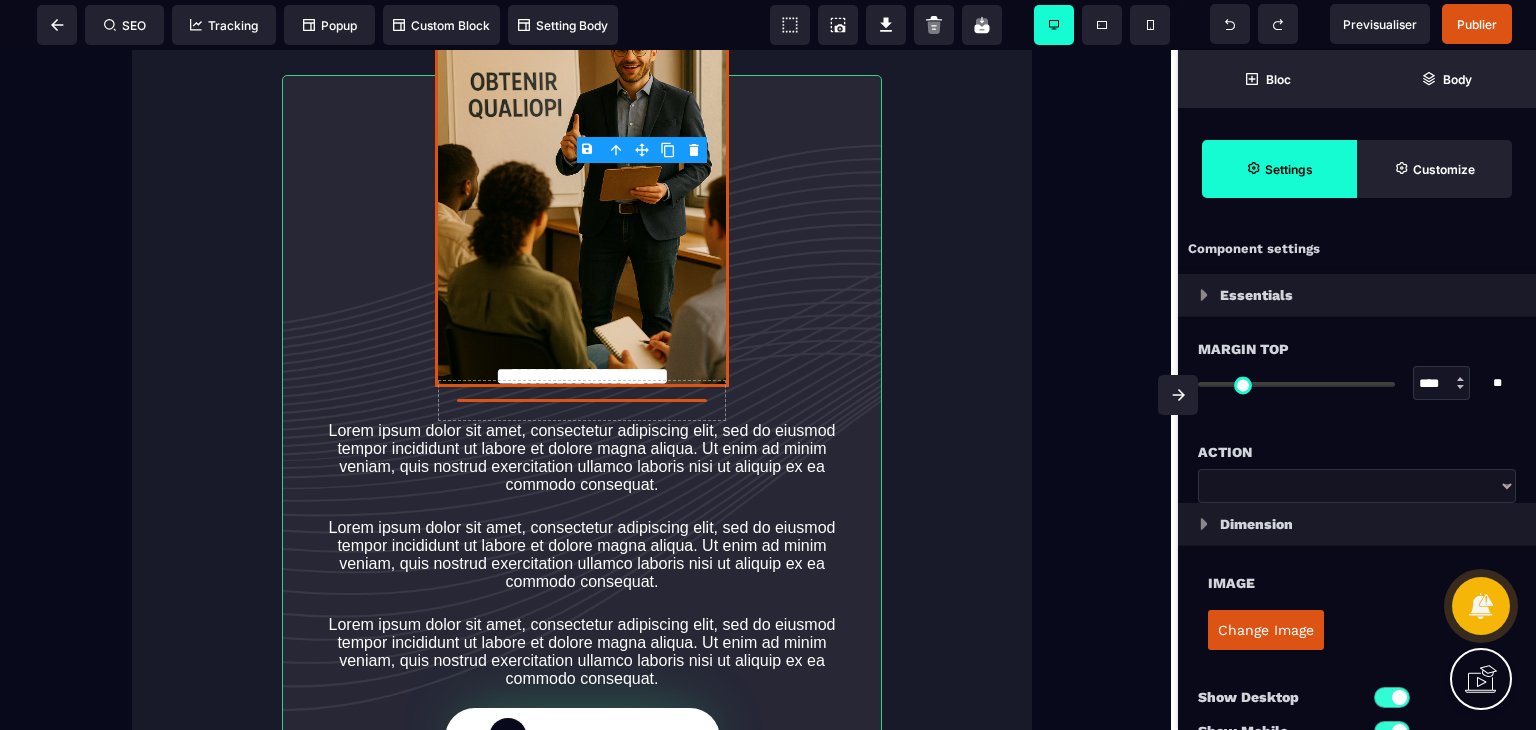 click on "Change Image" at bounding box center [1266, 630] 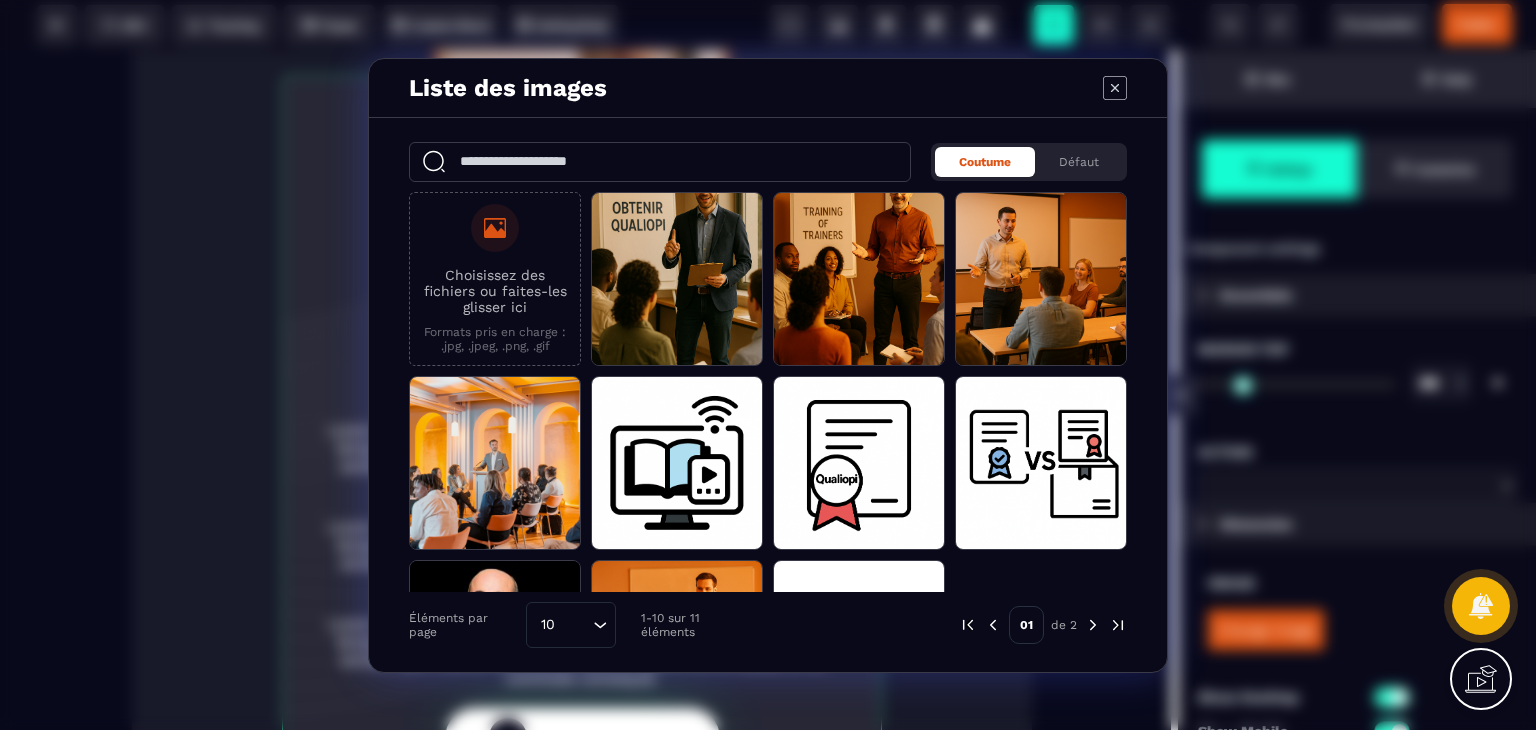 click on "Choisissez des fichiers ou faites-les glisser ici" at bounding box center [495, 291] 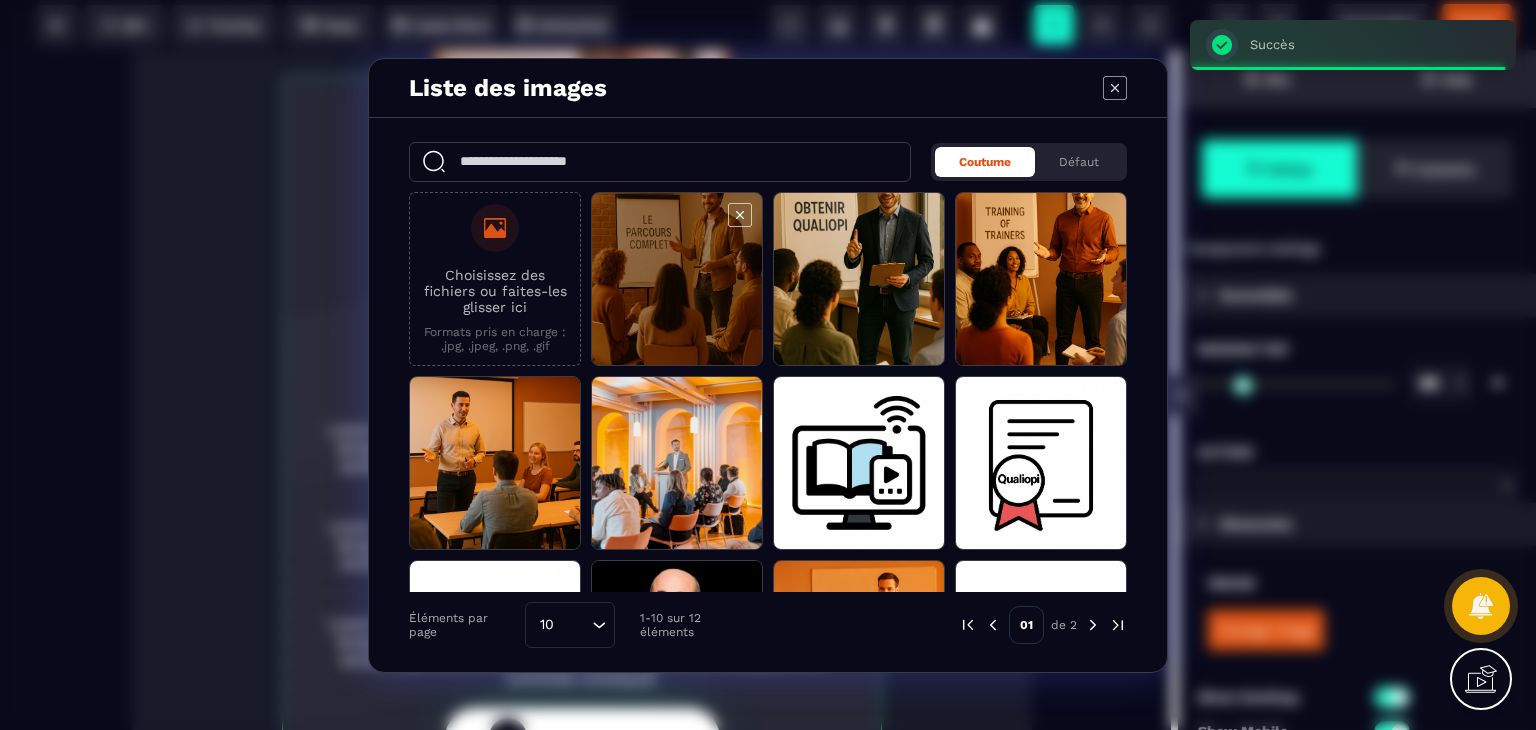 click at bounding box center (677, 280) 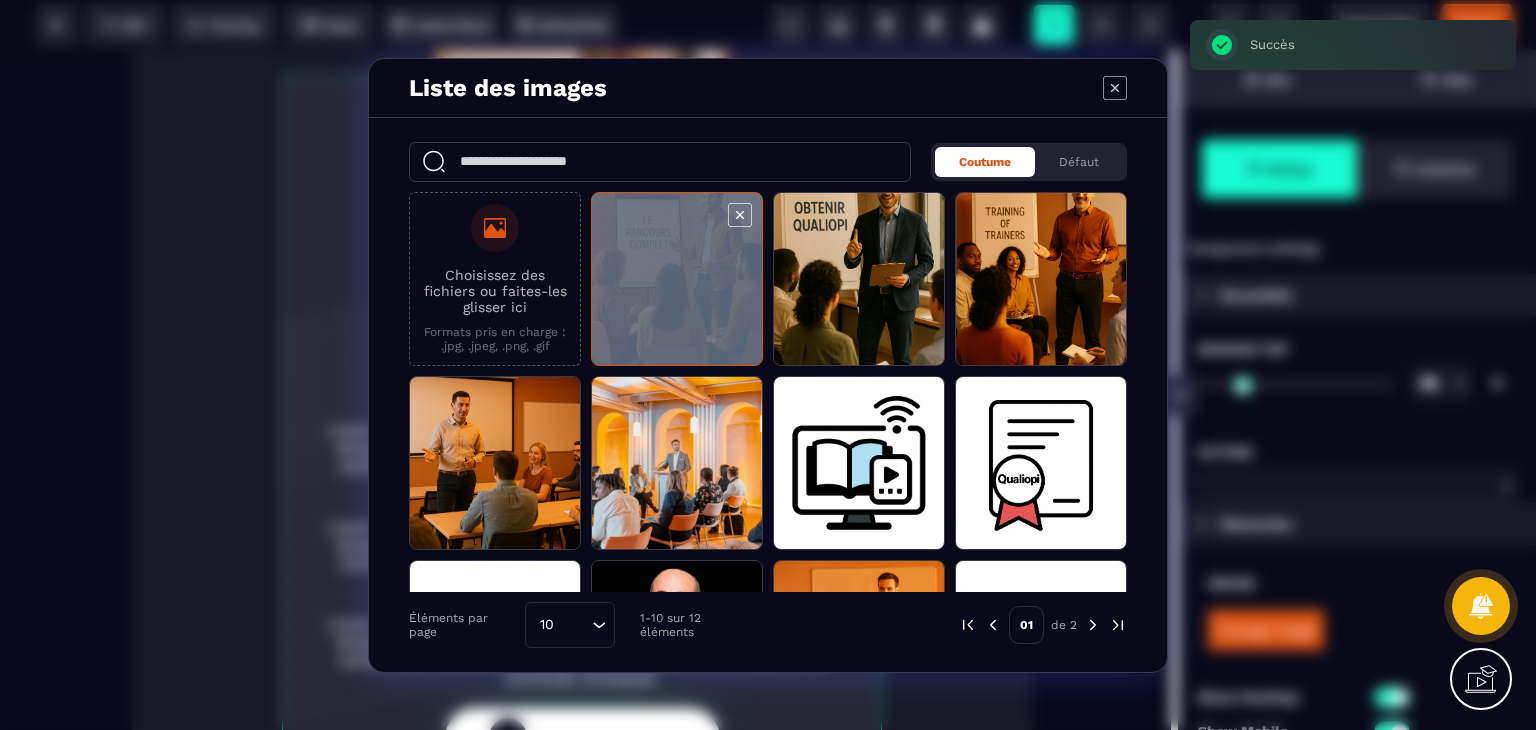 click at bounding box center [677, 280] 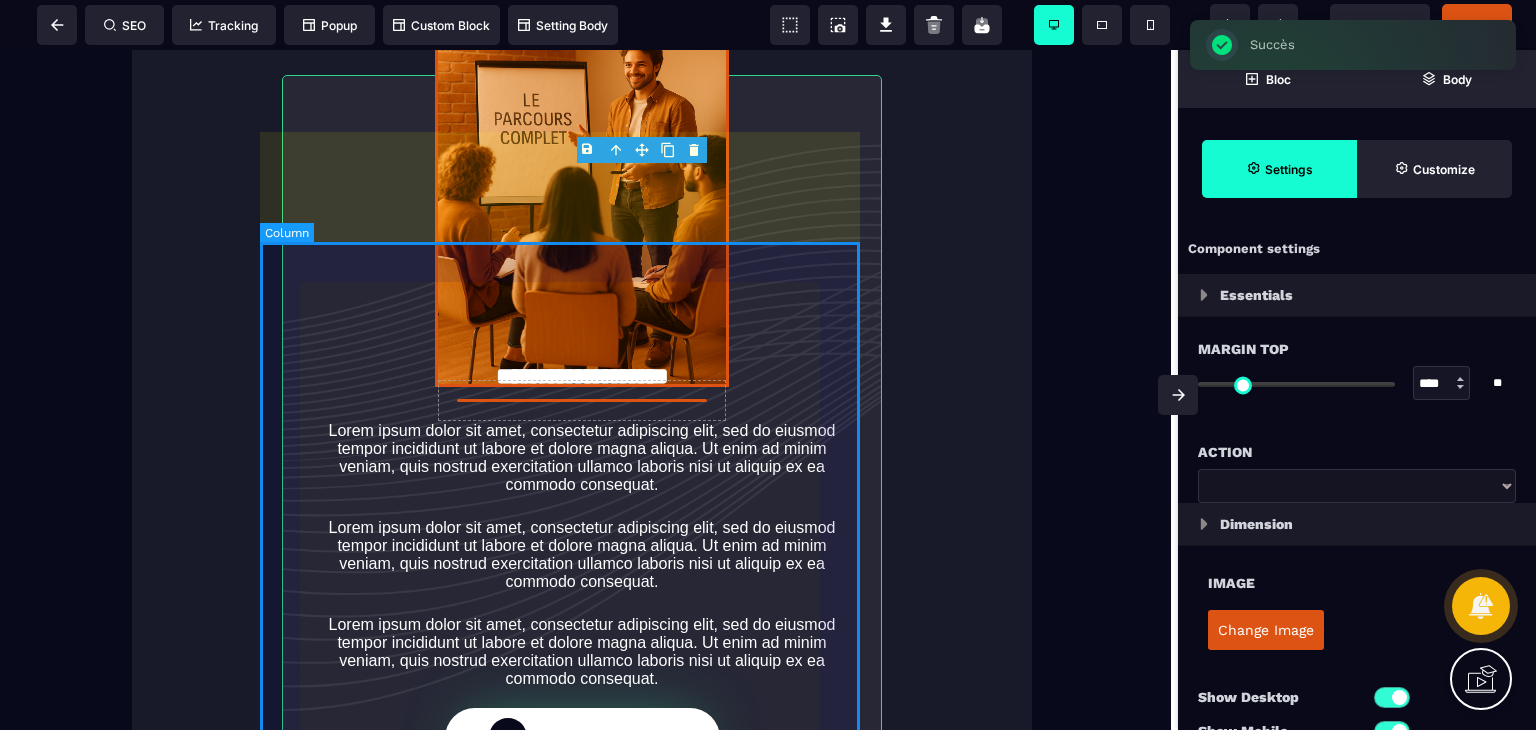 click on "**********" at bounding box center [582, 442] 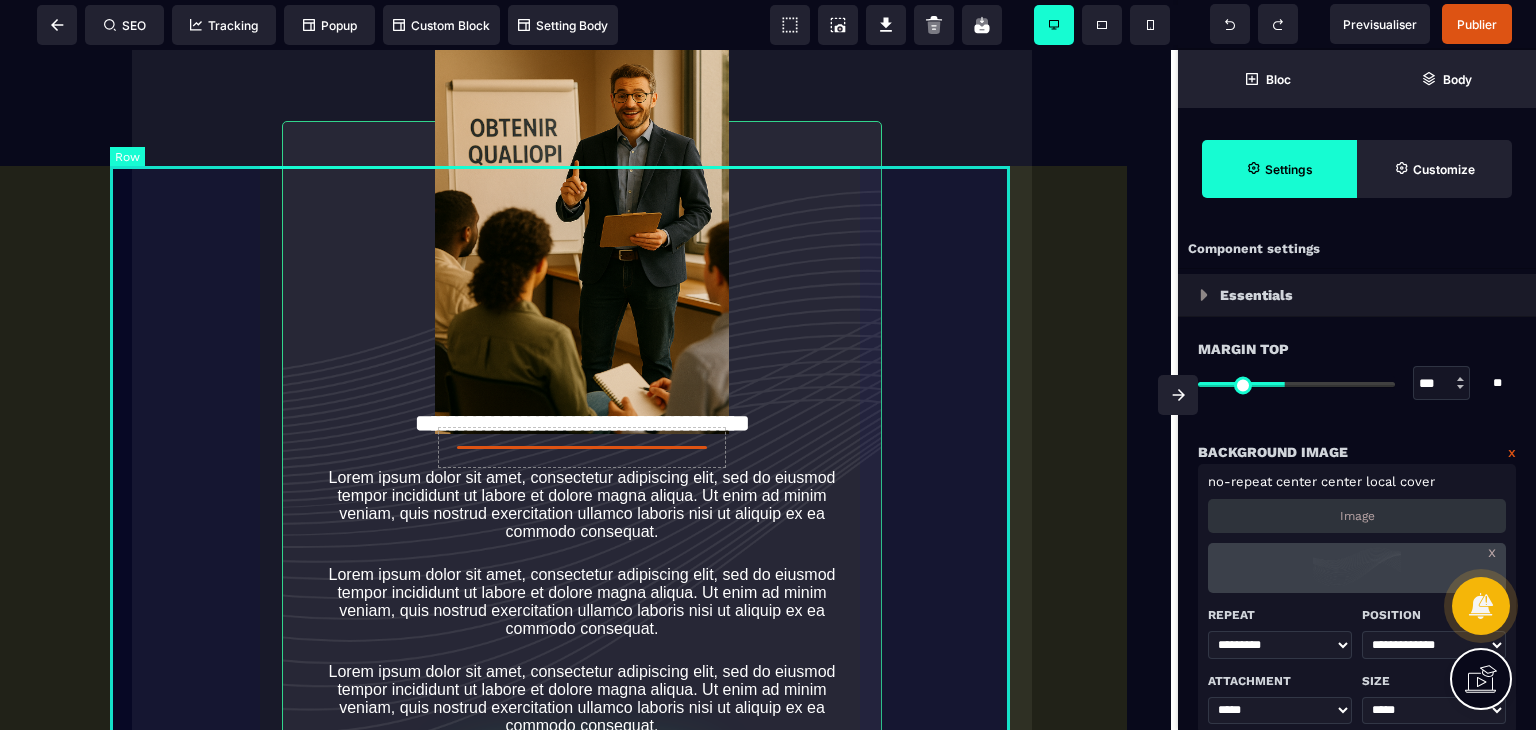 scroll, scrollTop: 5163, scrollLeft: 21, axis: both 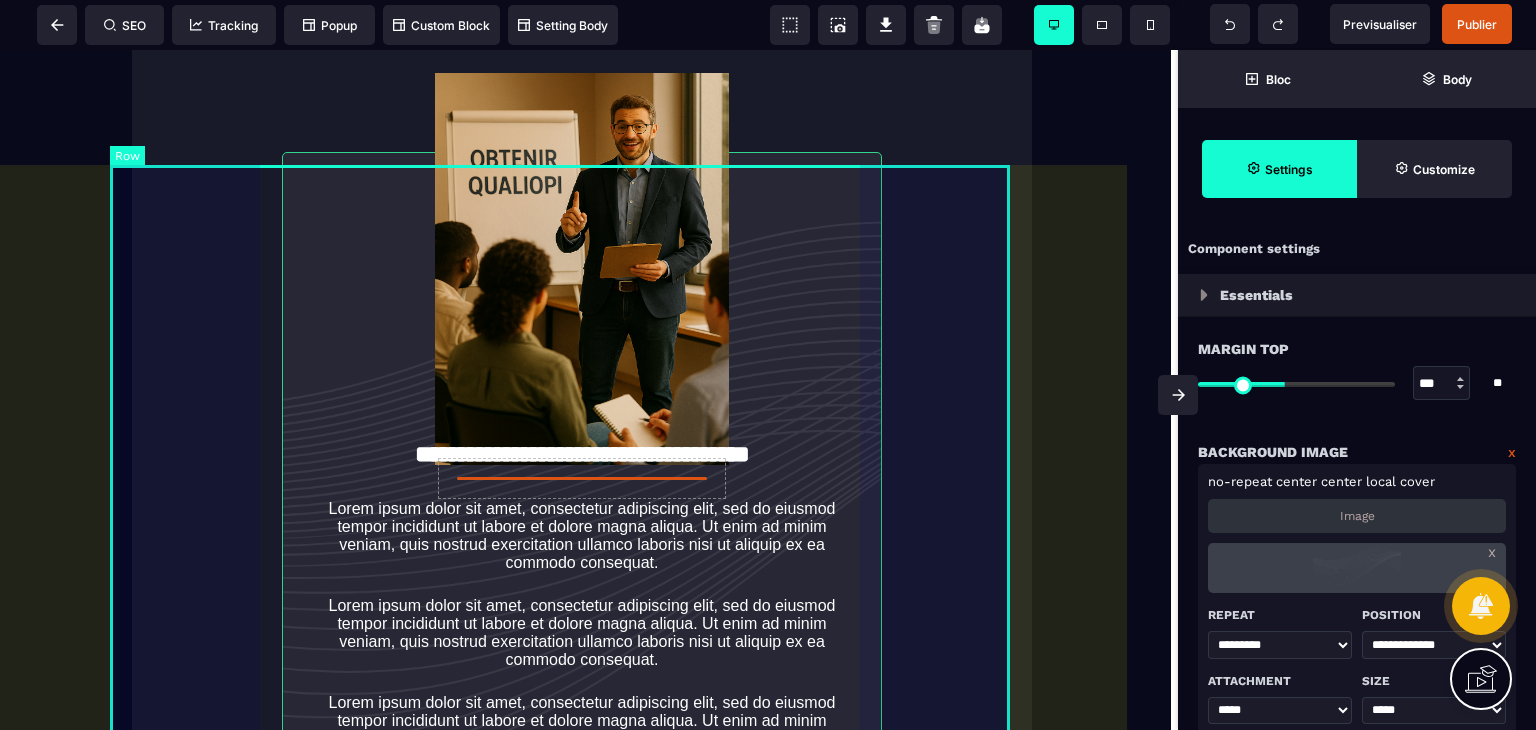 drag, startPoint x: 986, startPoint y: 415, endPoint x: 956, endPoint y: 335, distance: 85.44004 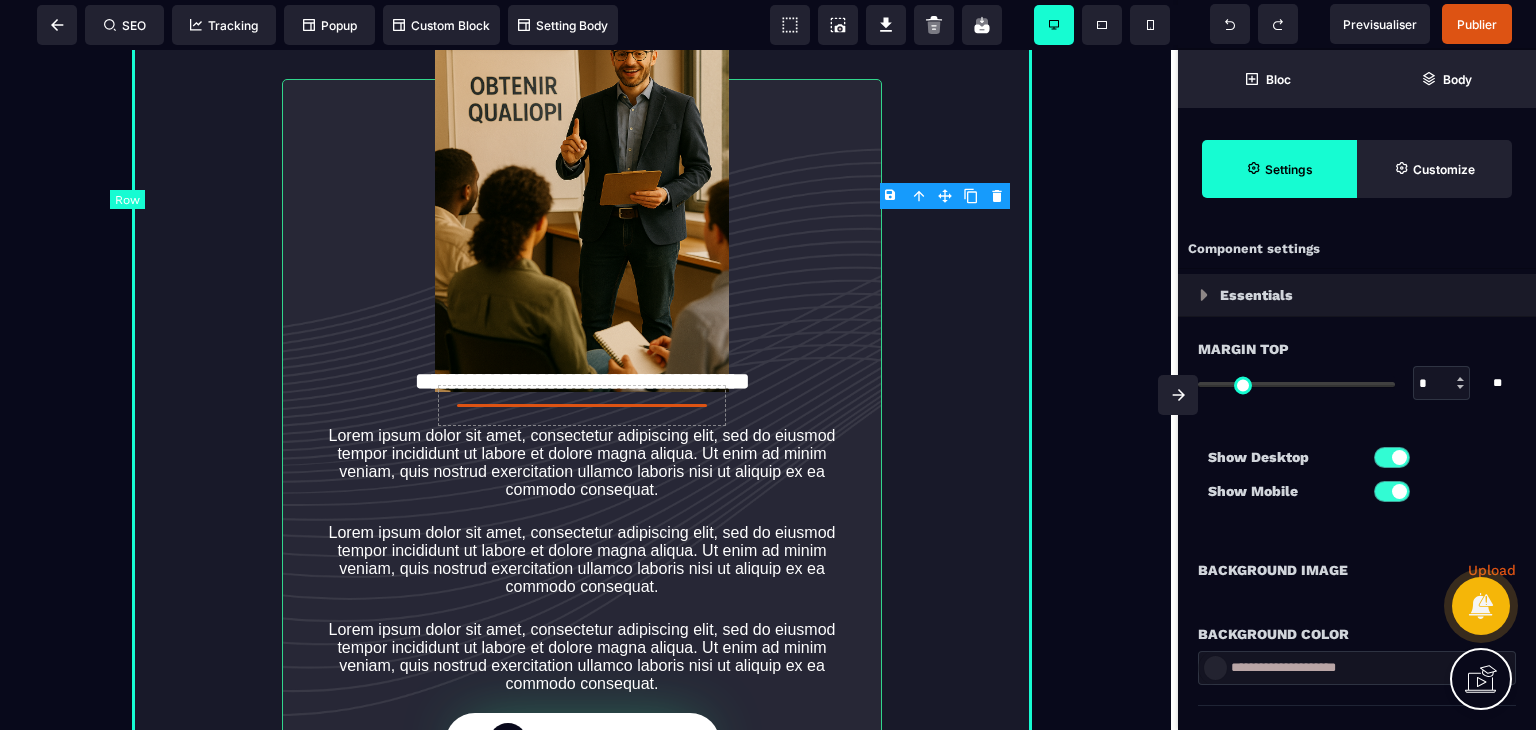scroll, scrollTop: 5268, scrollLeft: 21, axis: both 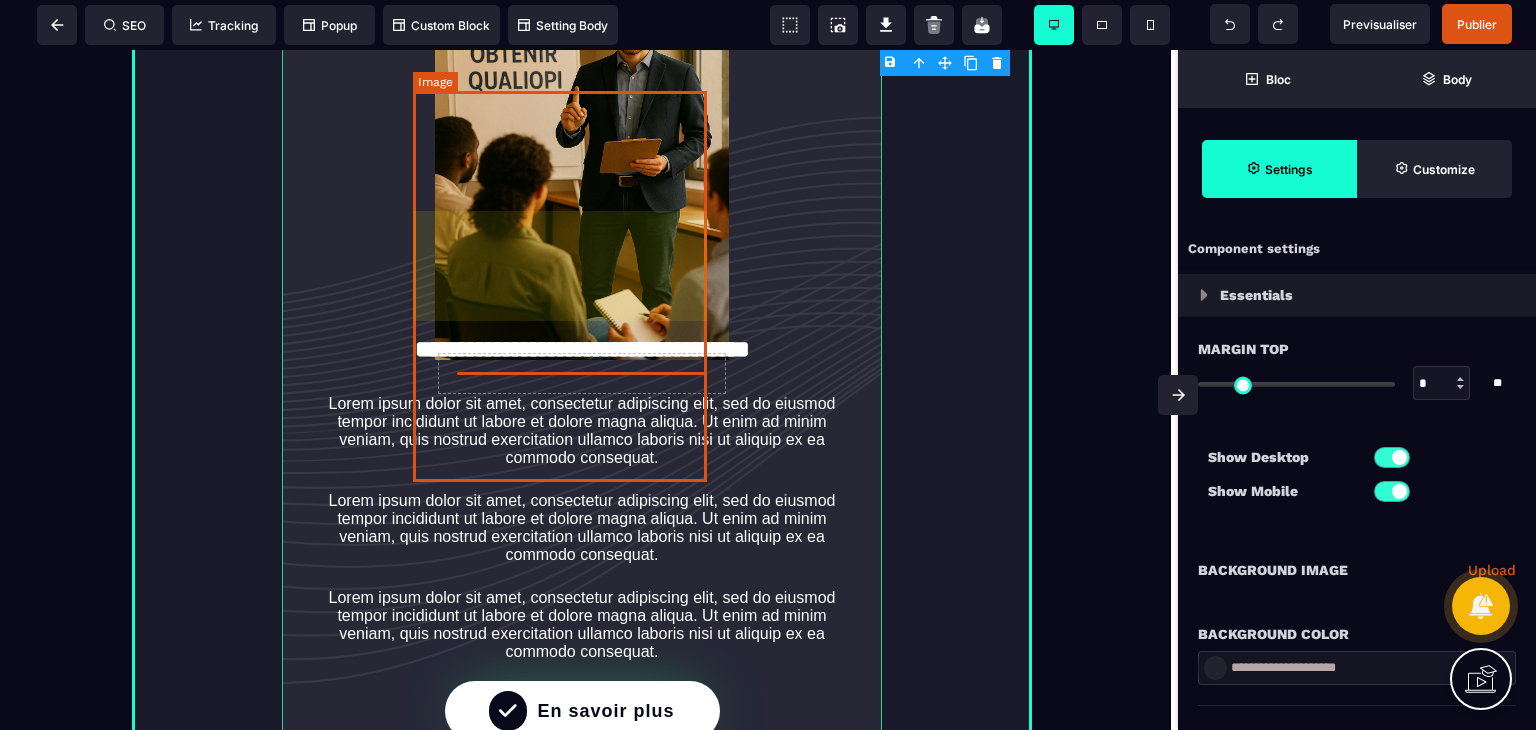 click at bounding box center (582, 163) 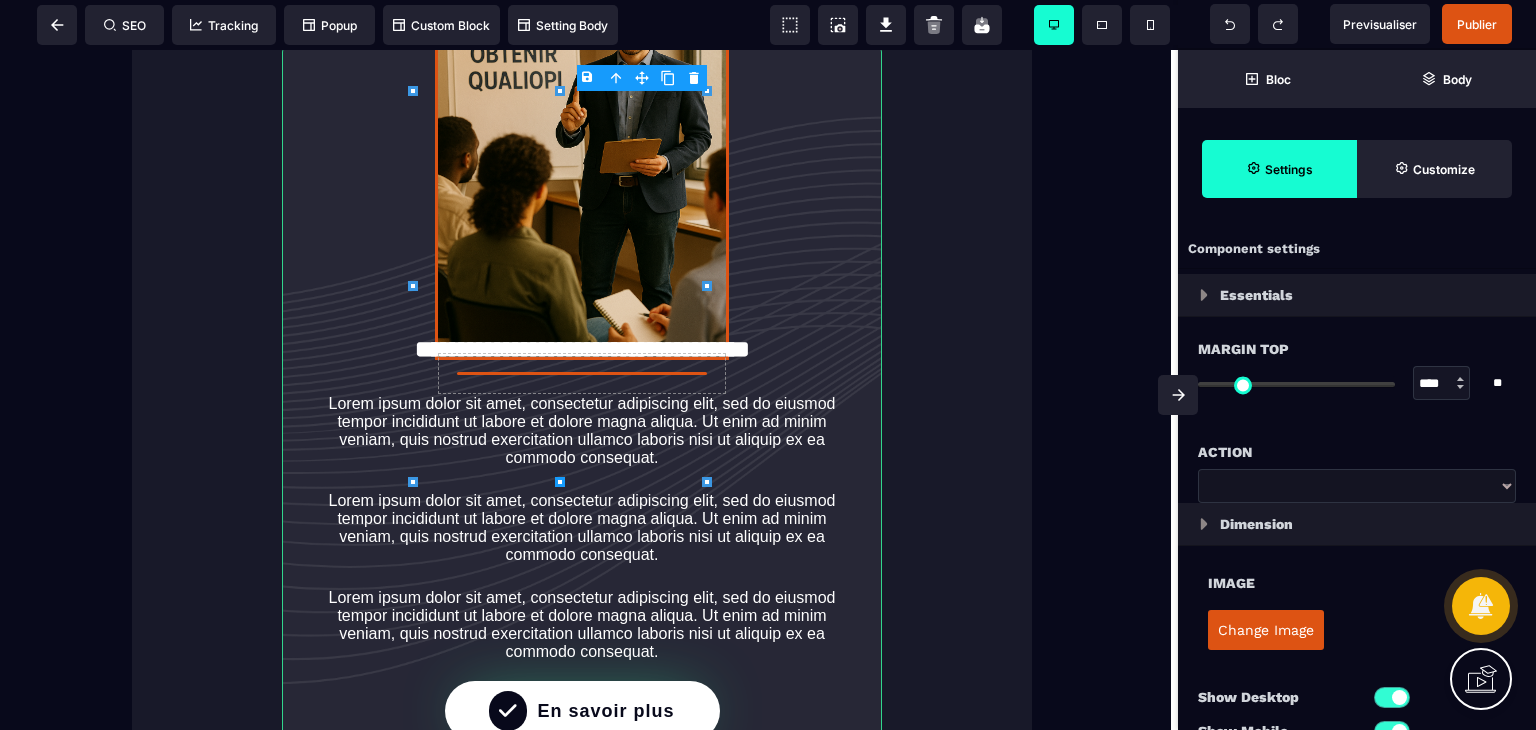 click on "Change Image" at bounding box center [1266, 630] 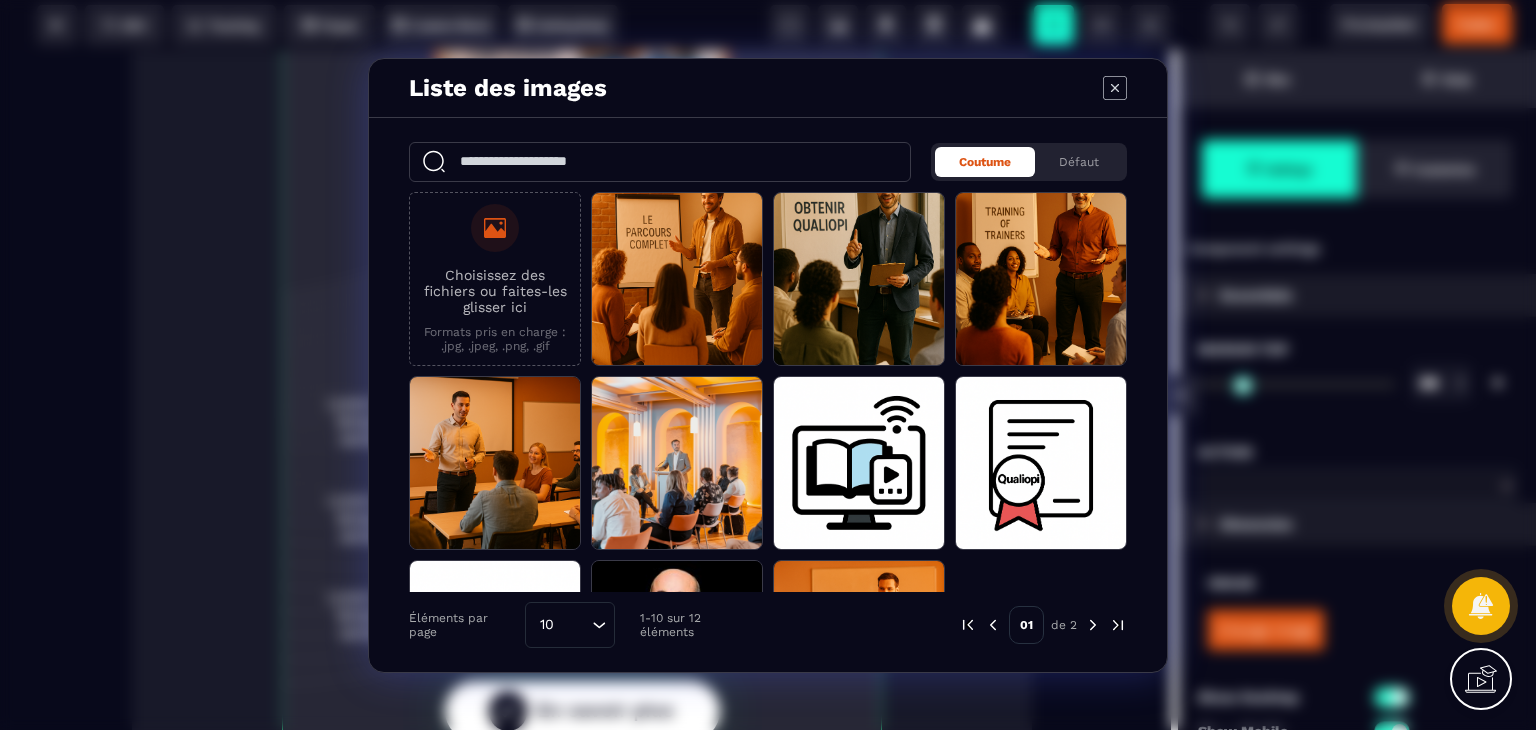 click on "Choisissez des fichiers ou faites-les glisser ici" at bounding box center (495, 291) 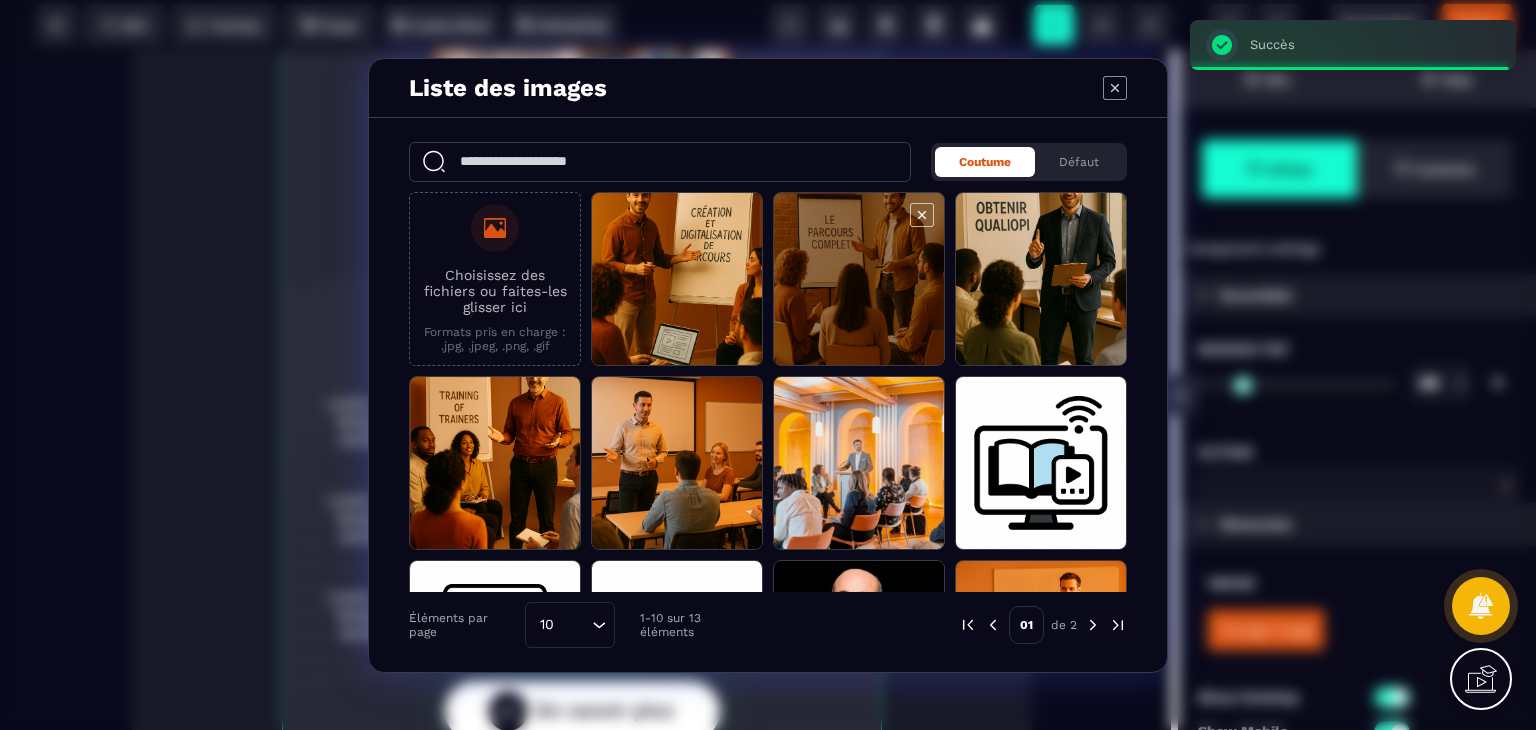 click at bounding box center [677, 280] 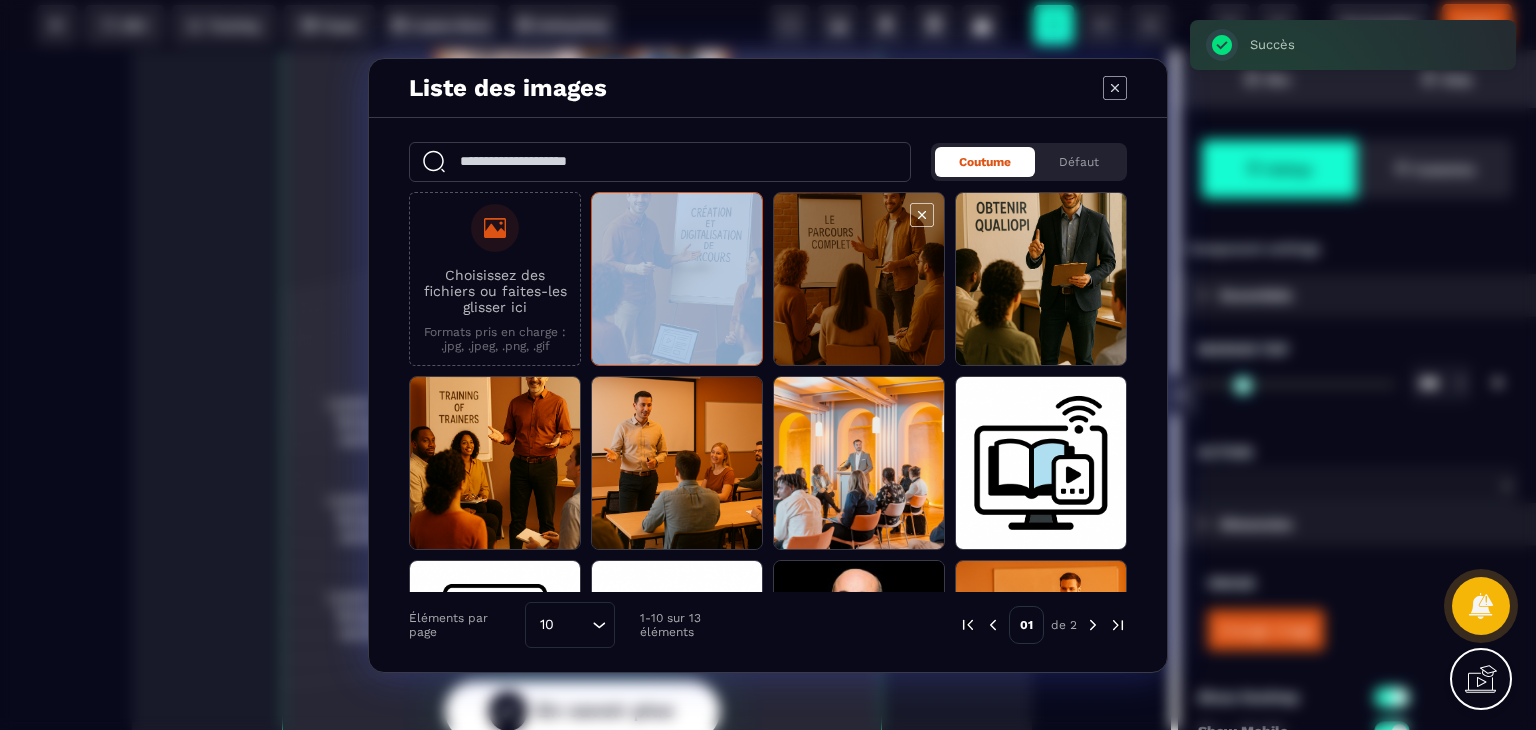 click at bounding box center (677, 280) 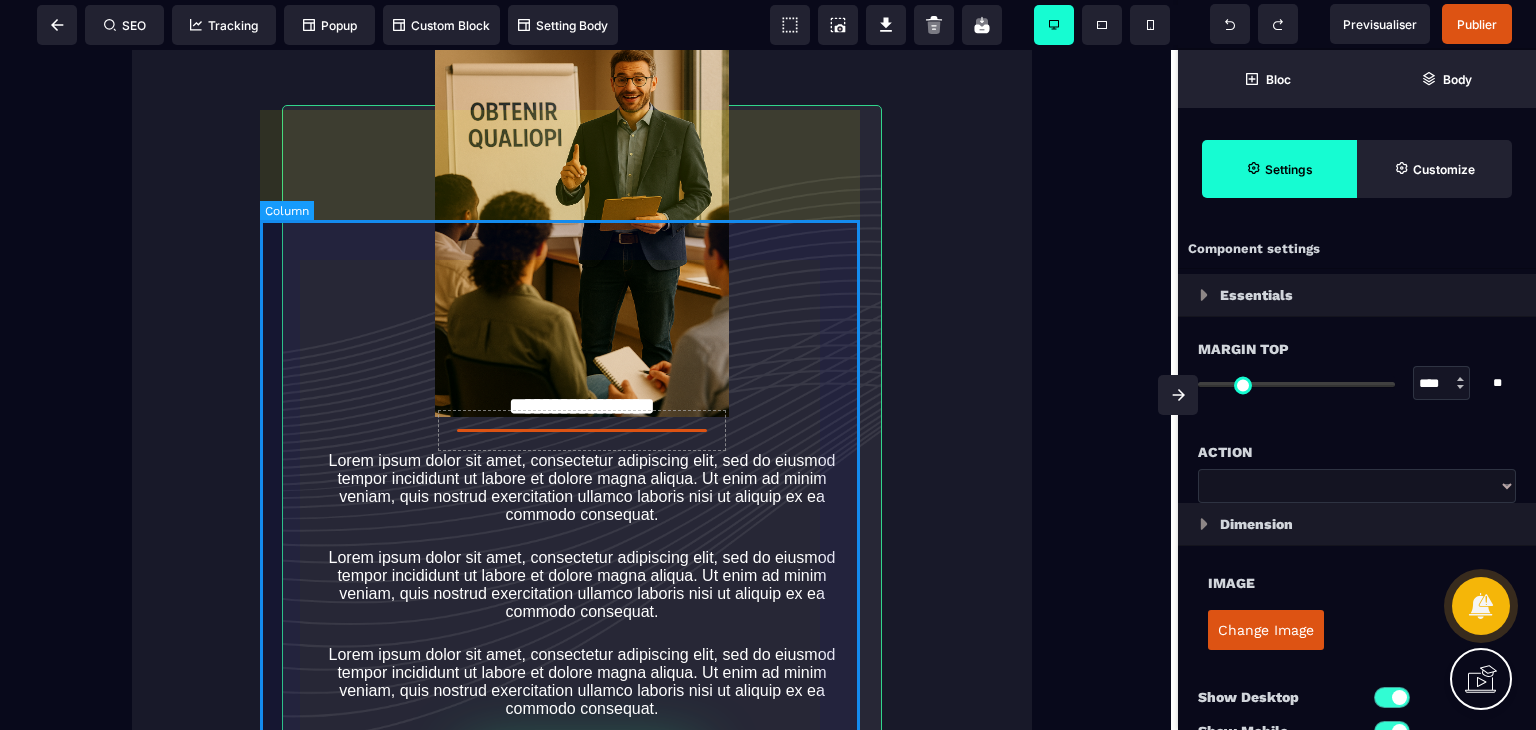 scroll, scrollTop: 4366, scrollLeft: 21, axis: both 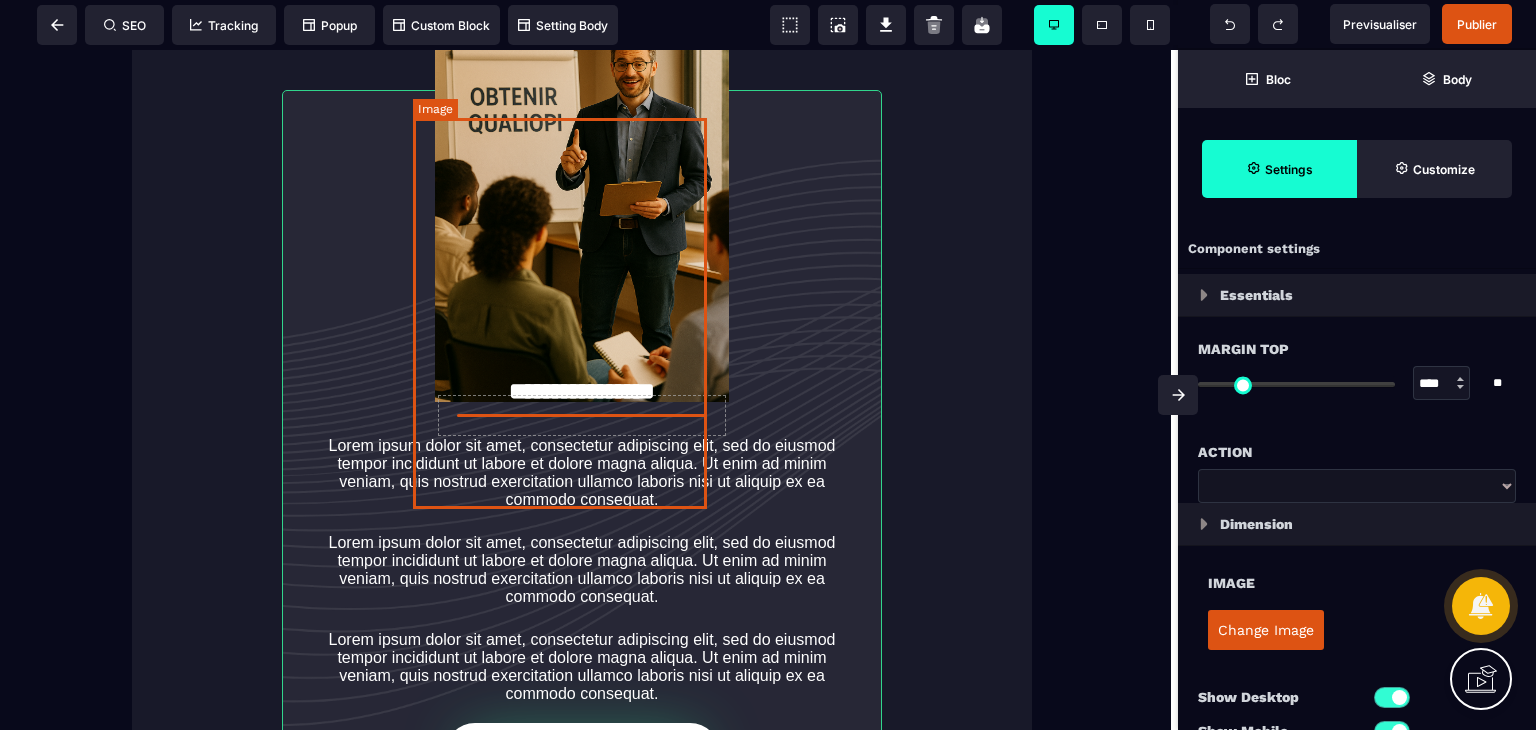click at bounding box center (582, 206) 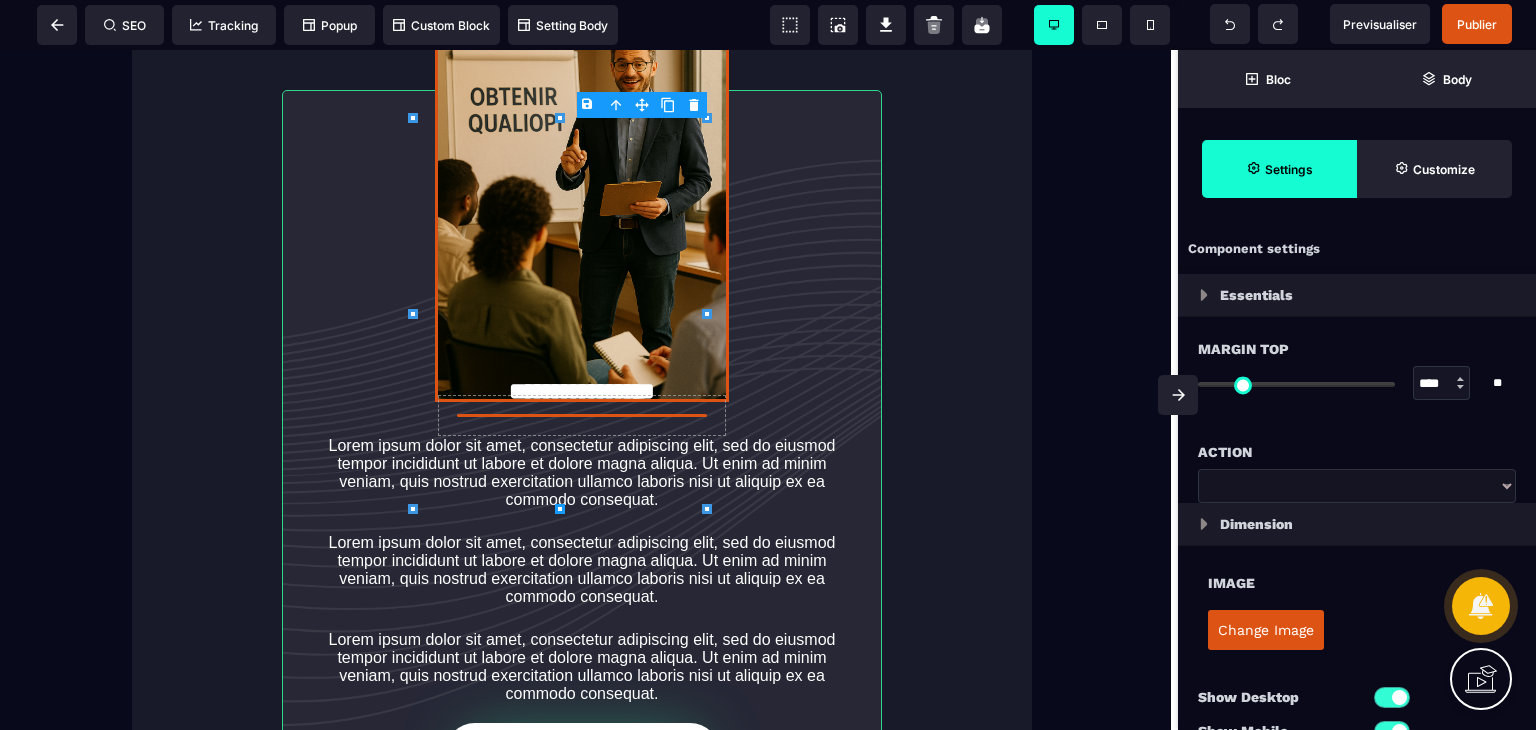 click on "Change Image" at bounding box center [1266, 630] 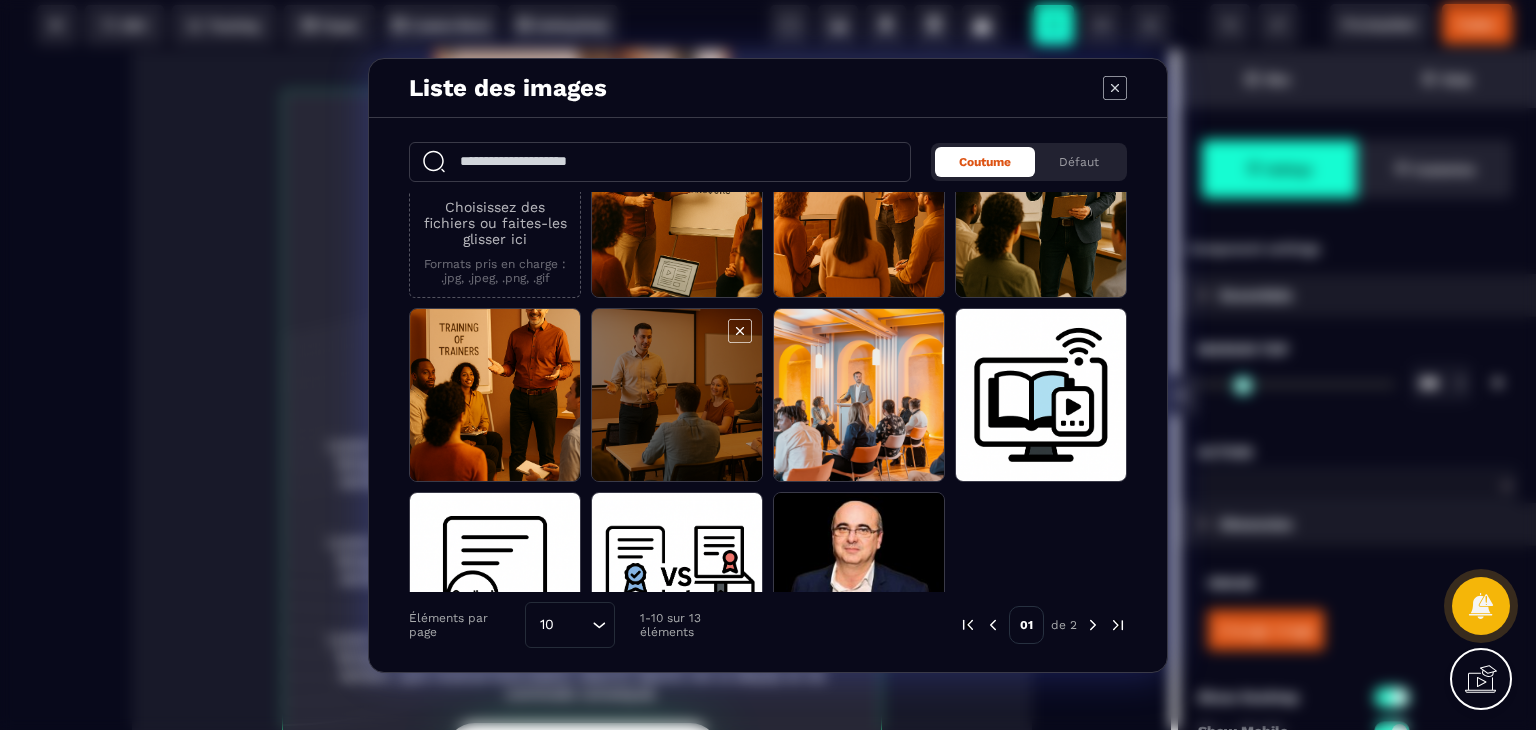 scroll, scrollTop: 0, scrollLeft: 0, axis: both 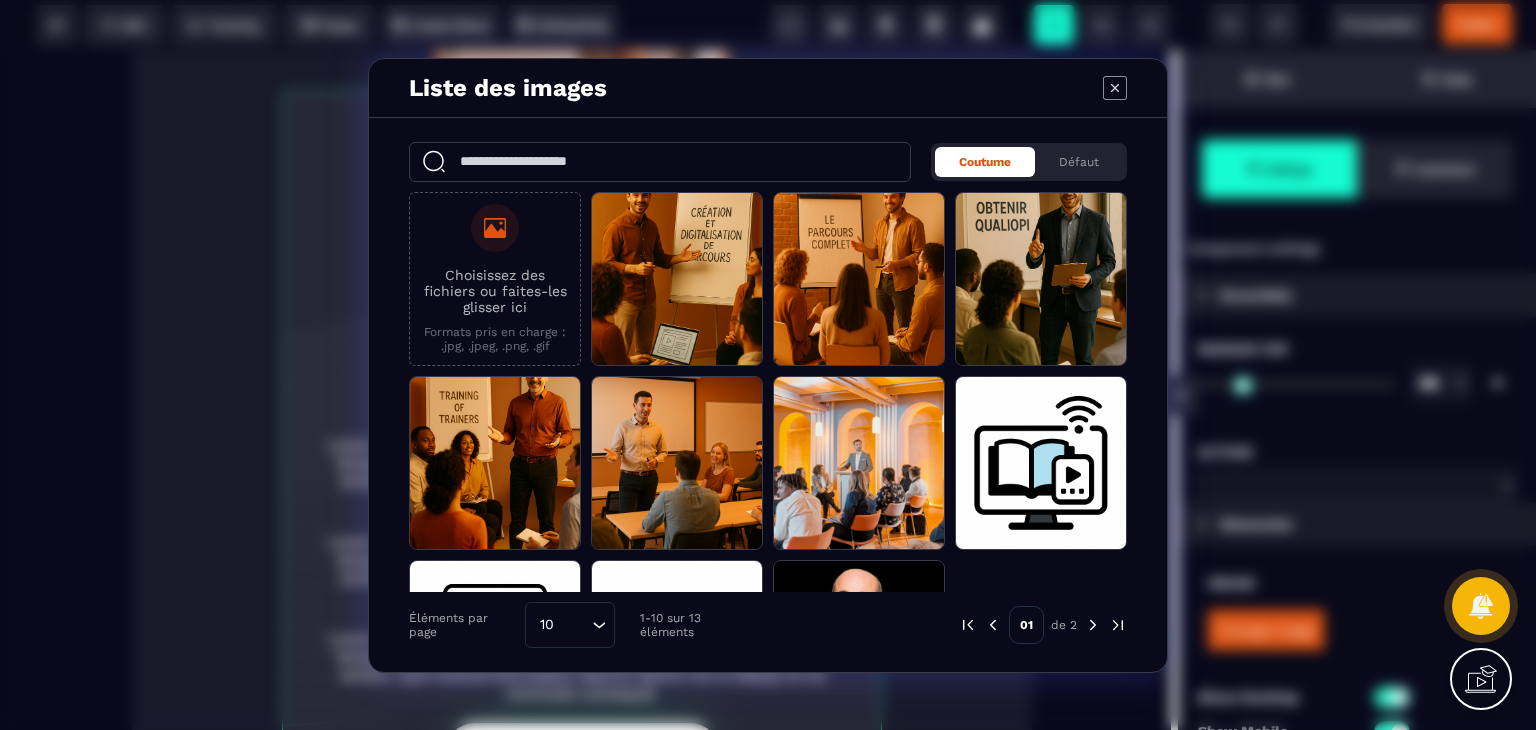 click on "Choisissez des fichiers ou faites-les glisser ici Formats pris en charge : .jpg, .jpeg, .png, .gif" at bounding box center [495, 278] 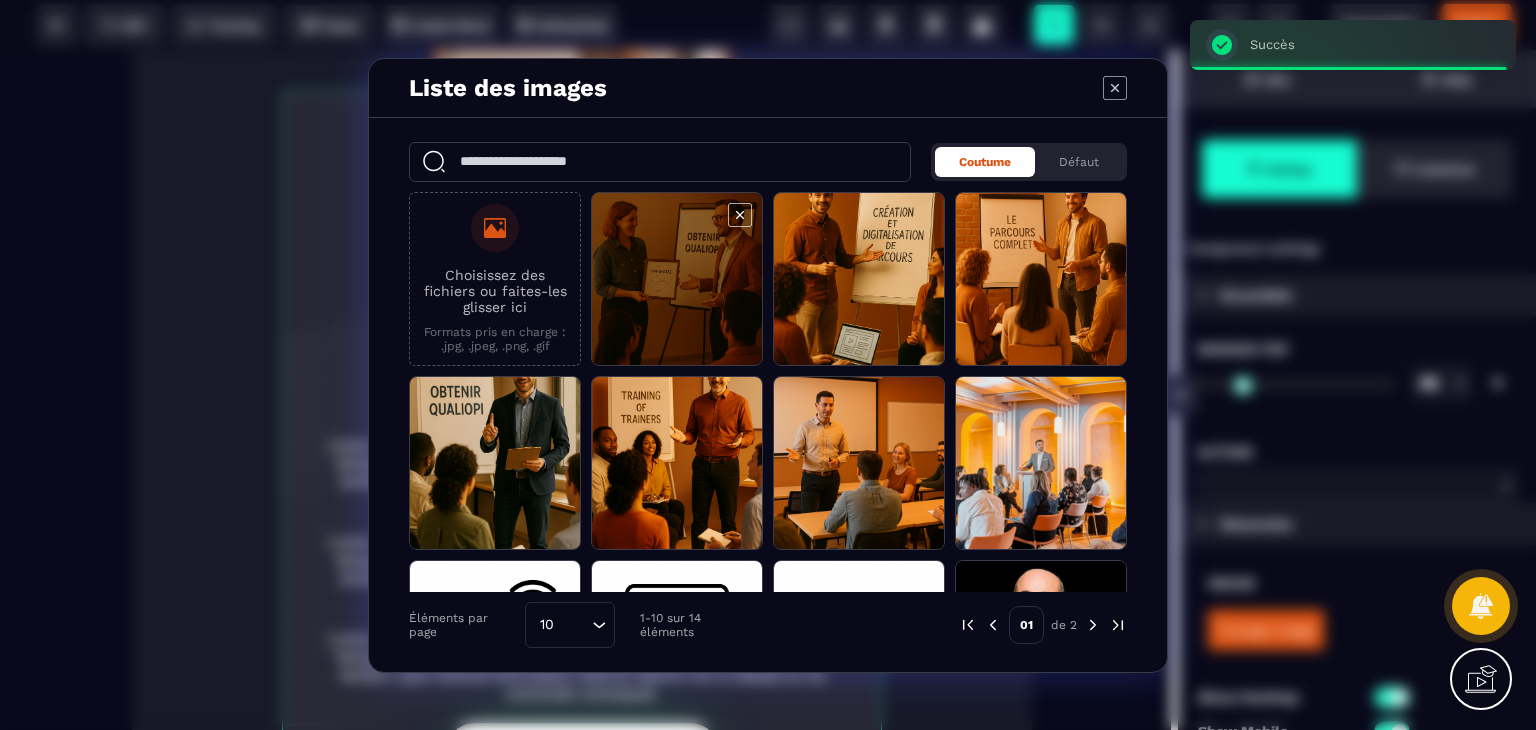 click at bounding box center (677, 280) 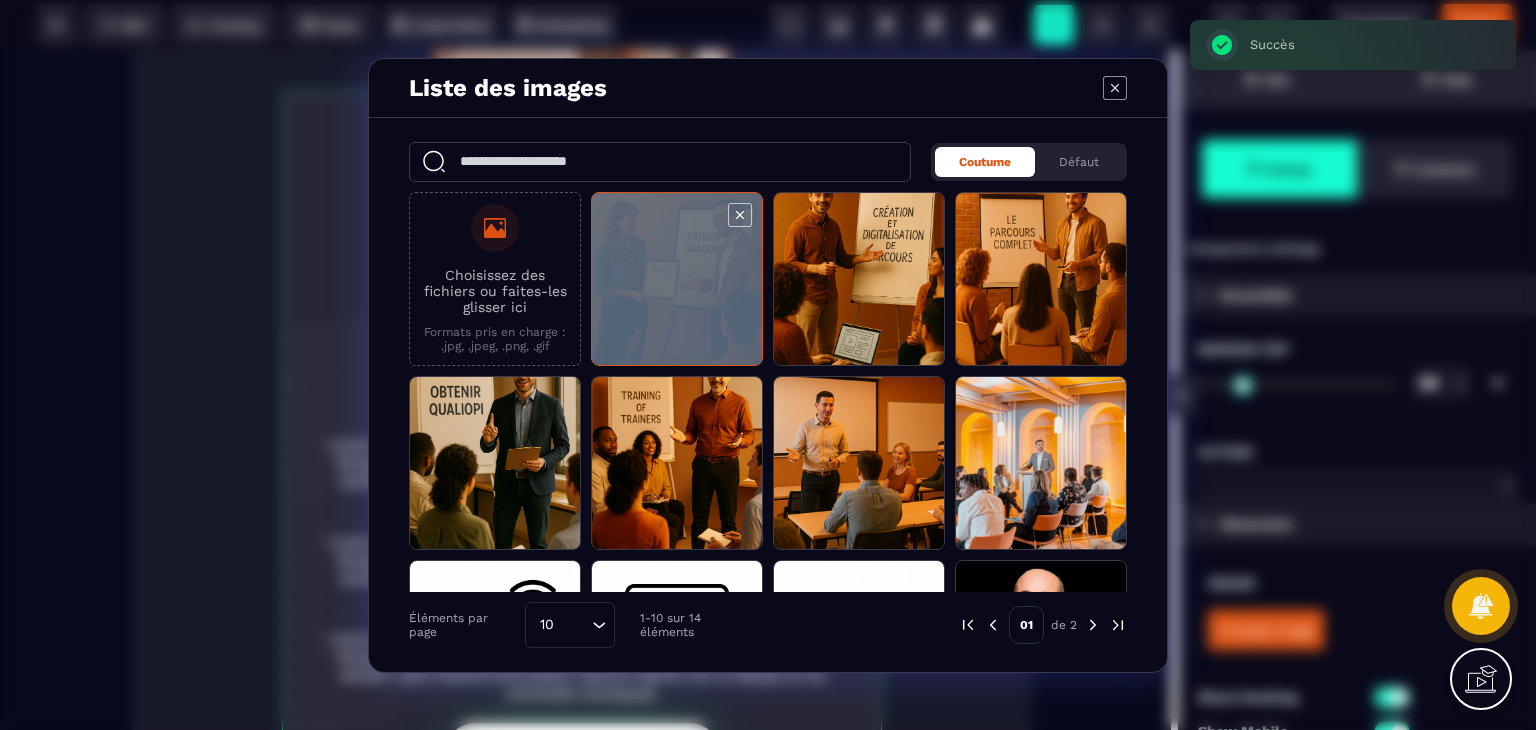 click at bounding box center (677, 280) 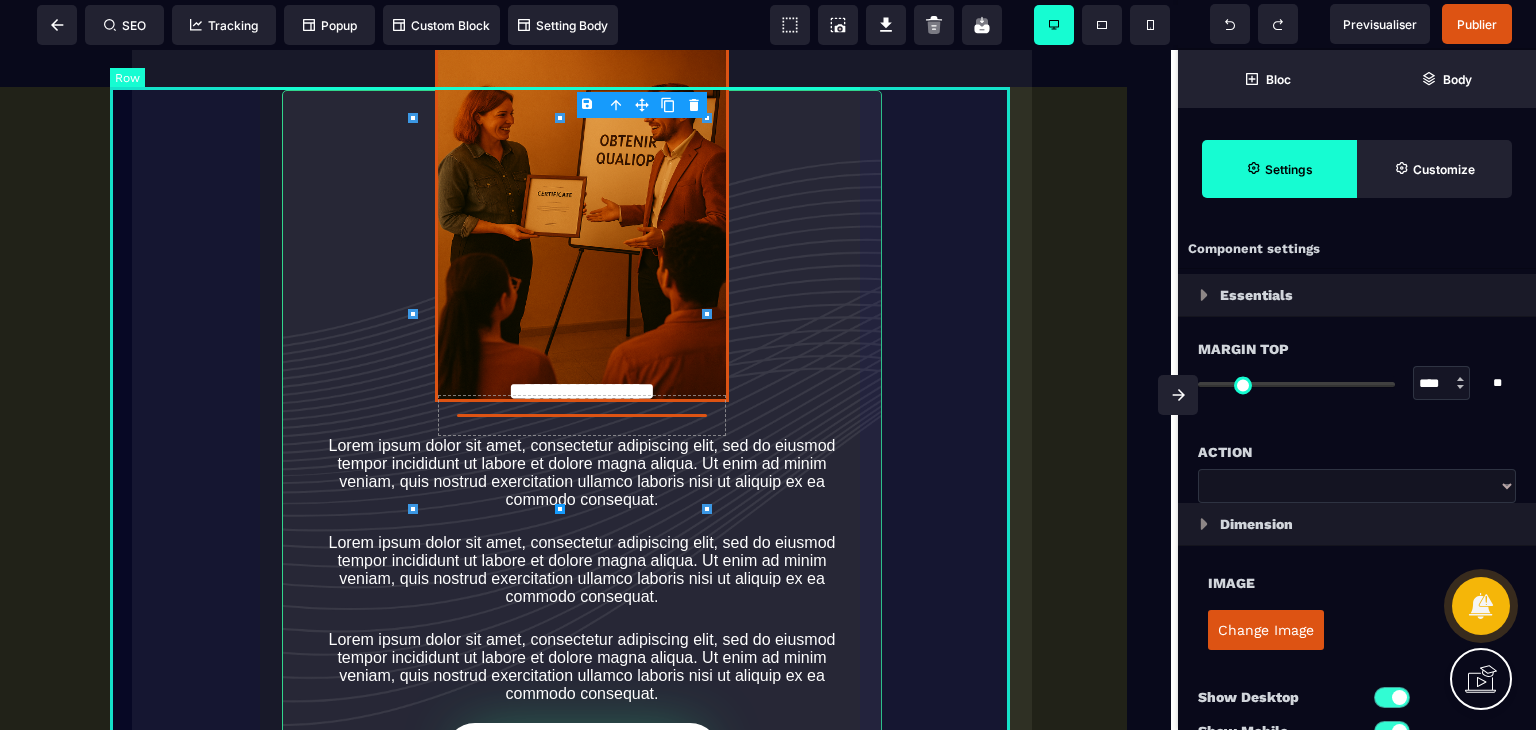 click on "**********" at bounding box center [582, 409] 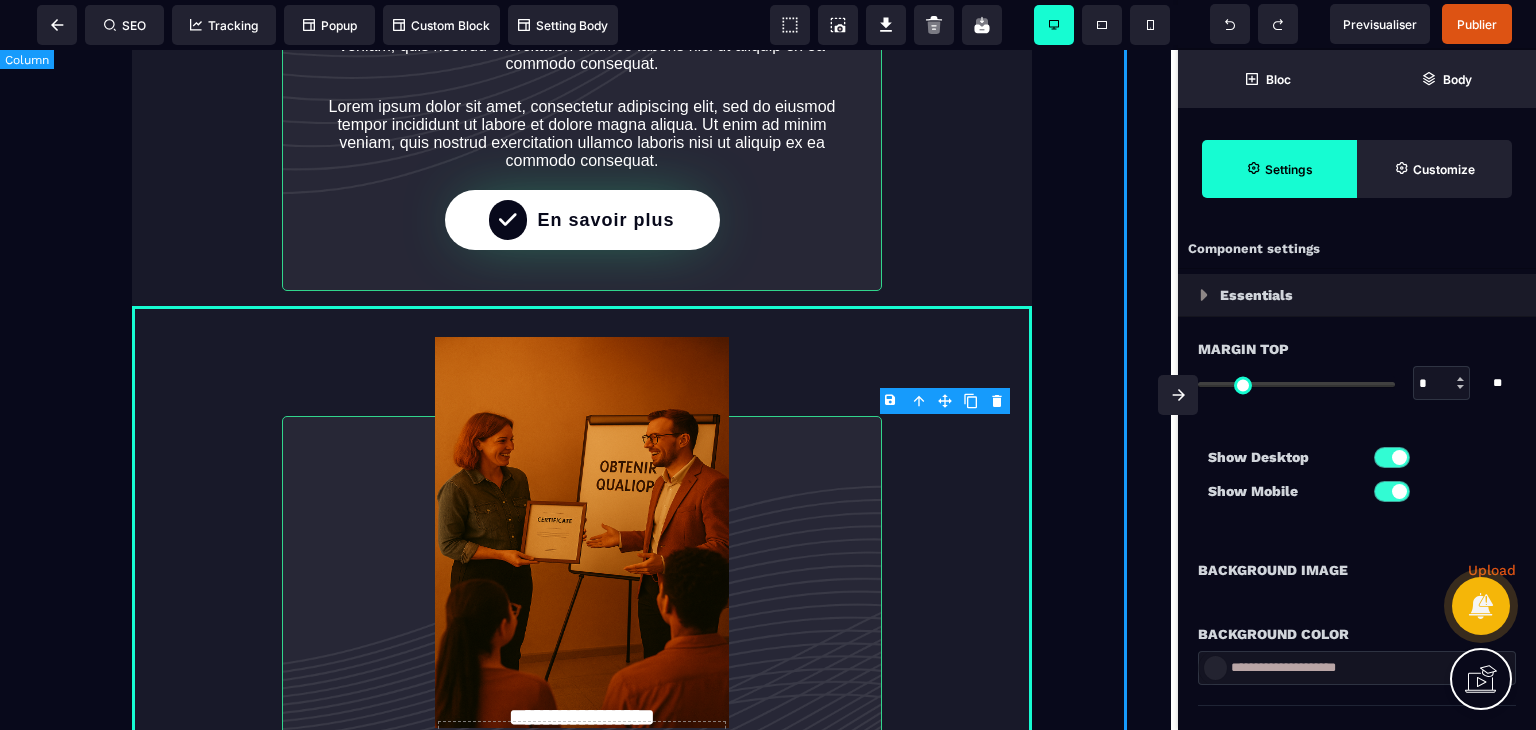 scroll, scrollTop: 4039, scrollLeft: 21, axis: both 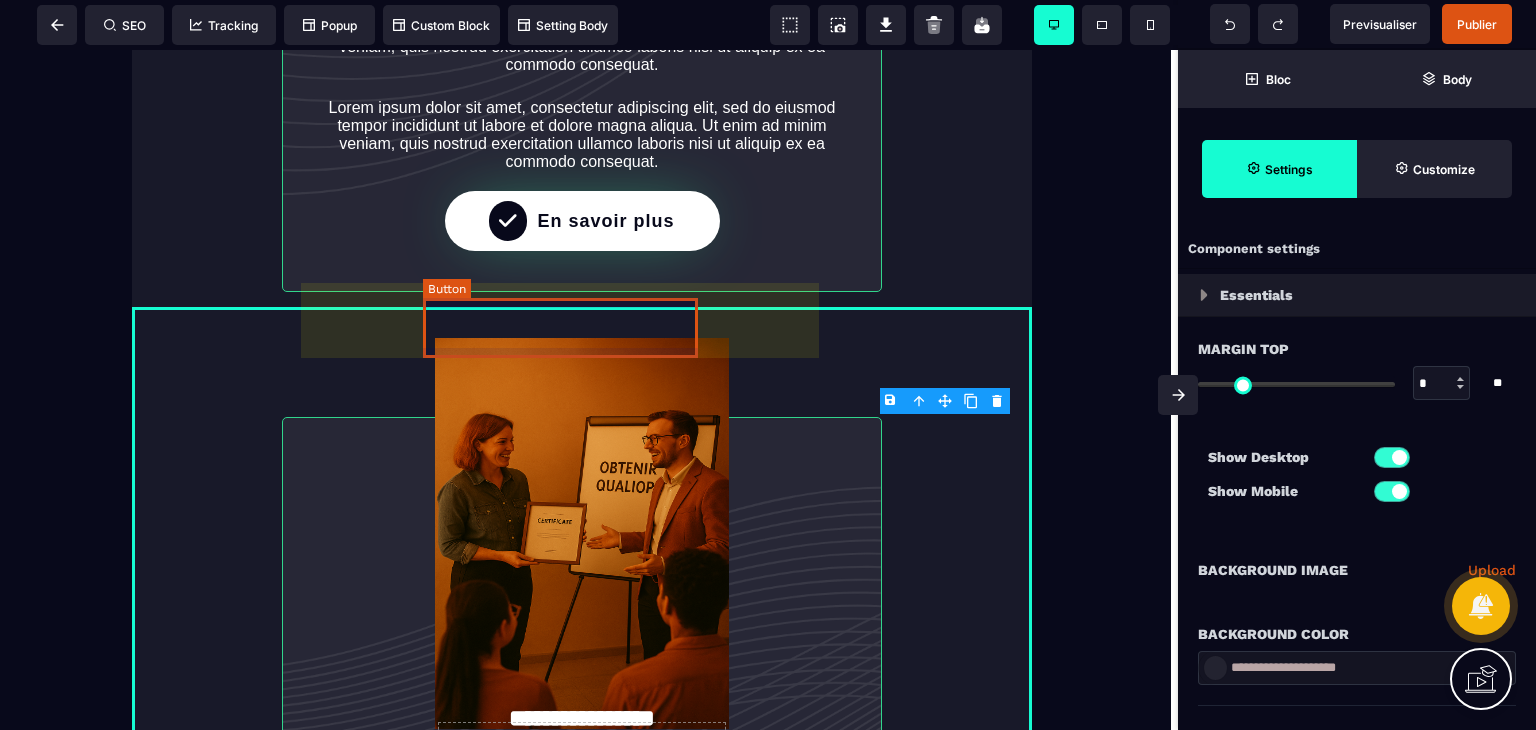 click on "En savoir plus" at bounding box center (605, 222) 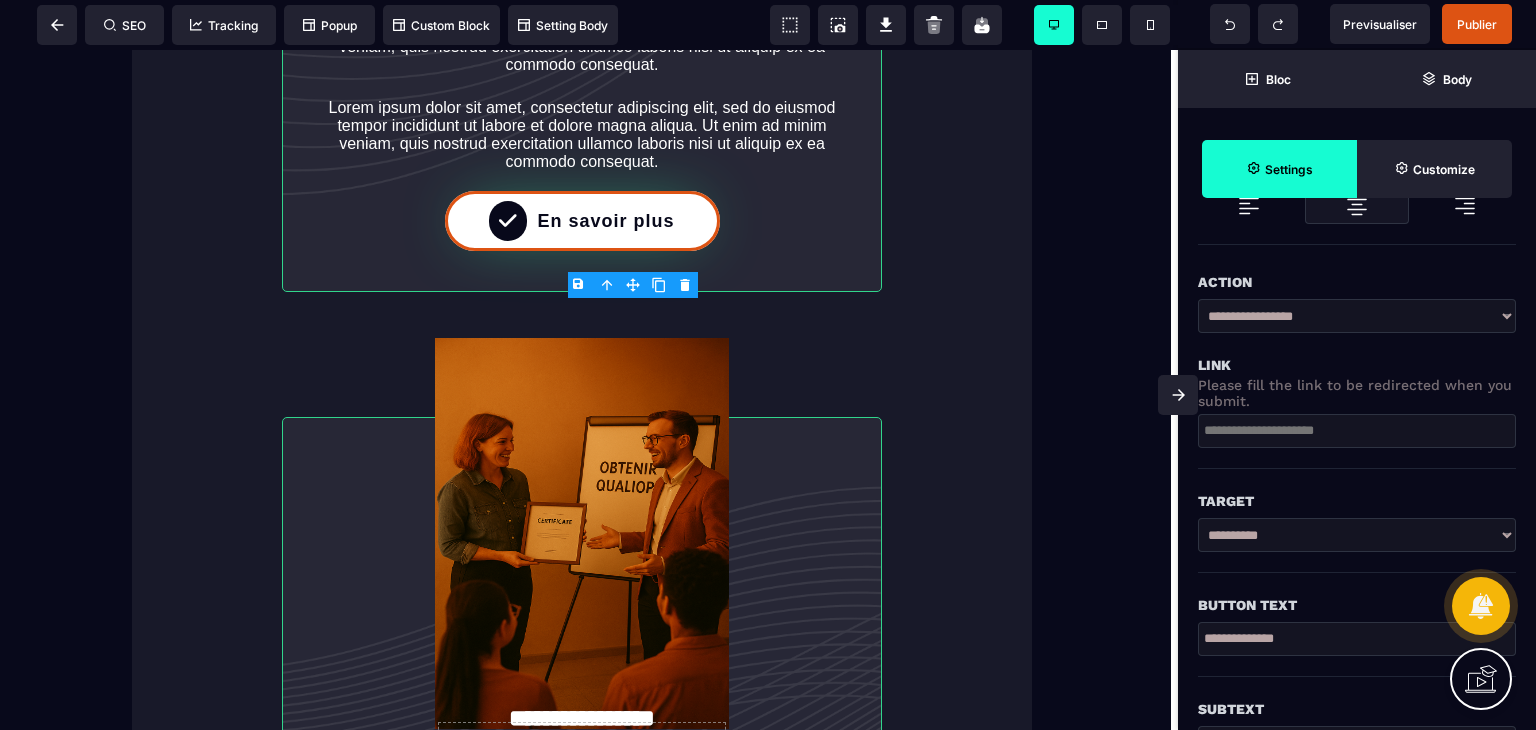 scroll, scrollTop: 284, scrollLeft: 0, axis: vertical 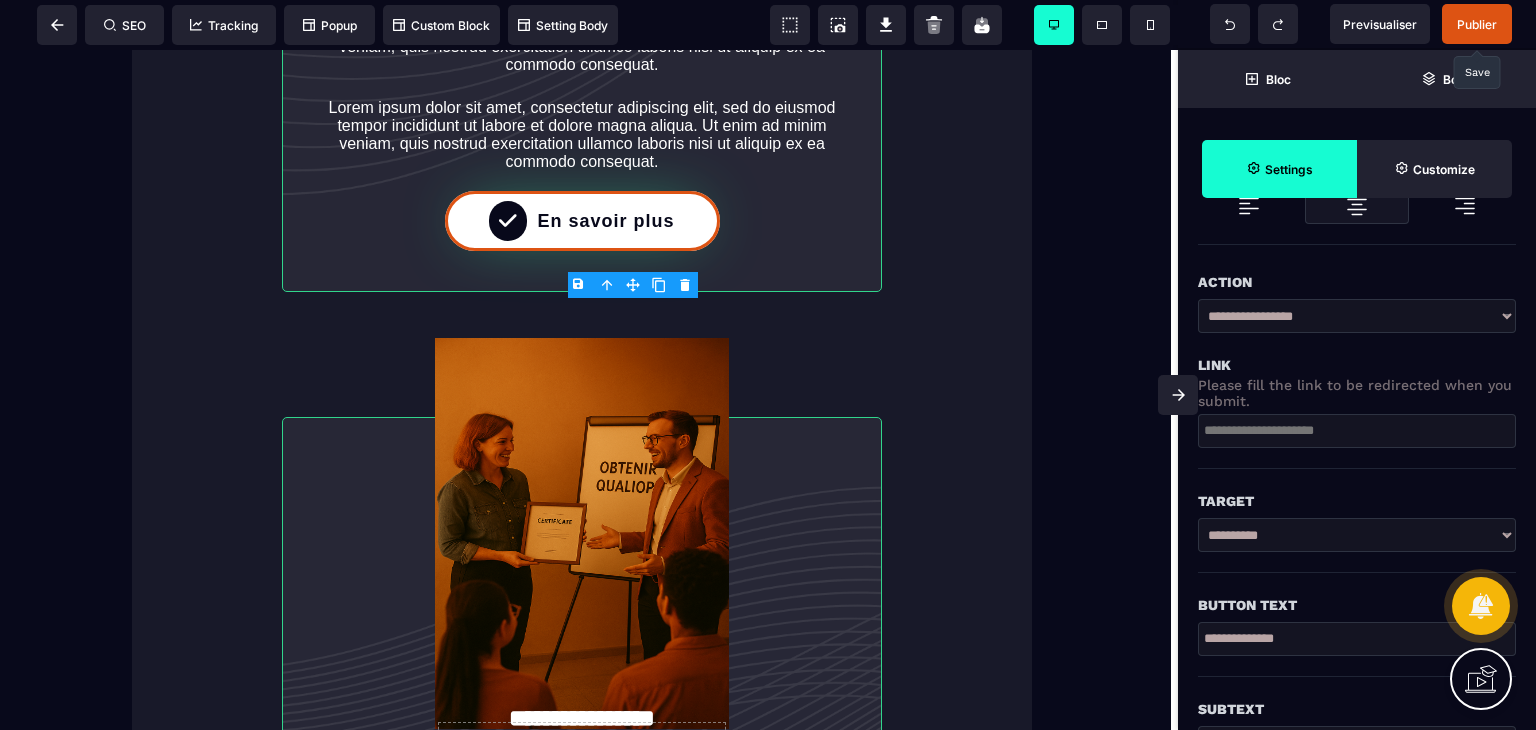 click on "Publier" at bounding box center (1477, 24) 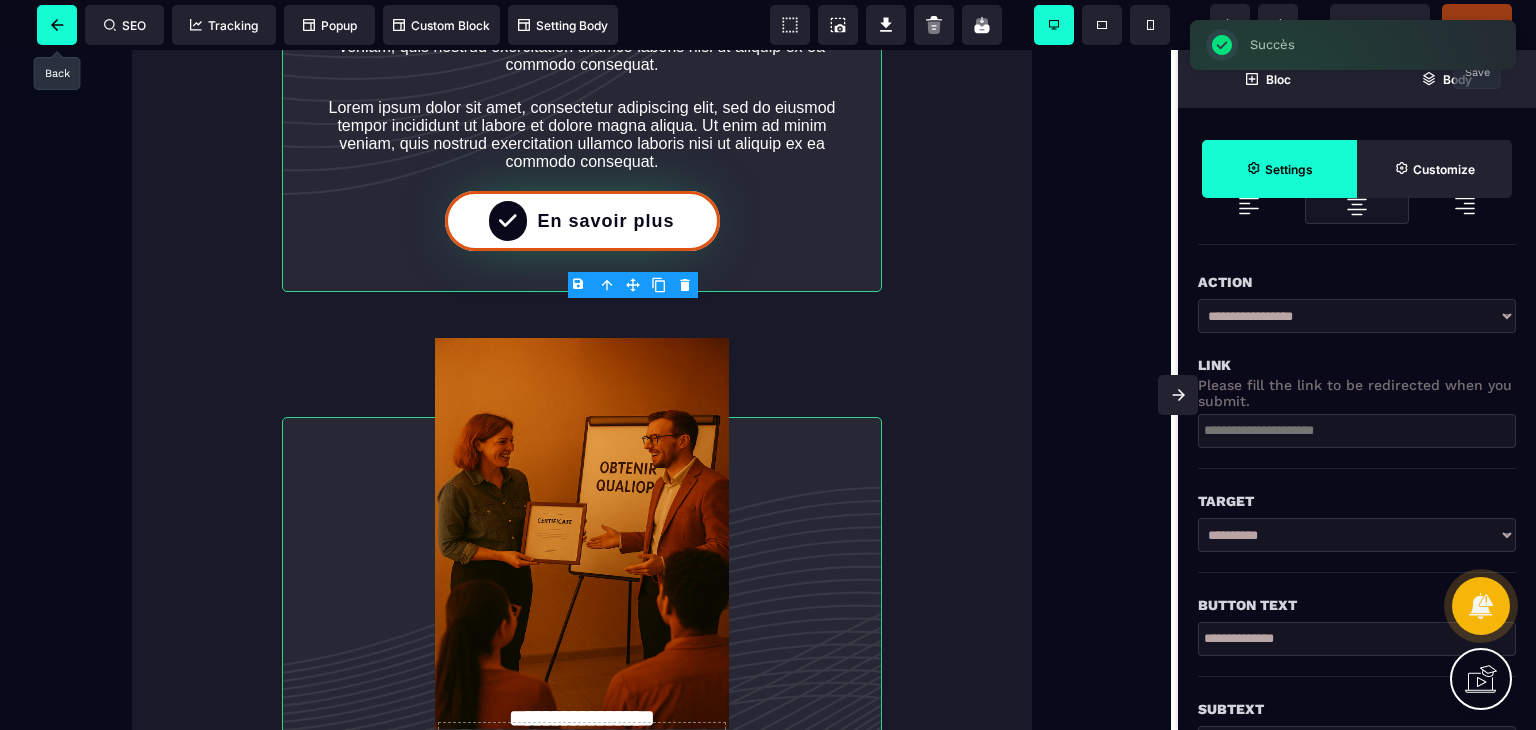 click 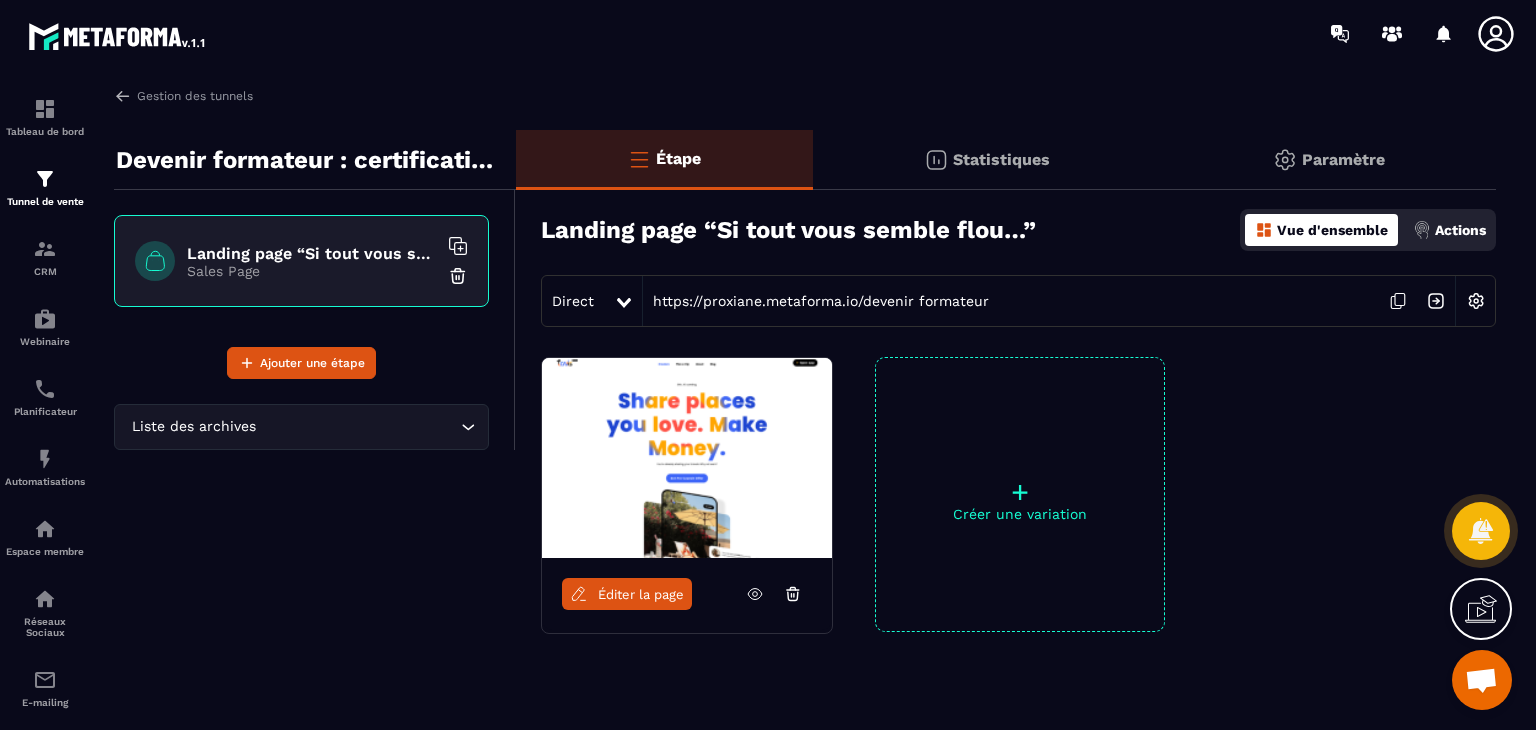 click 